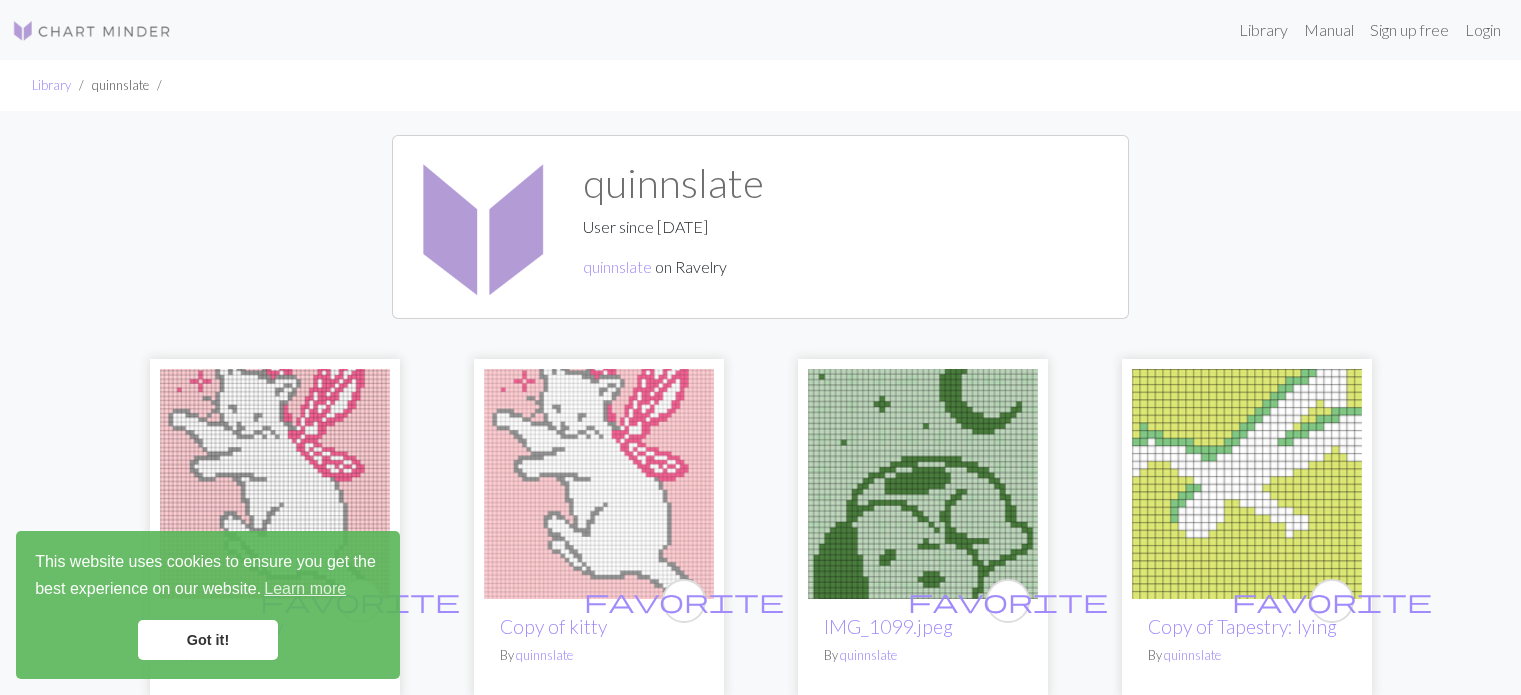 scroll, scrollTop: 0, scrollLeft: 0, axis: both 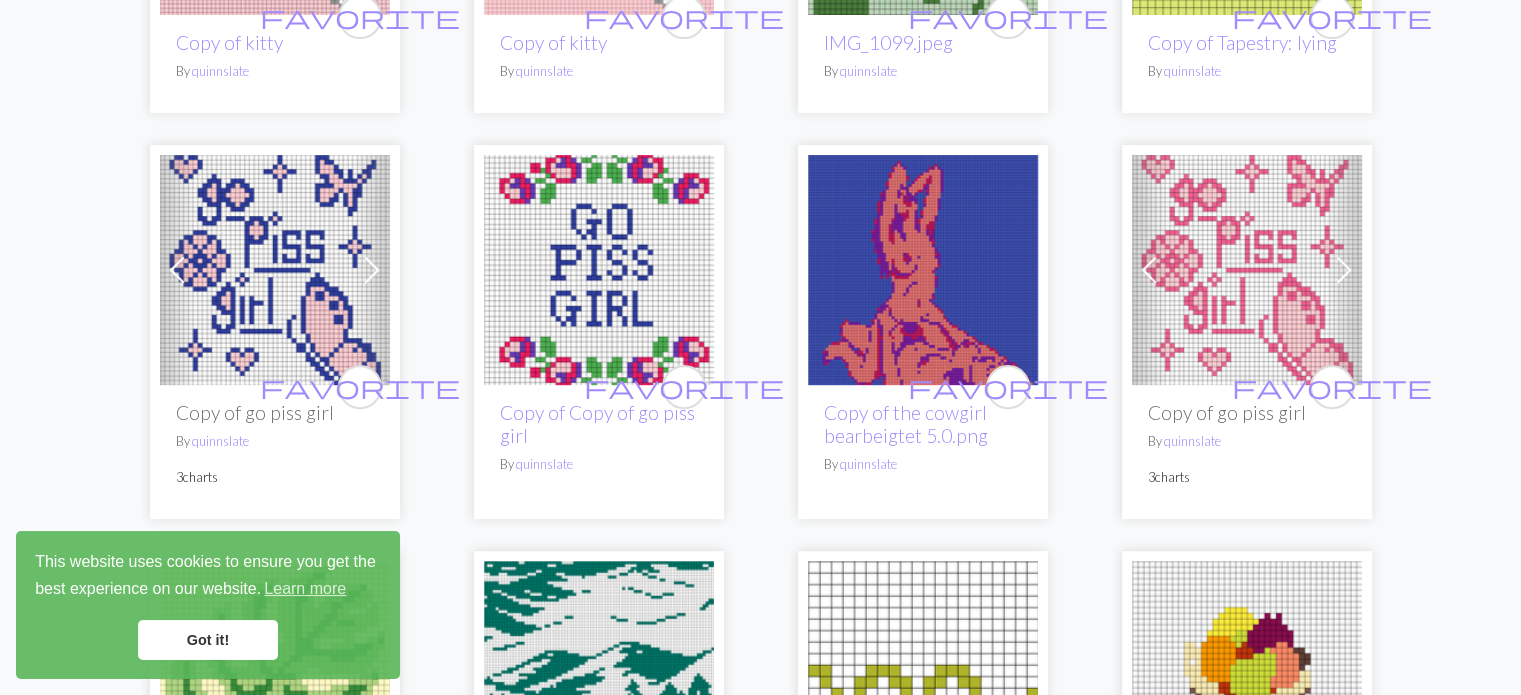 click at bounding box center [923, 270] 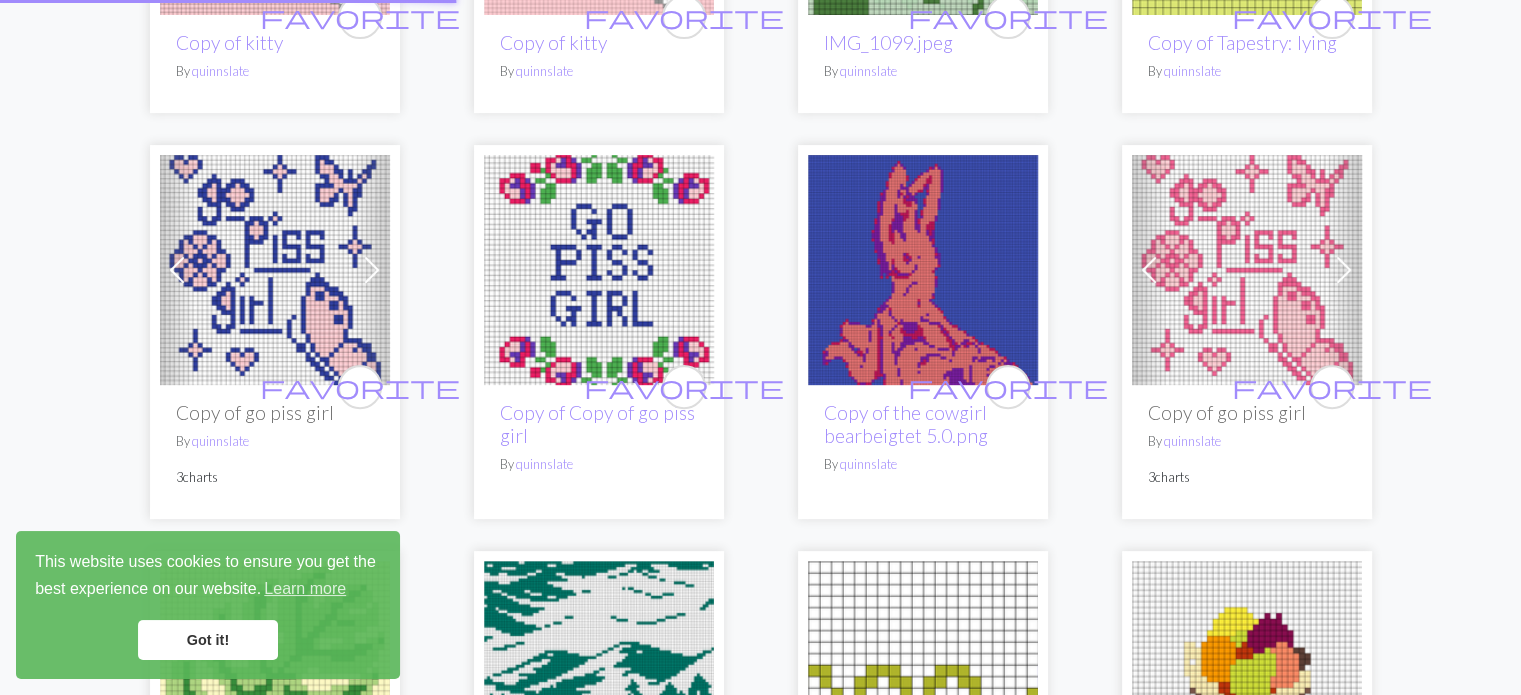 scroll, scrollTop: 0, scrollLeft: 0, axis: both 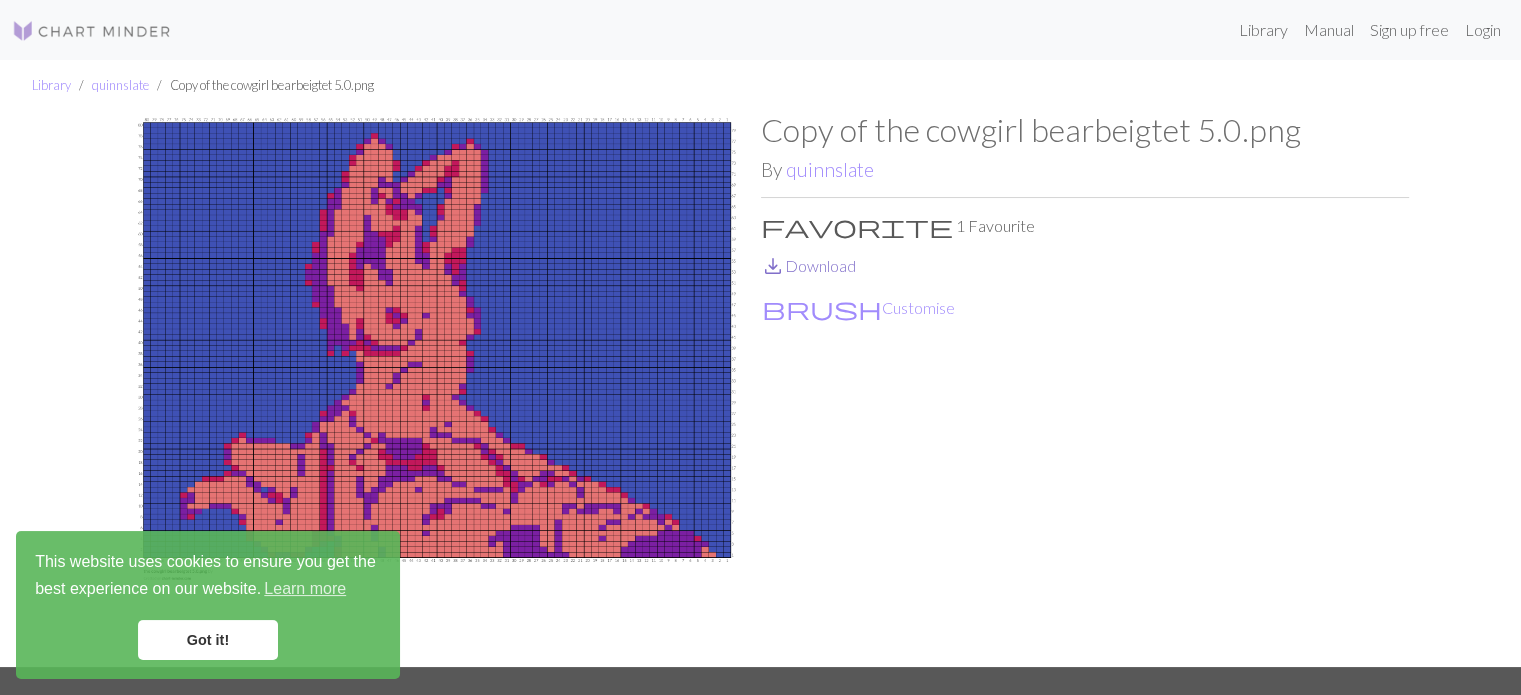 click on "save_alt  Download" at bounding box center (808, 265) 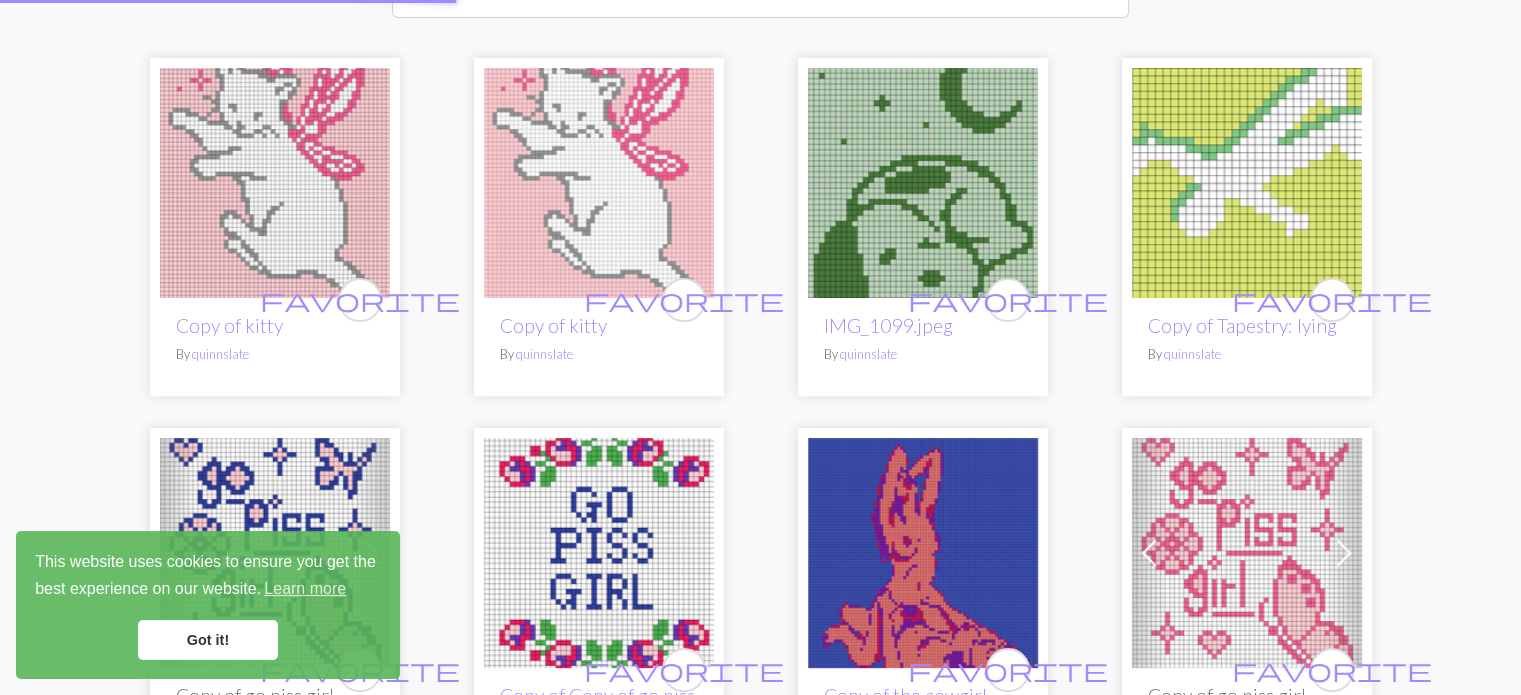 scroll, scrollTop: 0, scrollLeft: 0, axis: both 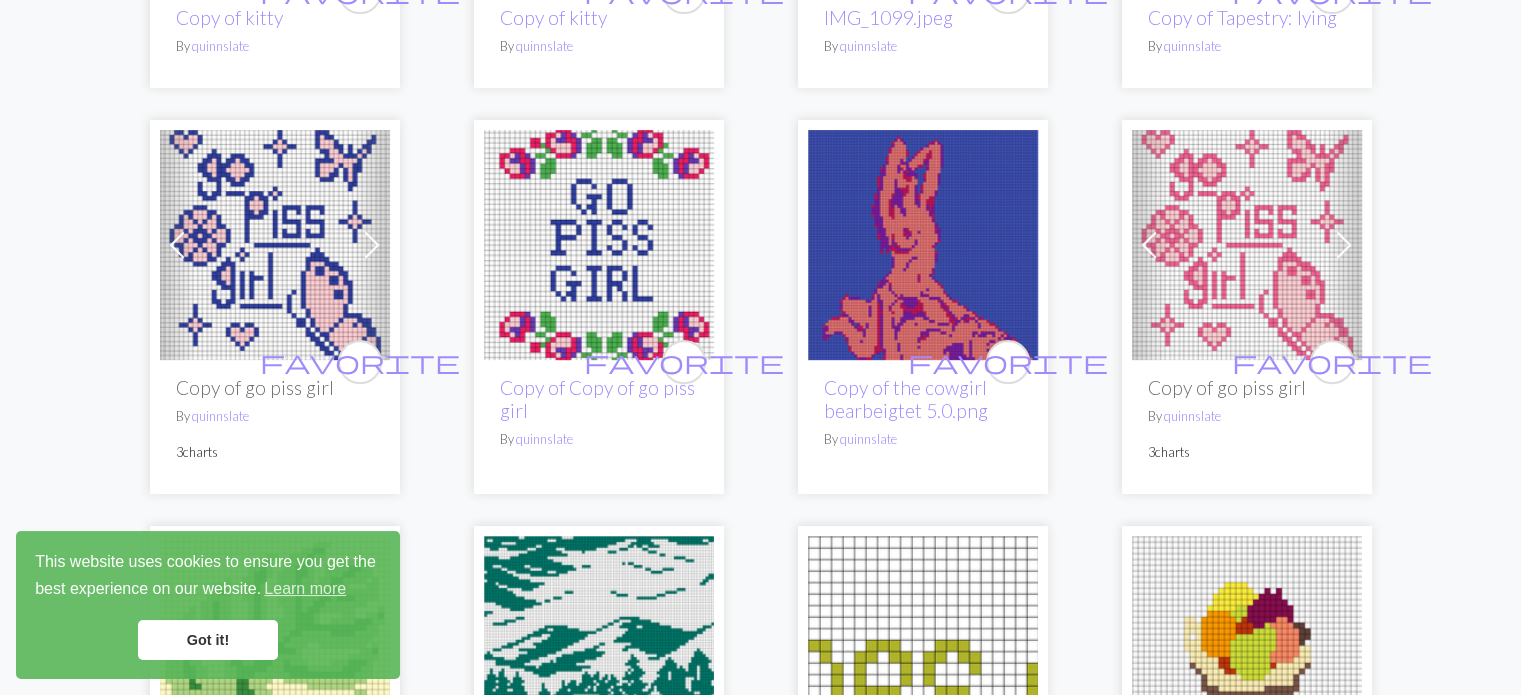click at bounding box center (275, 245) 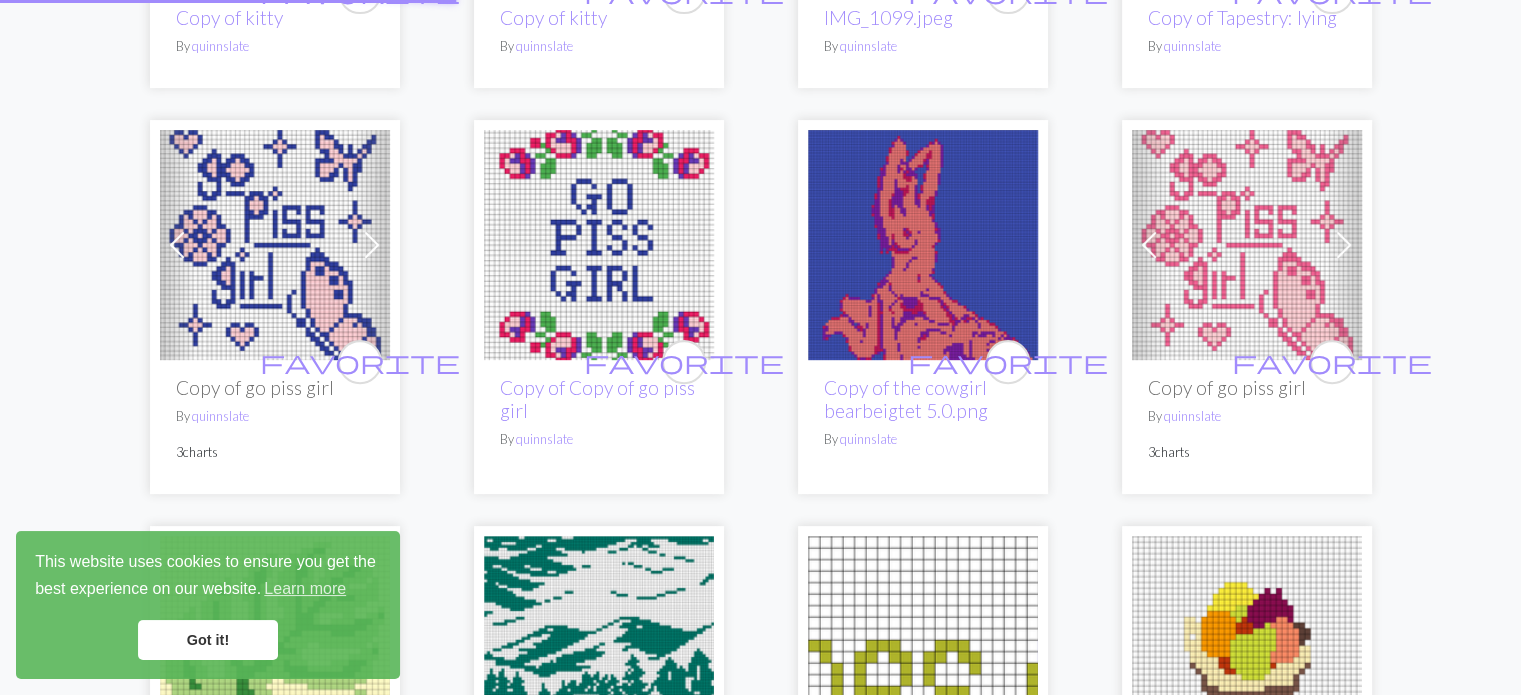 scroll, scrollTop: 0, scrollLeft: 0, axis: both 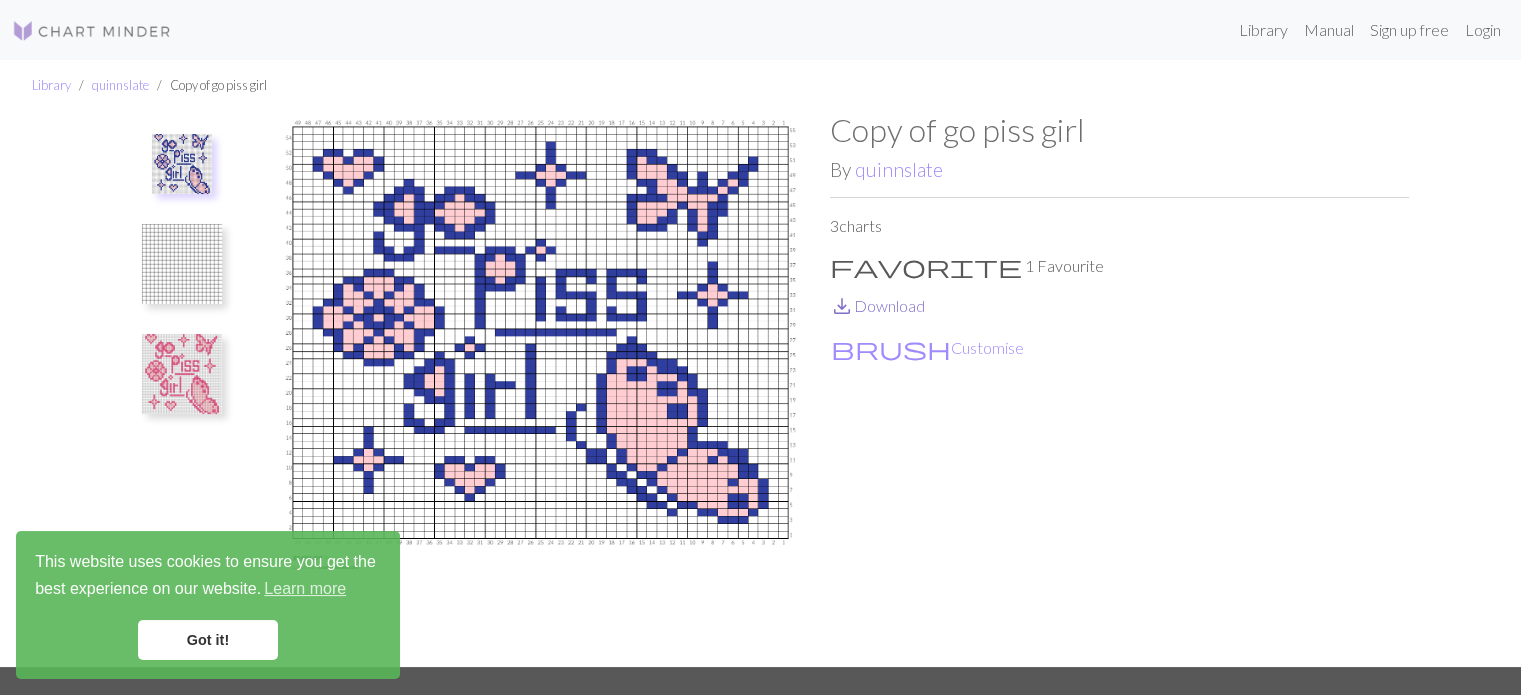 click on "save_alt  Download" at bounding box center (877, 305) 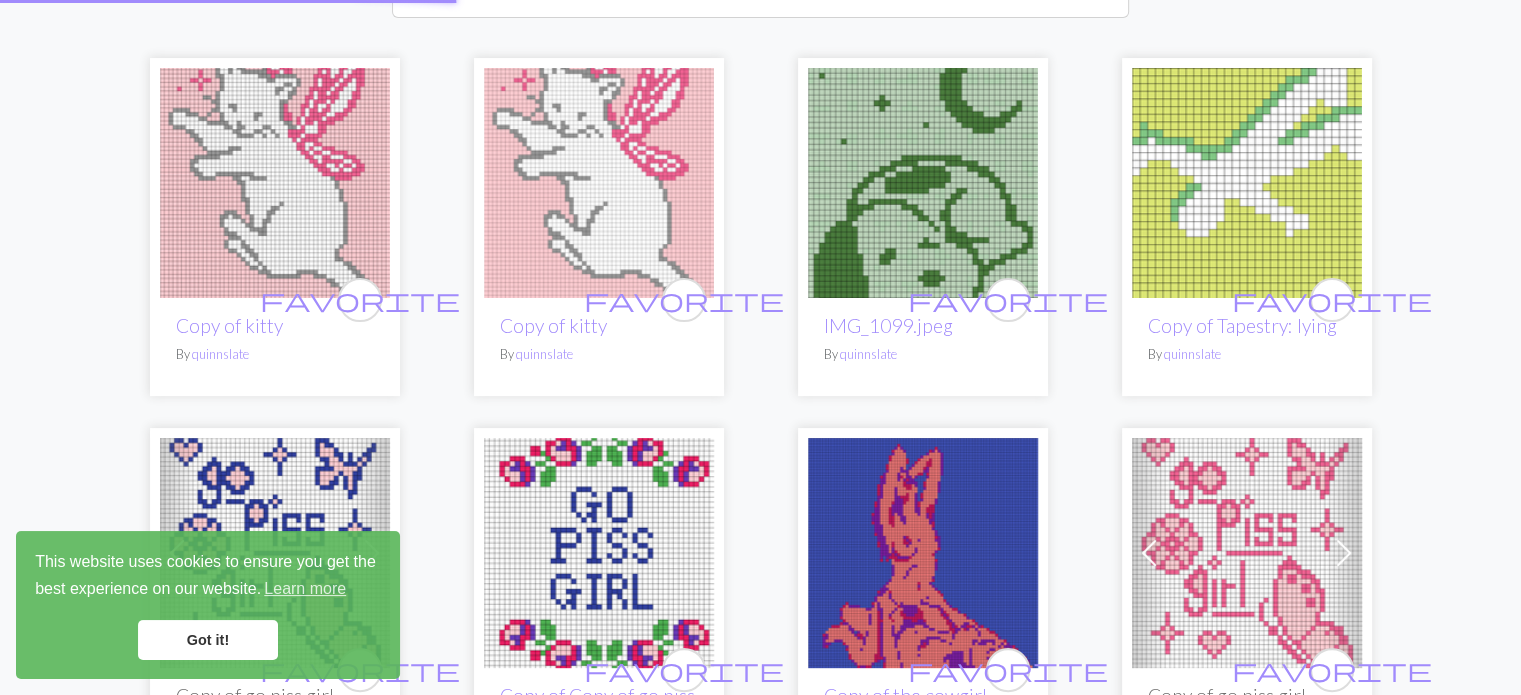 scroll, scrollTop: 0, scrollLeft: 0, axis: both 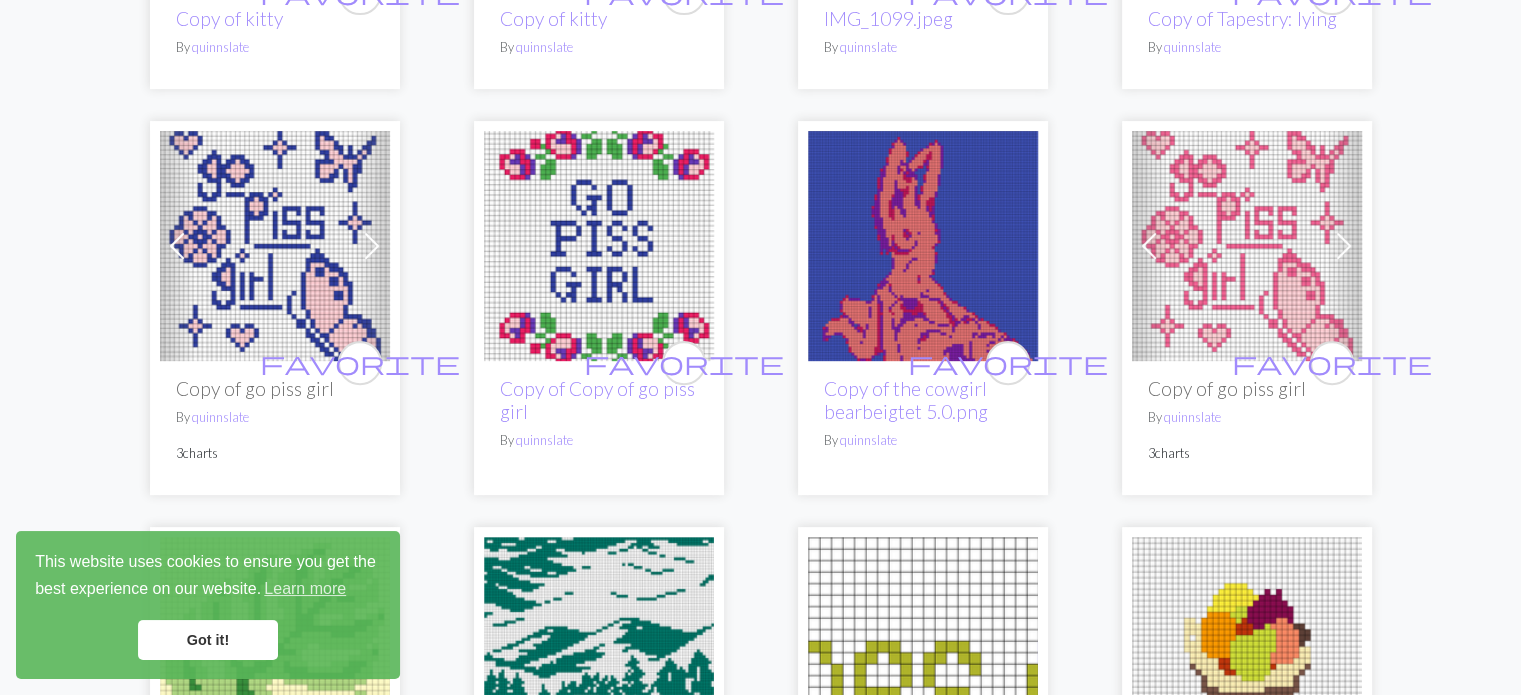 click at bounding box center [923, 246] 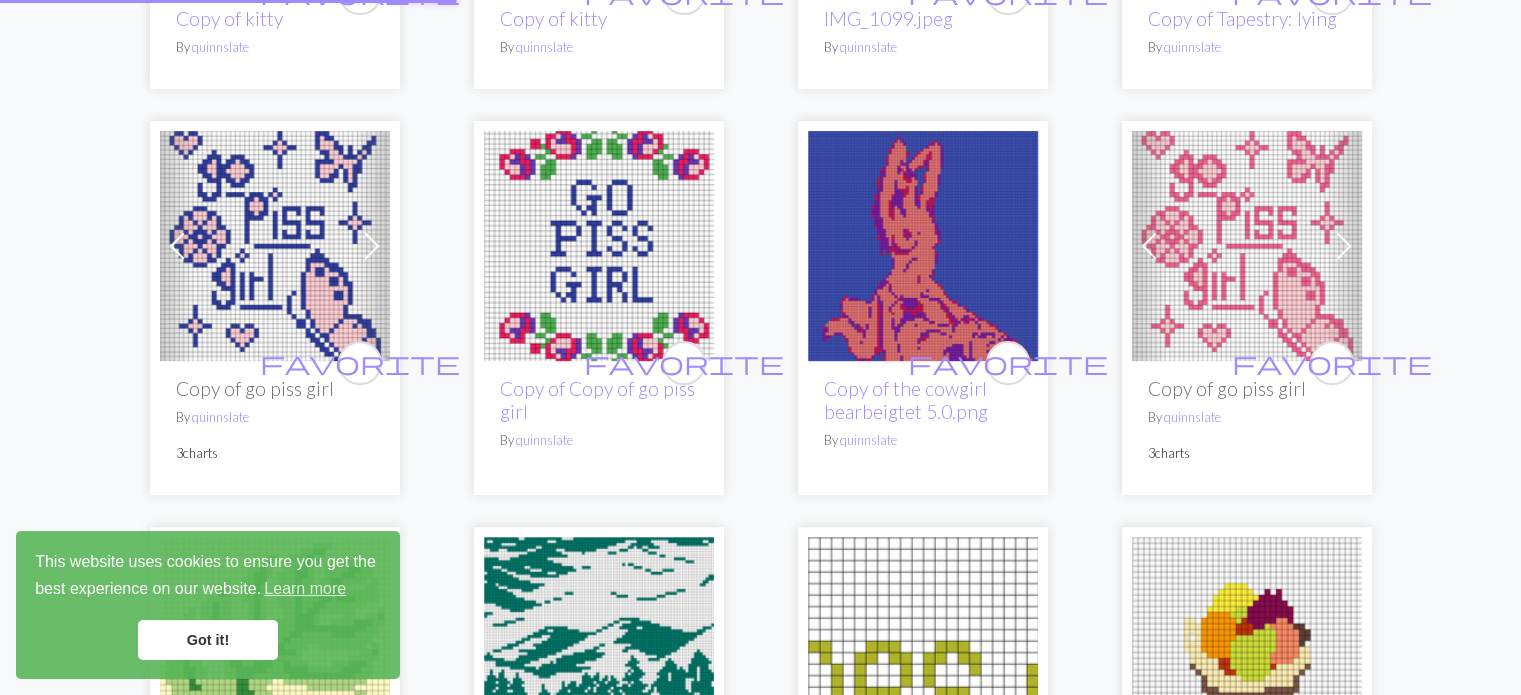 scroll, scrollTop: 0, scrollLeft: 0, axis: both 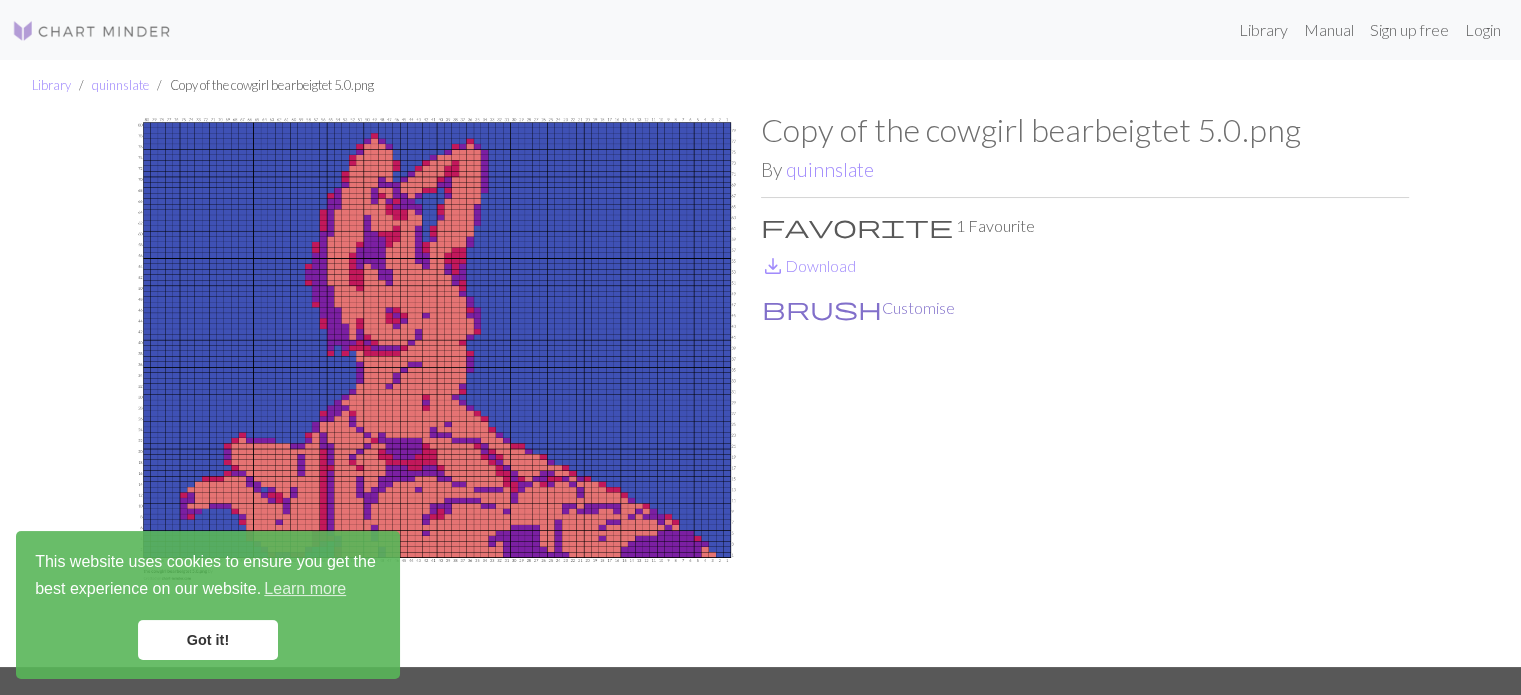 click on "brush Customise" at bounding box center (858, 308) 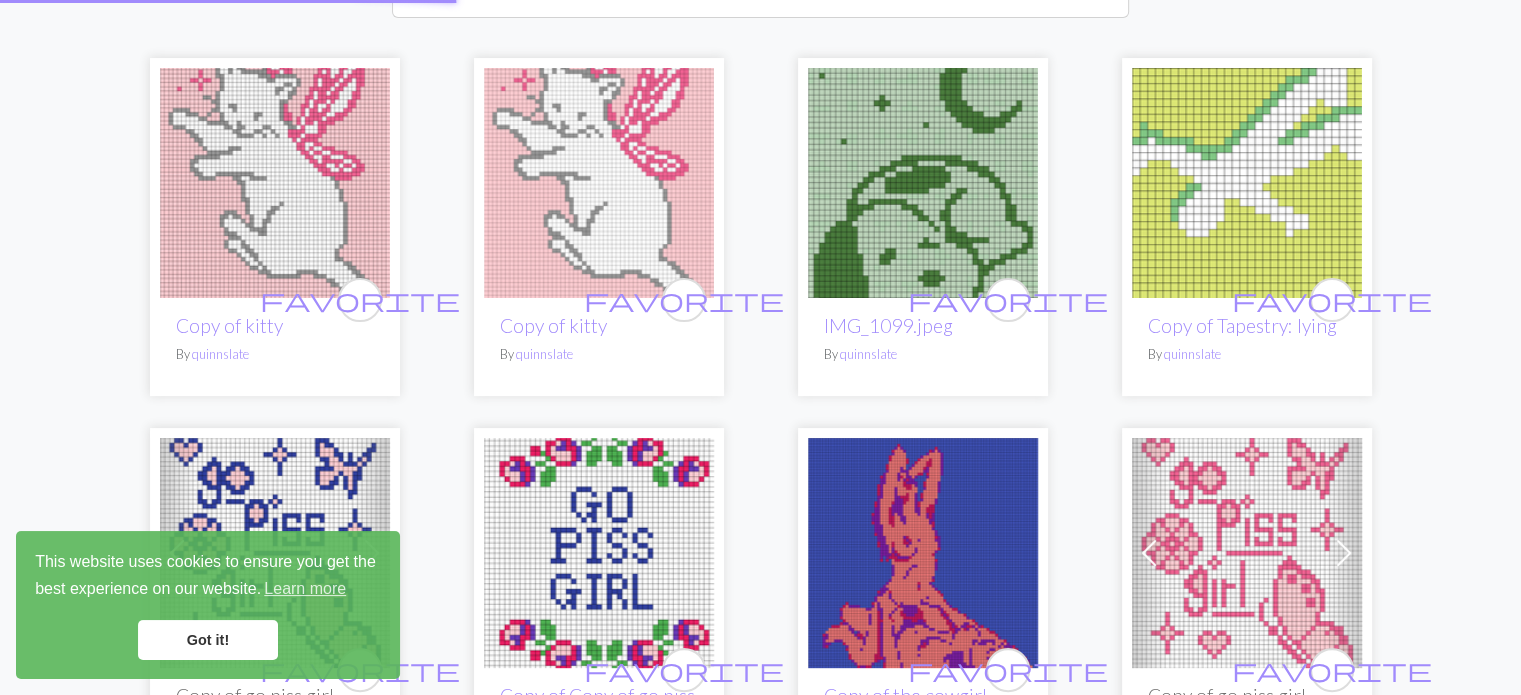 scroll, scrollTop: 0, scrollLeft: 0, axis: both 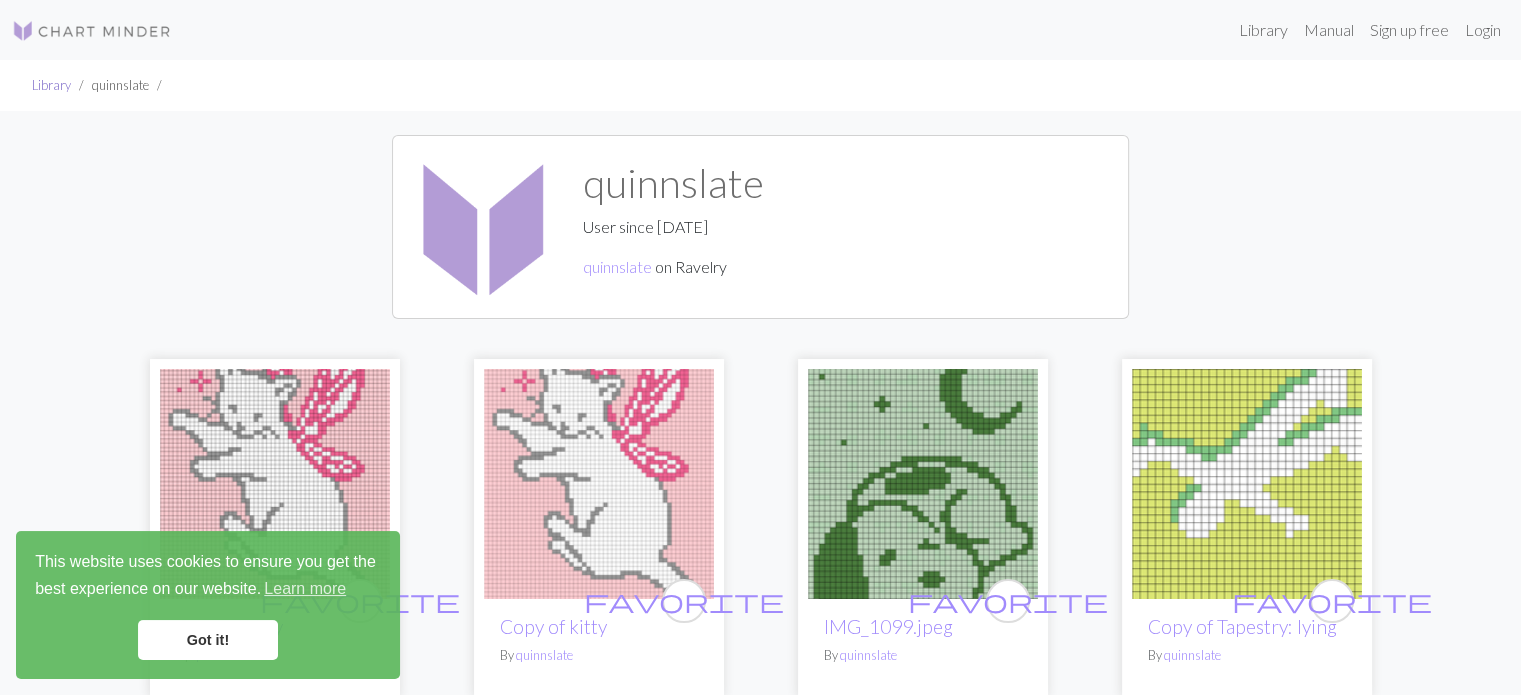 click on "Library" at bounding box center (51, 85) 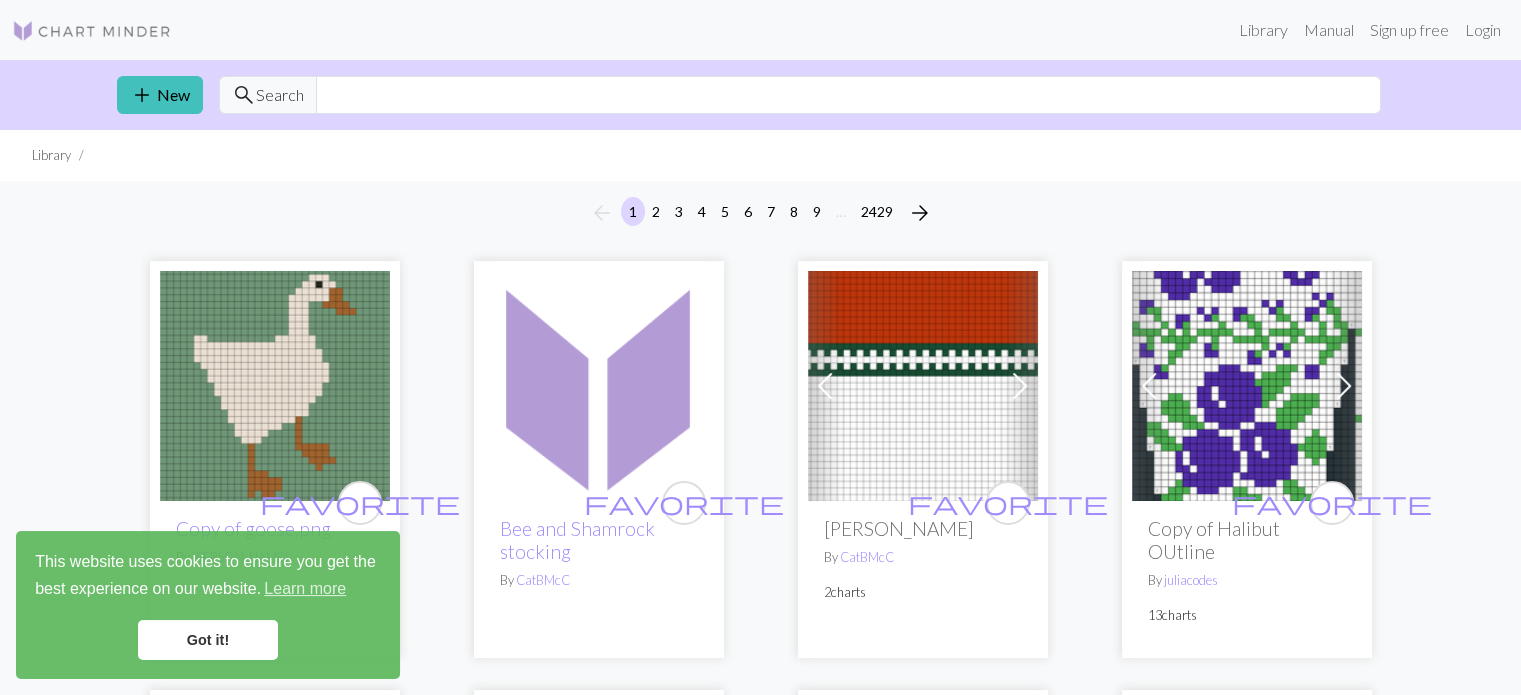 click on "Got it!" at bounding box center [208, 640] 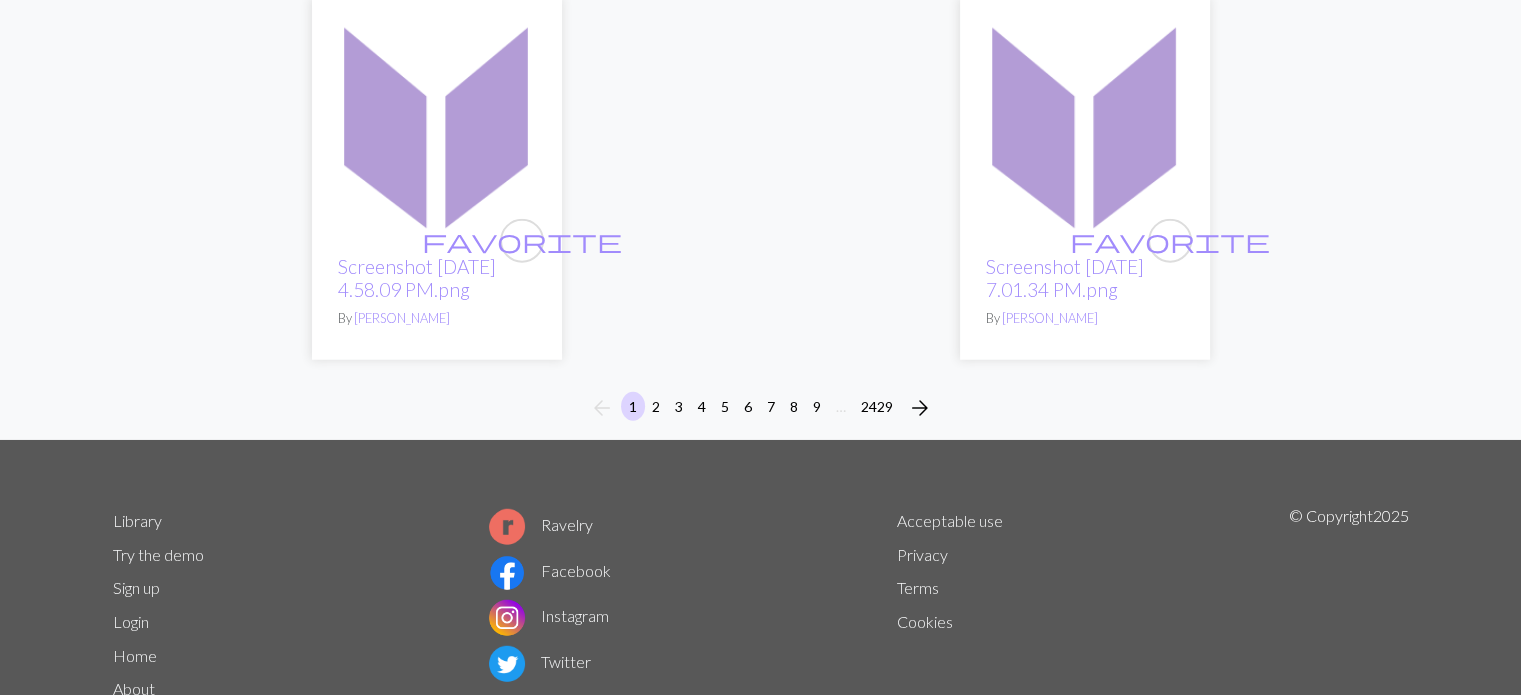 scroll, scrollTop: 5304, scrollLeft: 0, axis: vertical 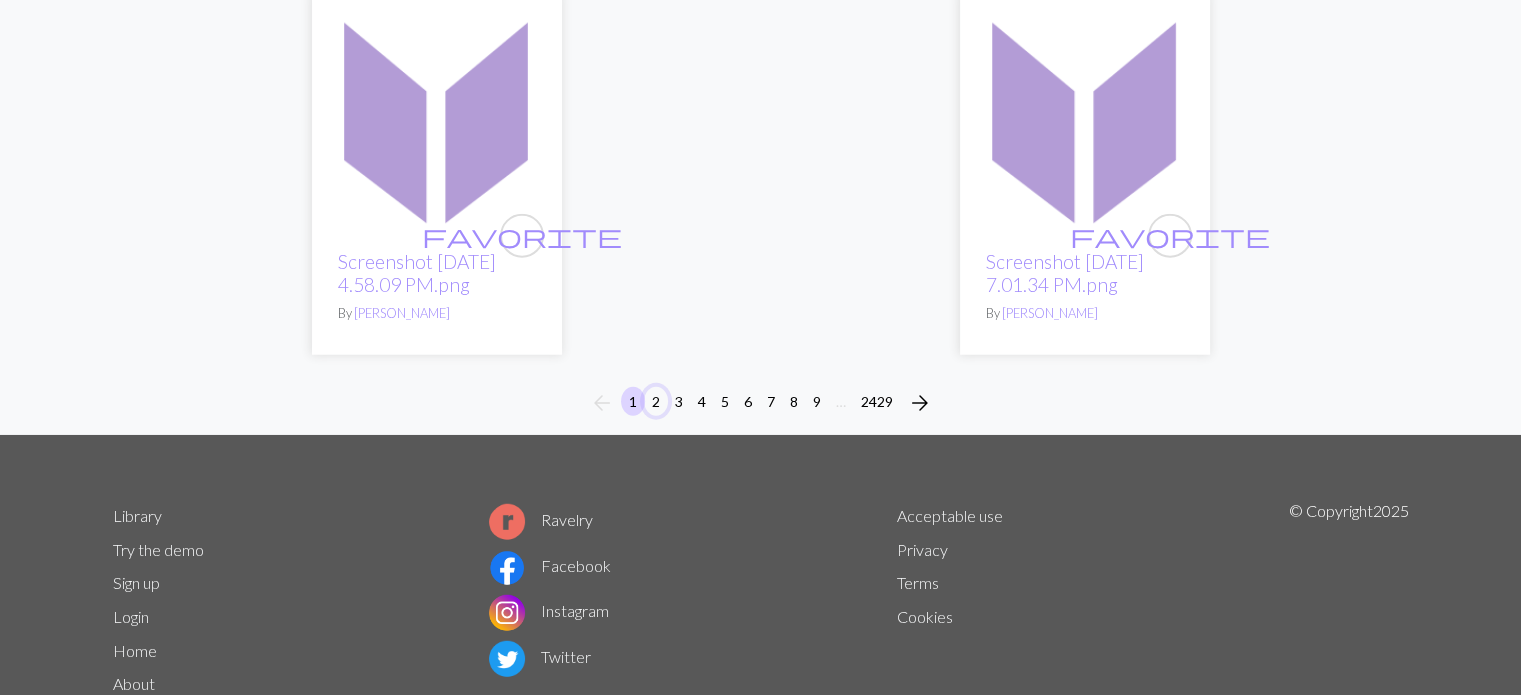 click on "2" at bounding box center (656, 401) 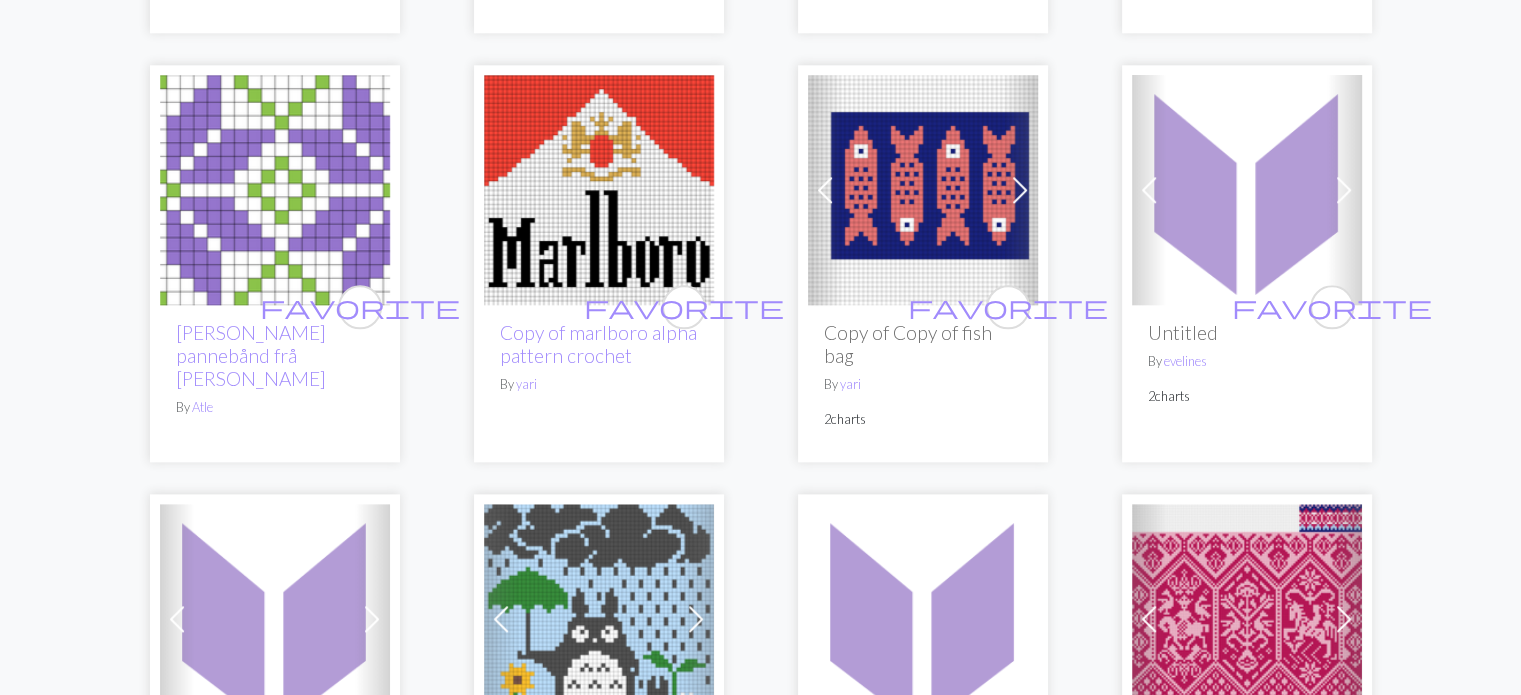 scroll, scrollTop: 2320, scrollLeft: 0, axis: vertical 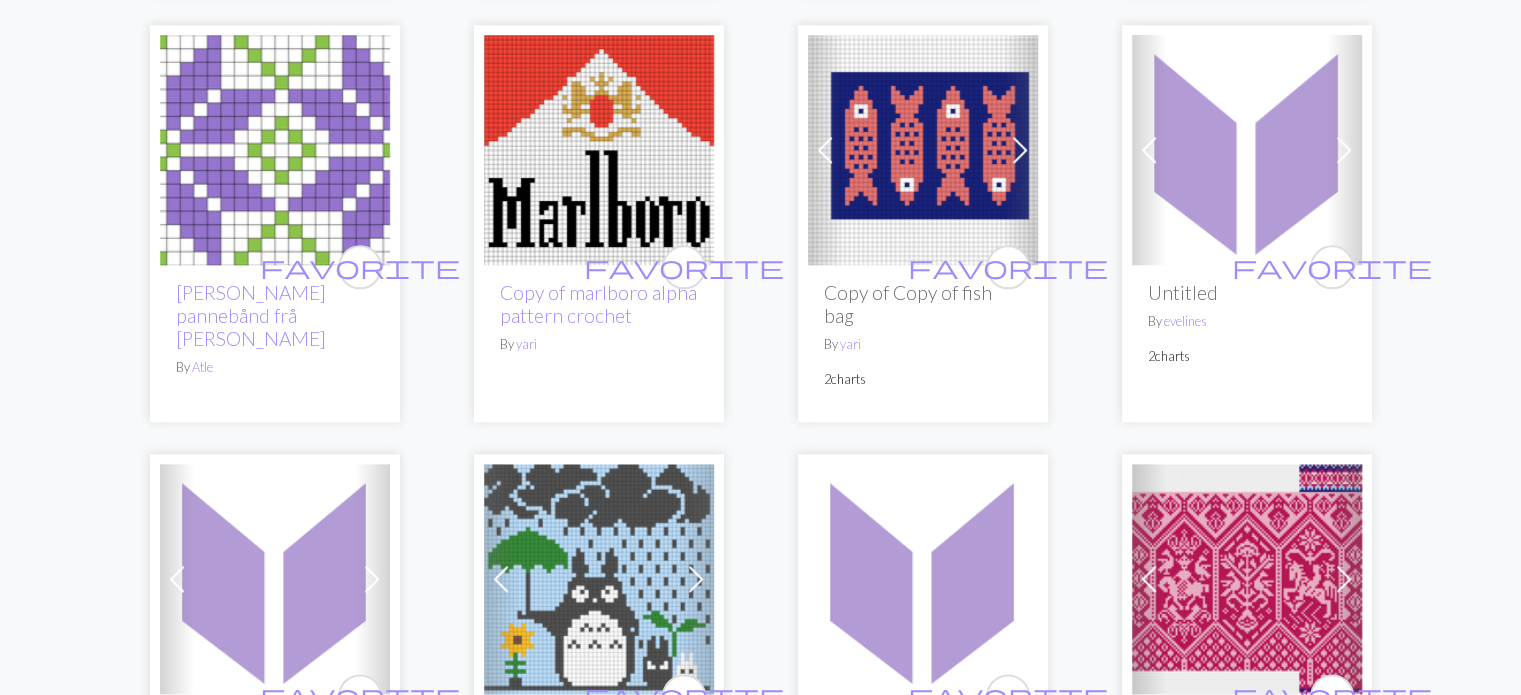 click at bounding box center [599, 150] 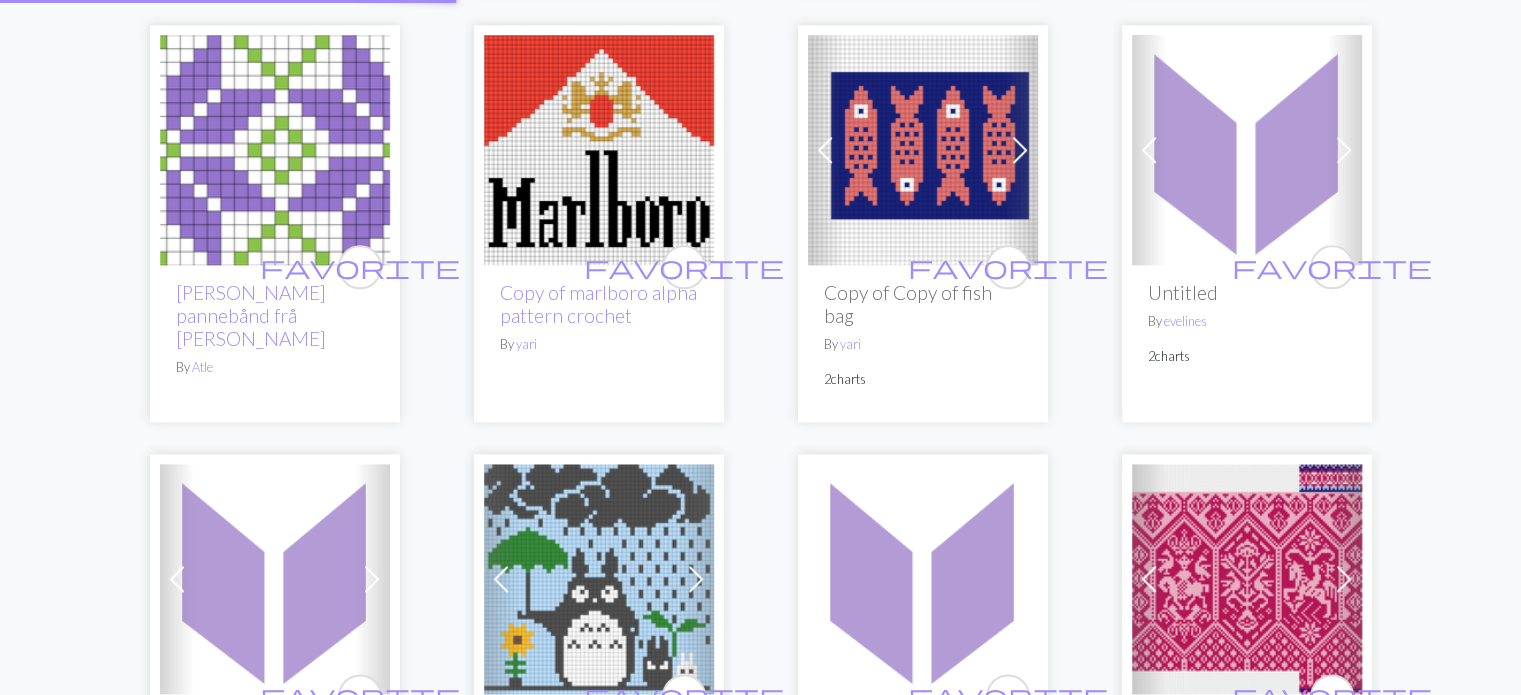 scroll, scrollTop: 0, scrollLeft: 0, axis: both 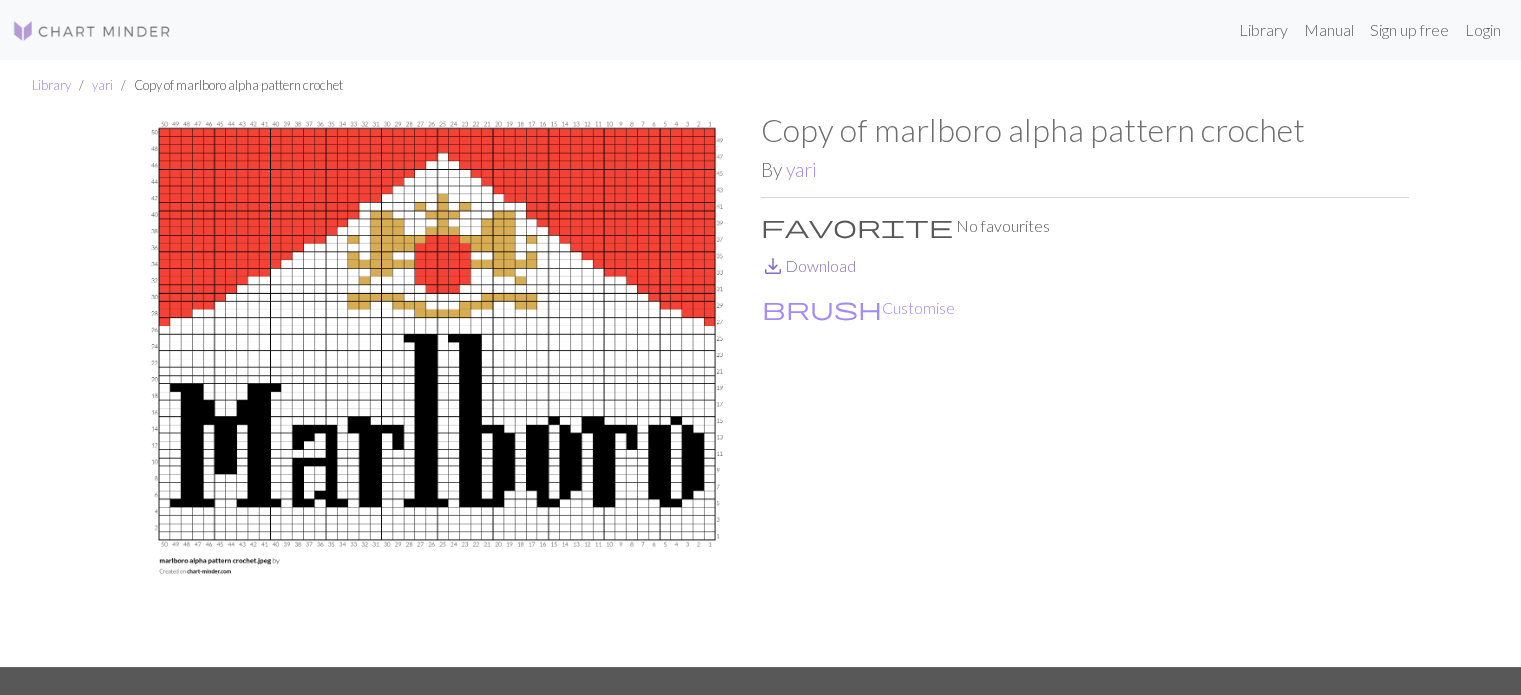 click on "save_alt" at bounding box center [773, 266] 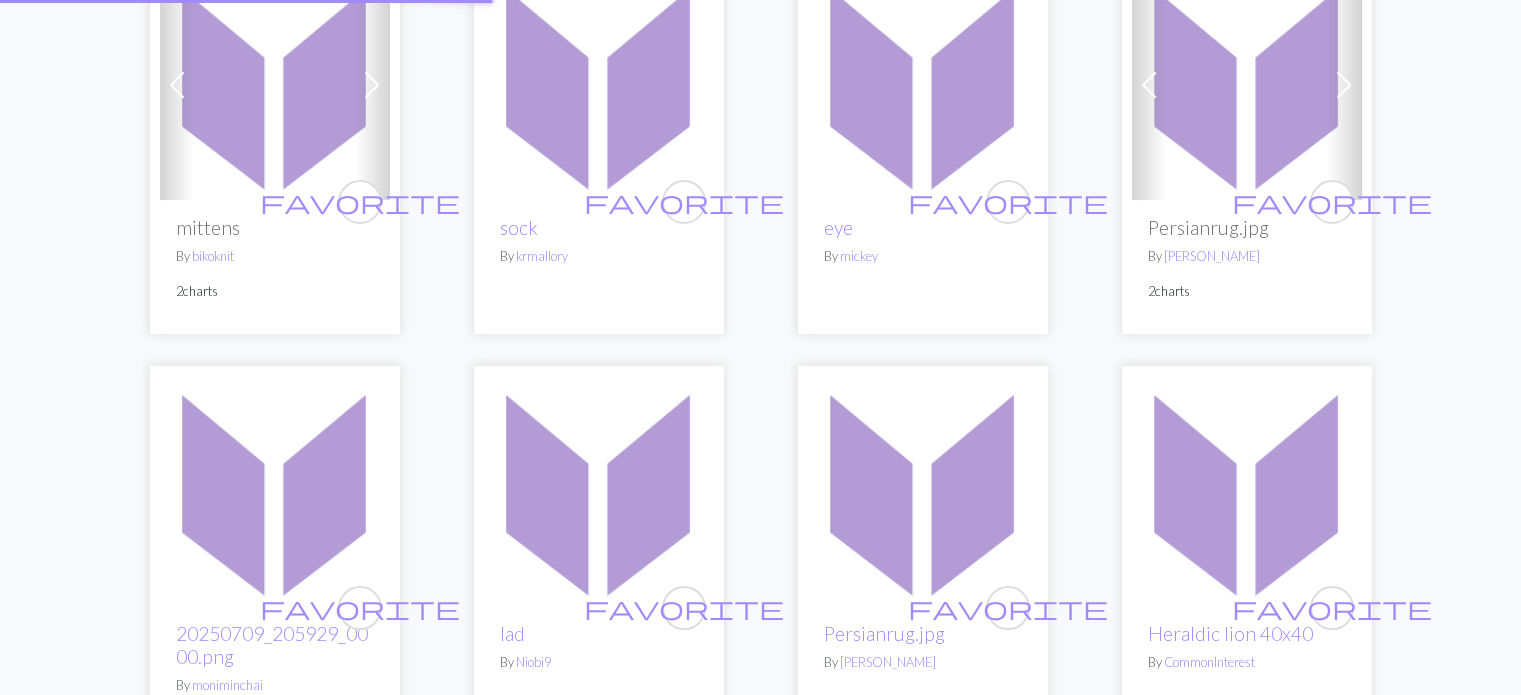 scroll, scrollTop: 0, scrollLeft: 0, axis: both 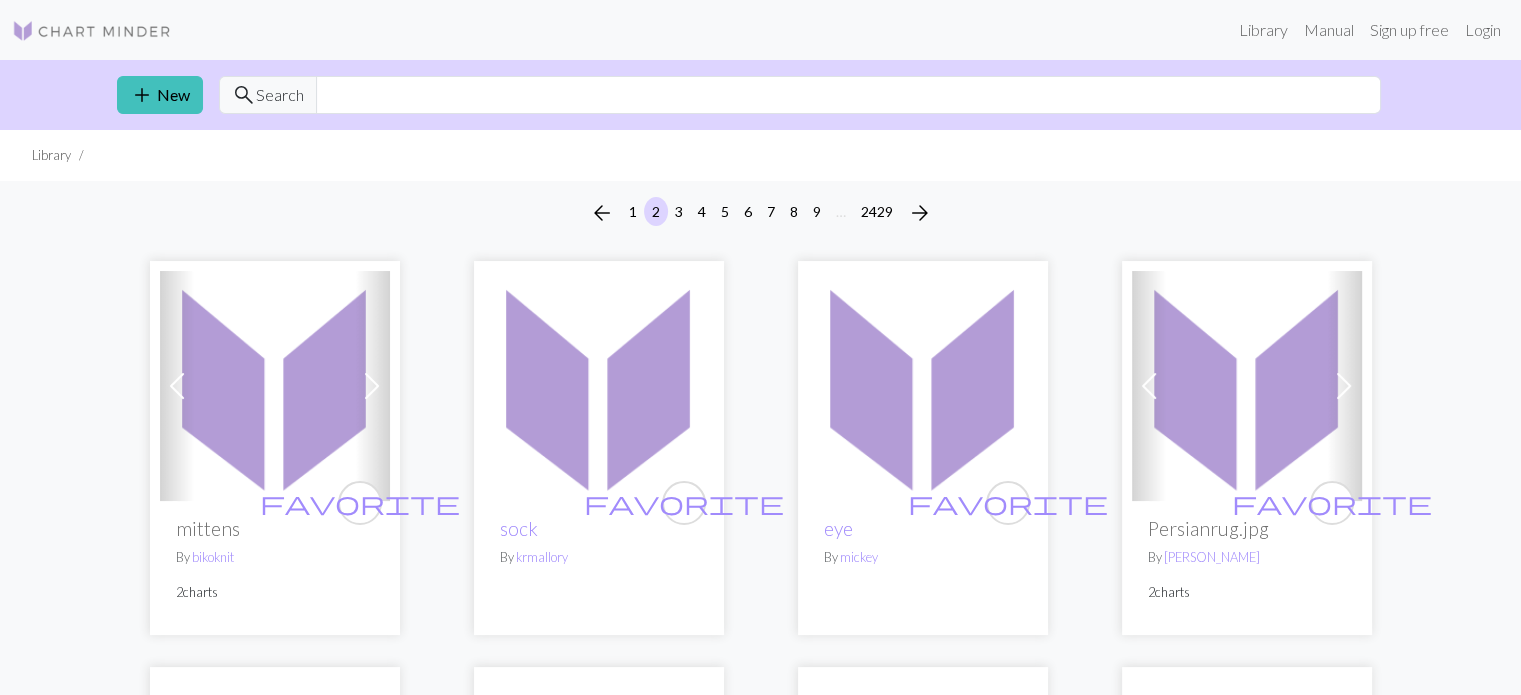 click on "Previous Next favorite mittens By   bikoknit 2  charts favorite sock By   krmallory favorite eye By   [PERSON_NAME] Next favorite Persianrug.jpg By   [PERSON_NAME]  2  charts favorite 20250709_205929_0000.png By   moniminchai favorite lad By   Niobi9 favorite Persianrug.jpg By   [PERSON_NAME]  favorite Heraldic lion 40x40 By   CommonInterest favorite Heraldic lion By   CommonInterest favorite Copy of Moon Moth By   Nonoui Previous Next favorite Sylph By   SoCo17 2  charts Previous Next favorite Copy of Copy of heraldic lion By   CommonInterest 2  charts Previous Next favorite Copy of Copy of heraldic lion By   CommonInterest 2  charts favorite lily By   [PERSON_NAME] Previous Next favorite K-Pop Demon Hunters Tiger By   yveigh 2  charts favorite Screen Shot [DATE] 9.39.26 PM.png By   ltwoodward favorite støvle By   [PERSON_NAME] favorite Screenshot [DATE] 9.48.15 PM.png By   [PERSON_NAME] Previous Next favorite Copy of Copy of Mushroom, adjust By   [PERSON_NAME] 2  charts favorite By   Atle favorite" at bounding box center (761, 2896) 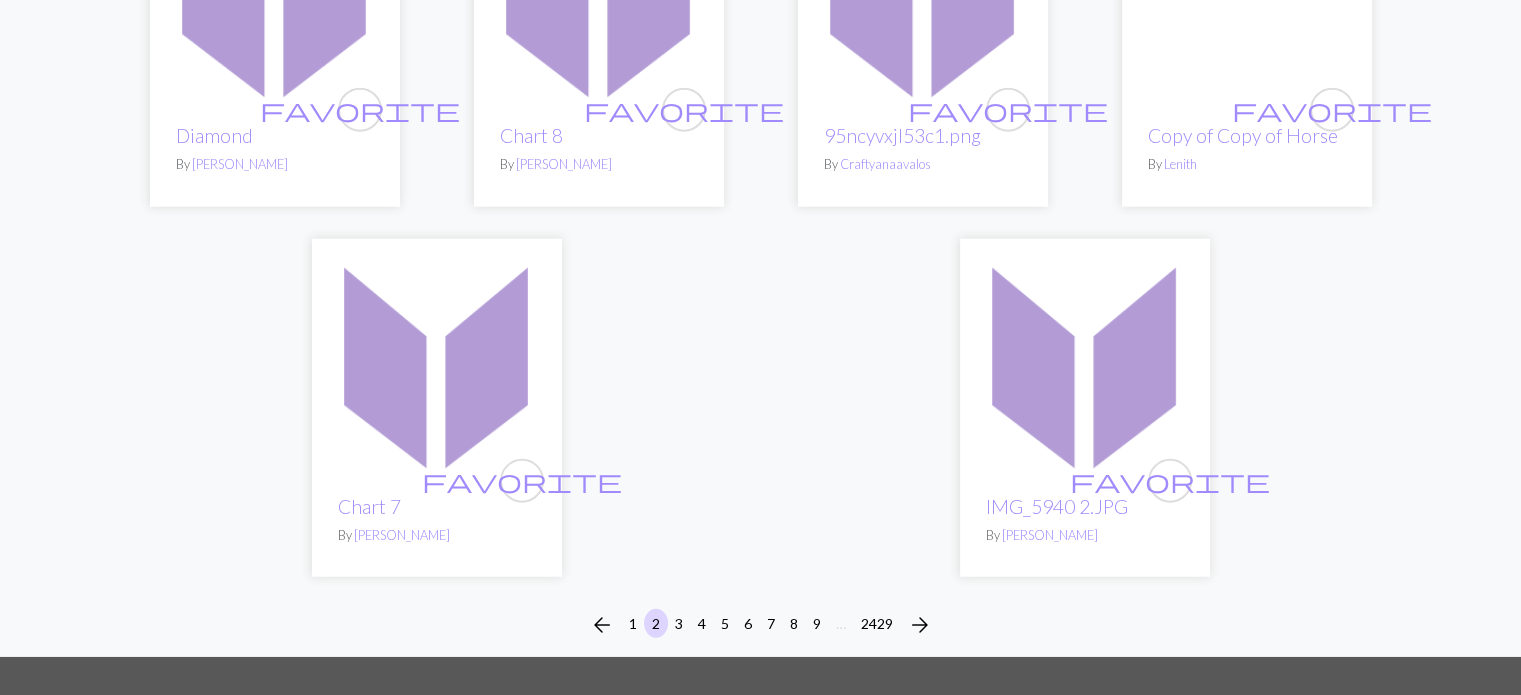scroll, scrollTop: 4960, scrollLeft: 0, axis: vertical 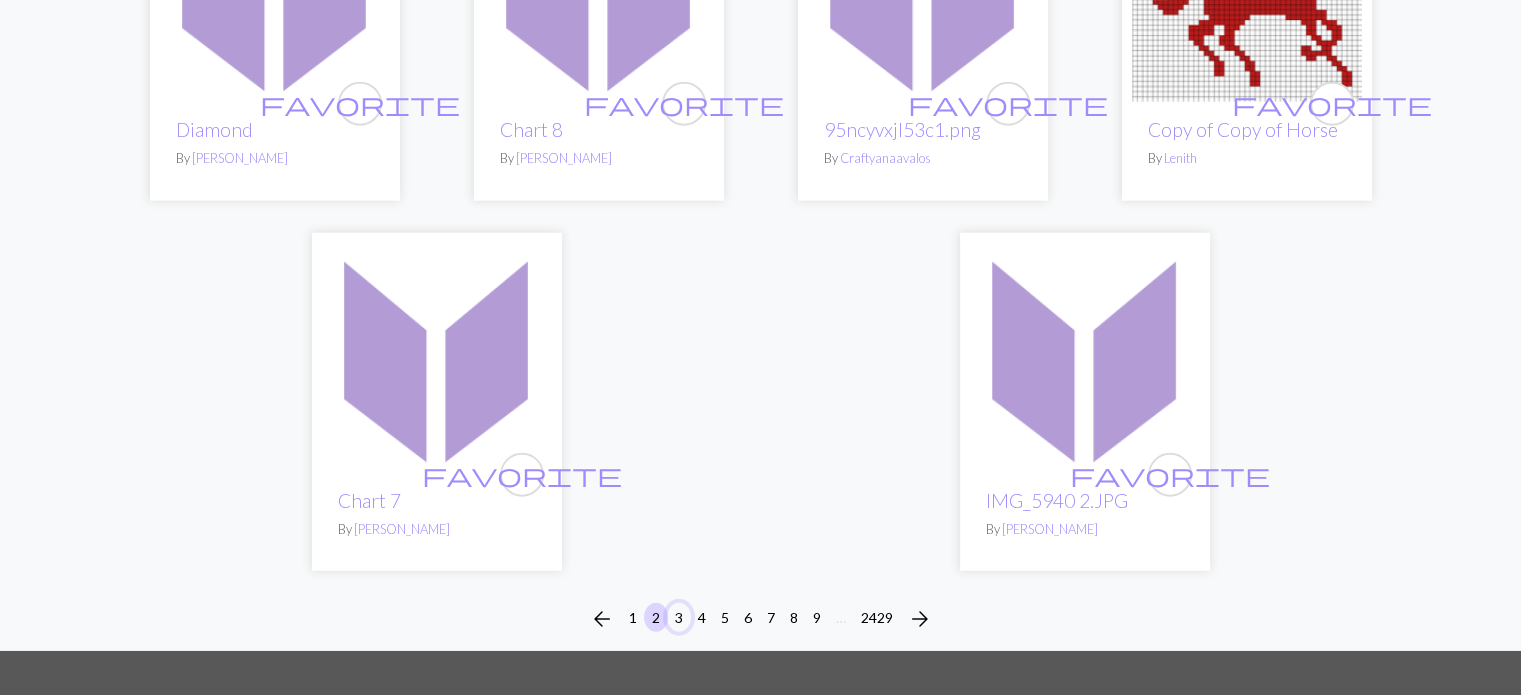 click on "3" at bounding box center (679, 617) 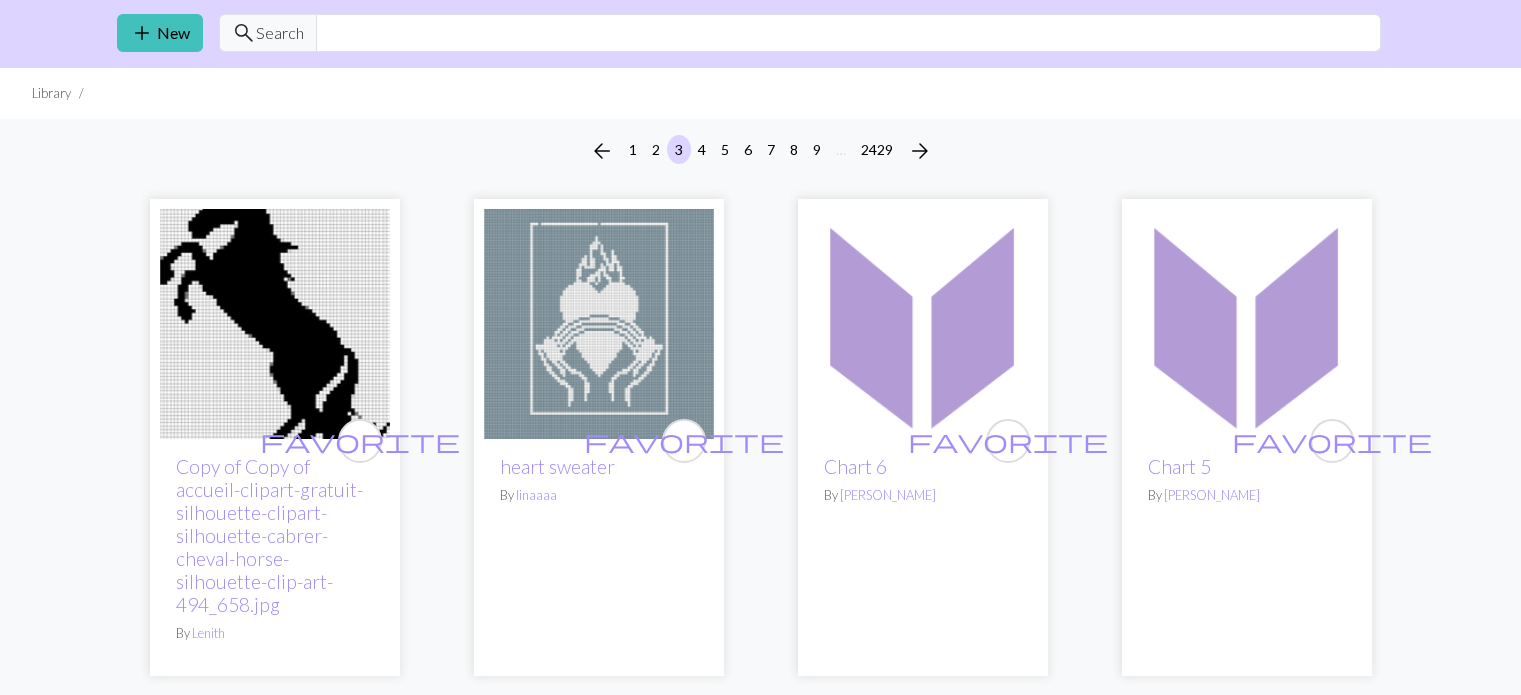 scroll, scrollTop: 0, scrollLeft: 0, axis: both 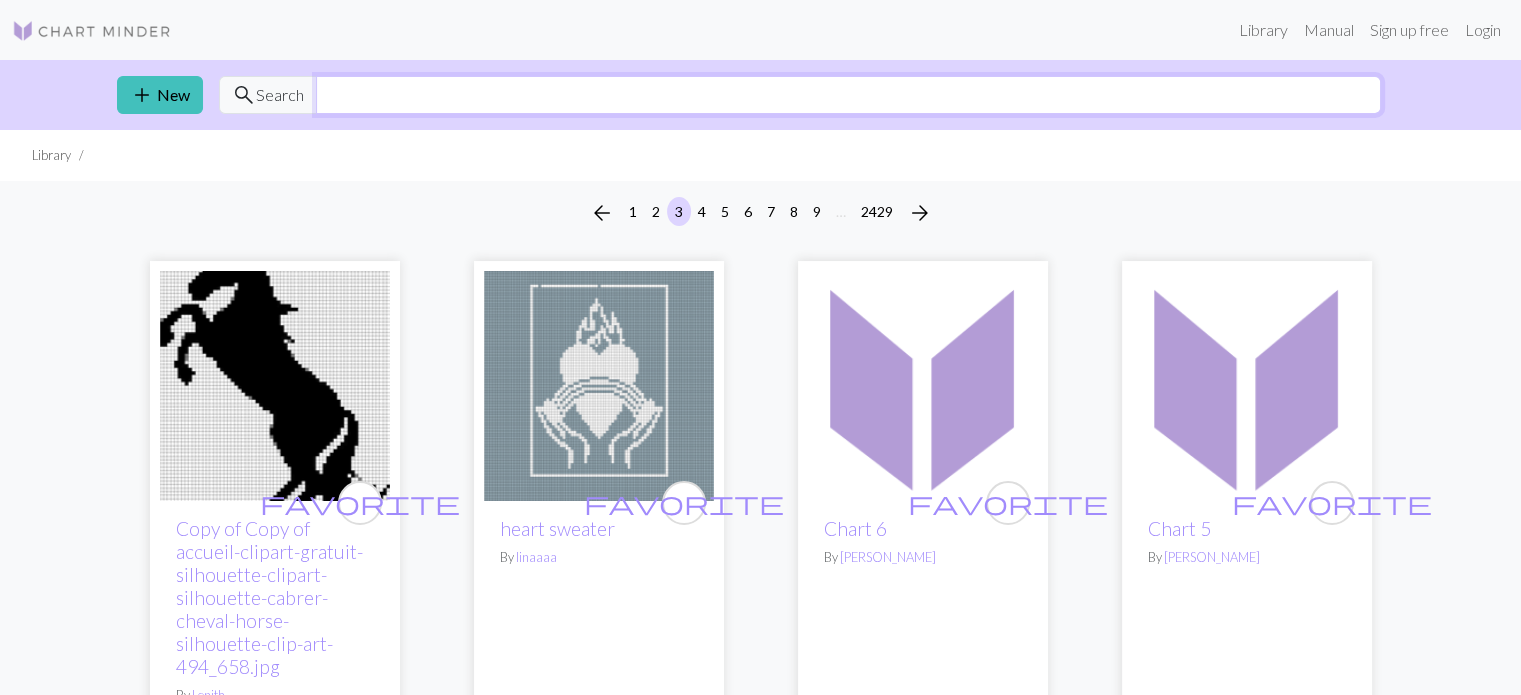 click at bounding box center (848, 95) 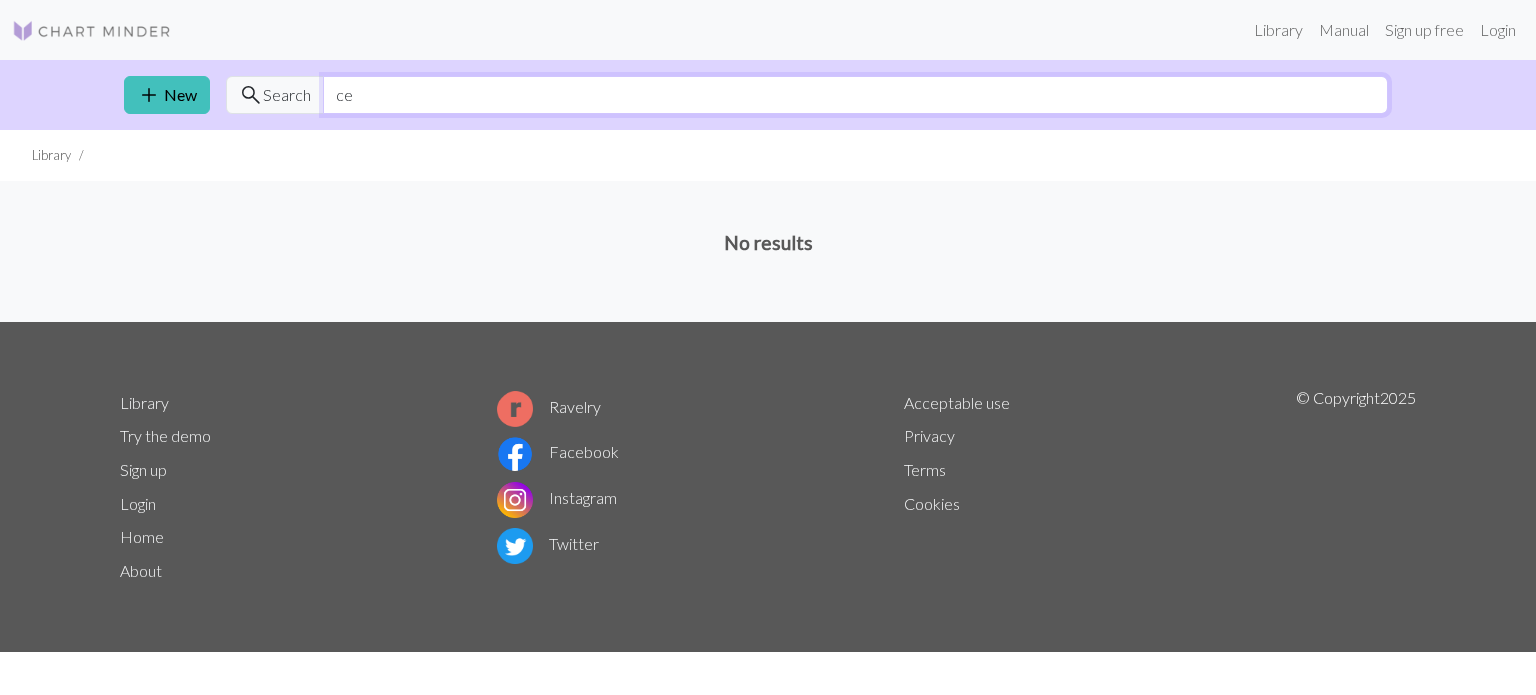 type on "c" 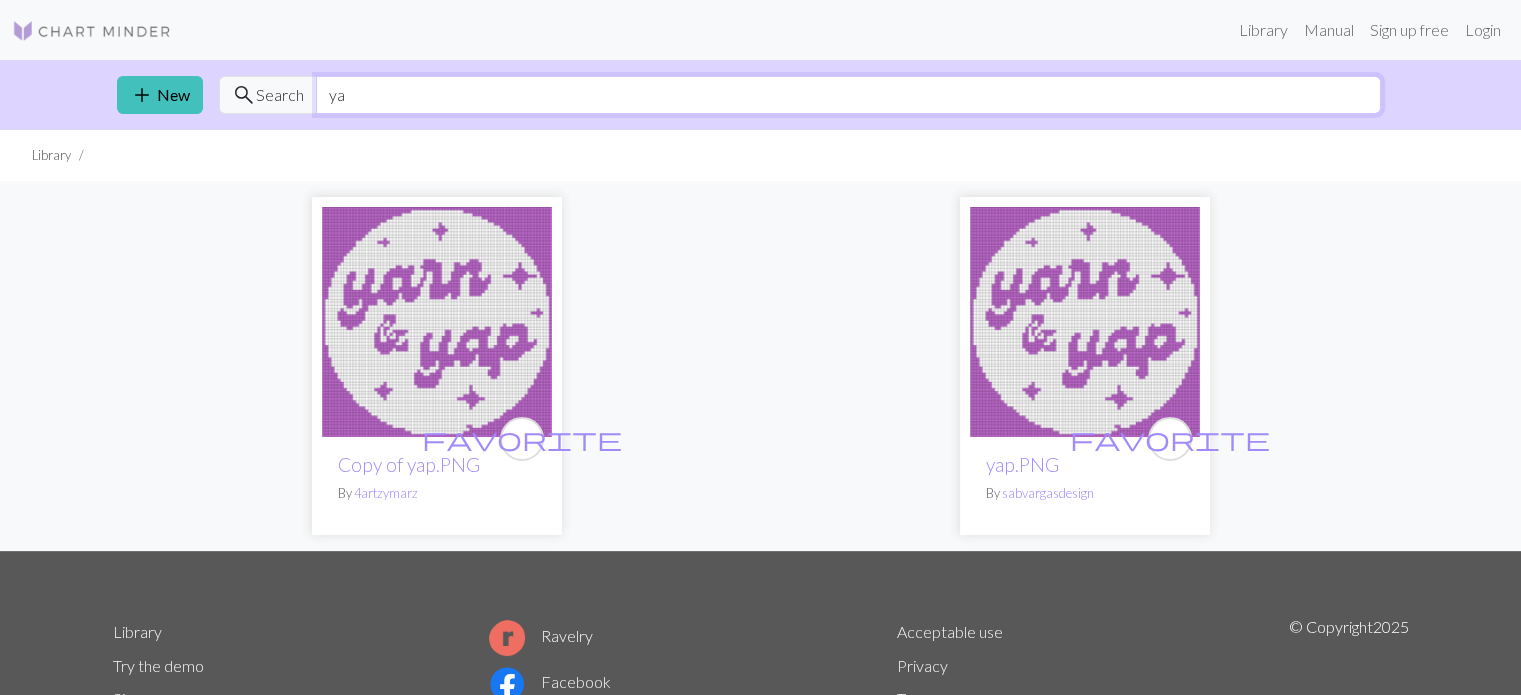 type on "y" 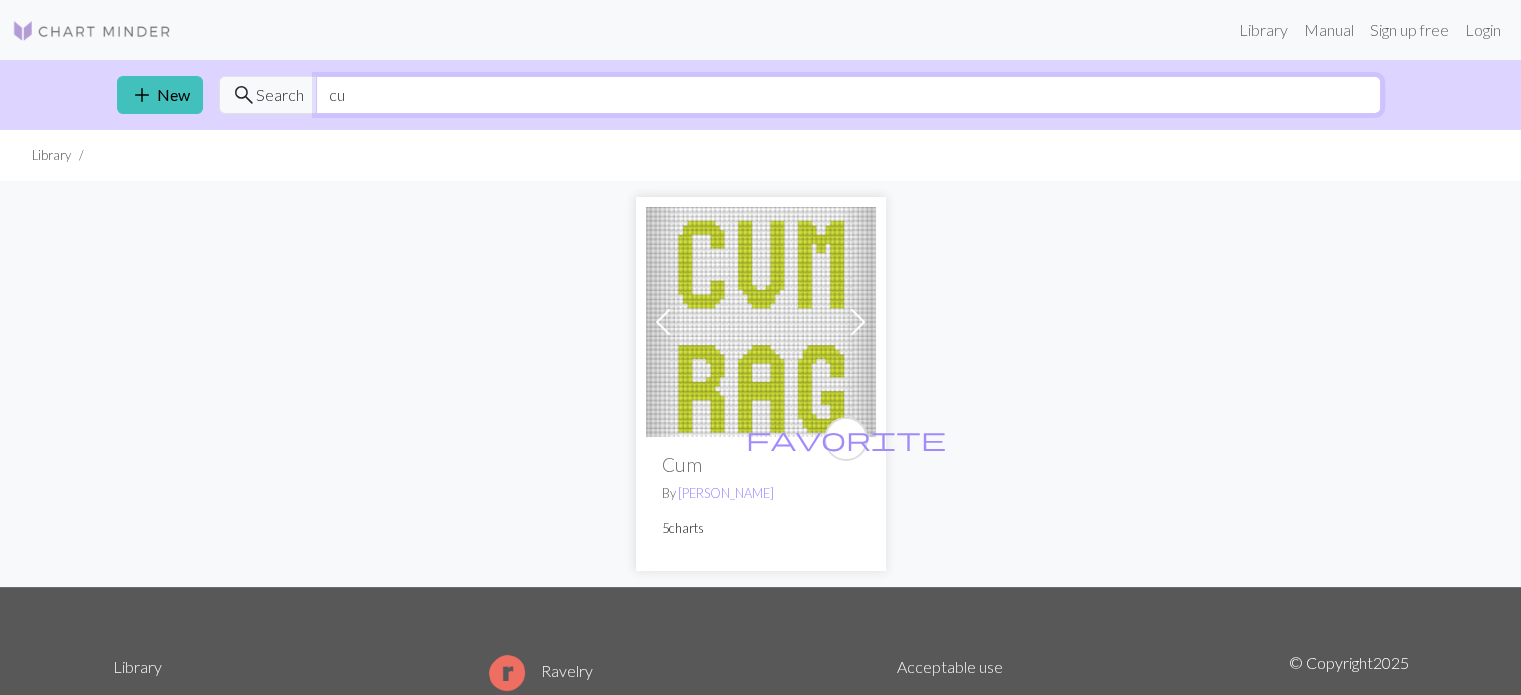 type on "c" 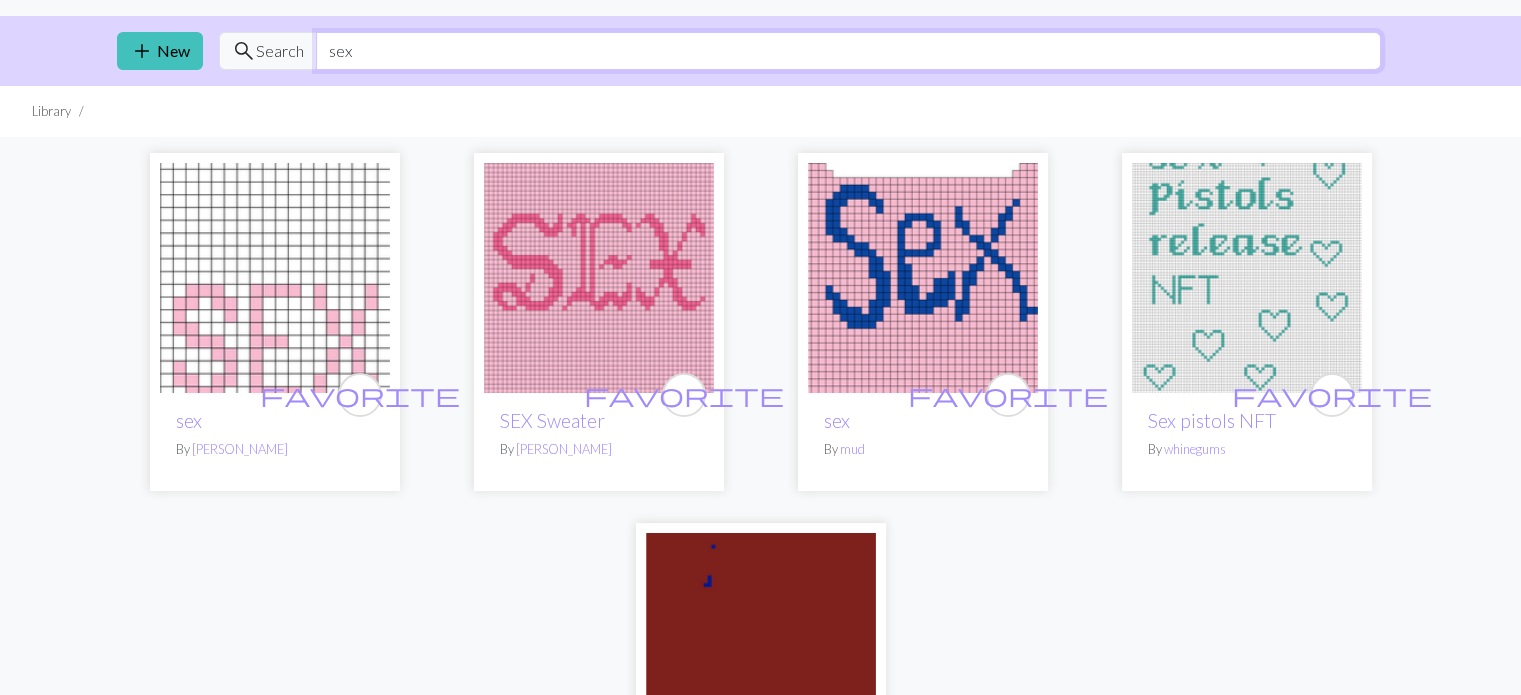 scroll, scrollTop: 37, scrollLeft: 0, axis: vertical 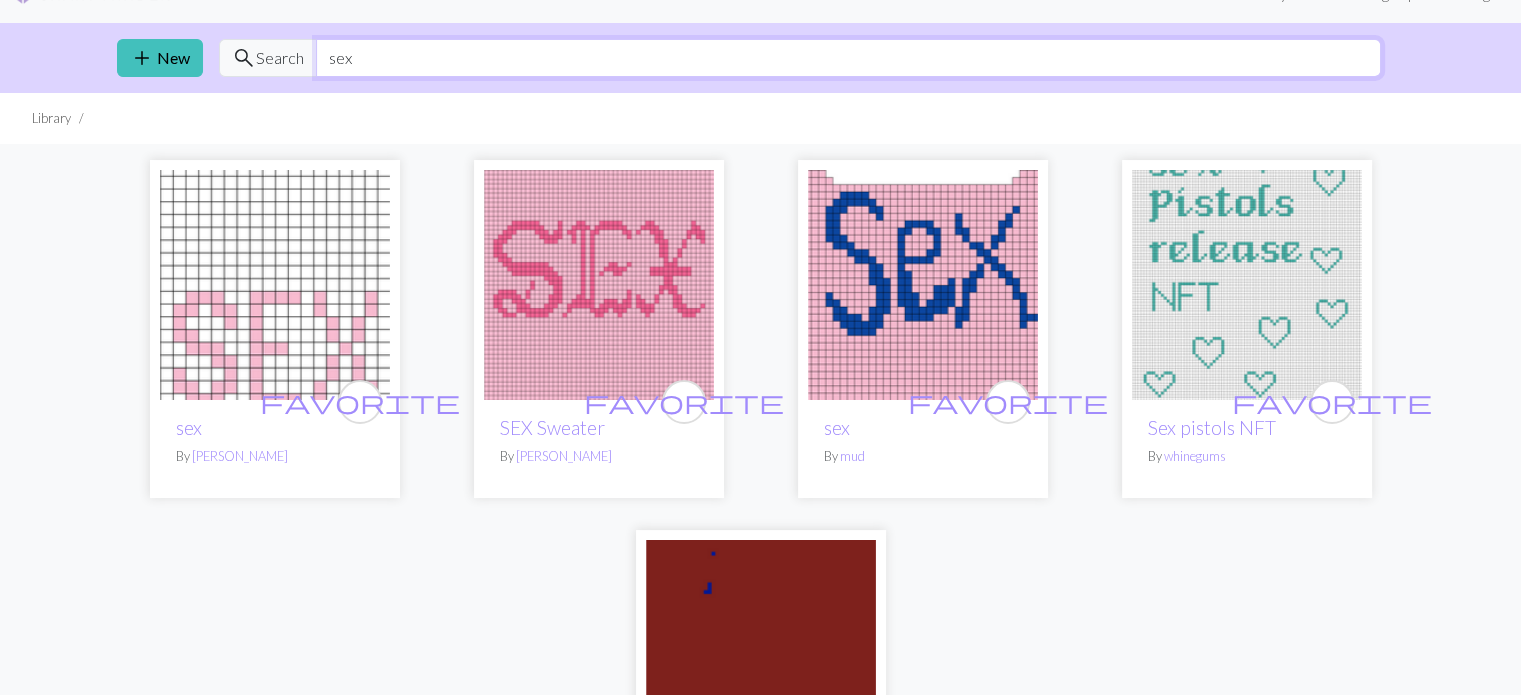 click on "sex" at bounding box center [848, 58] 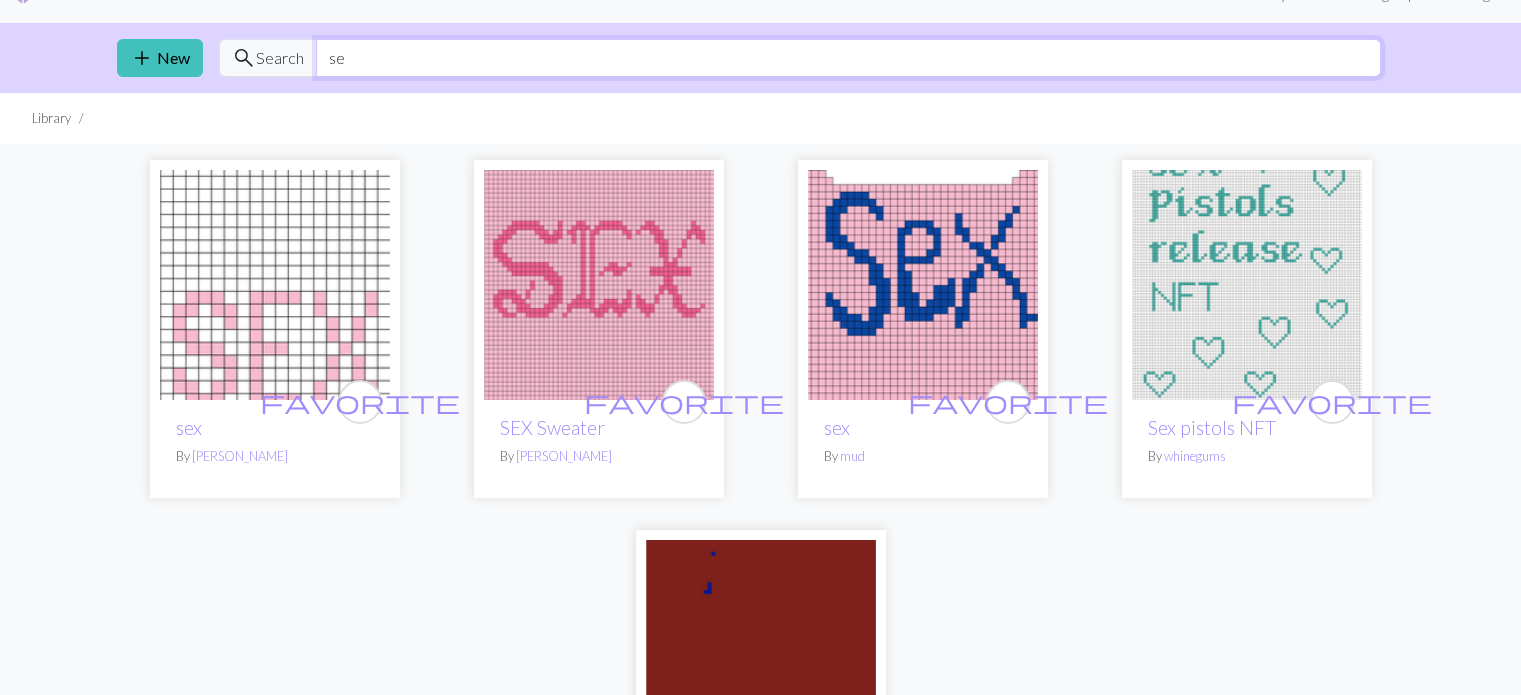 type on "s" 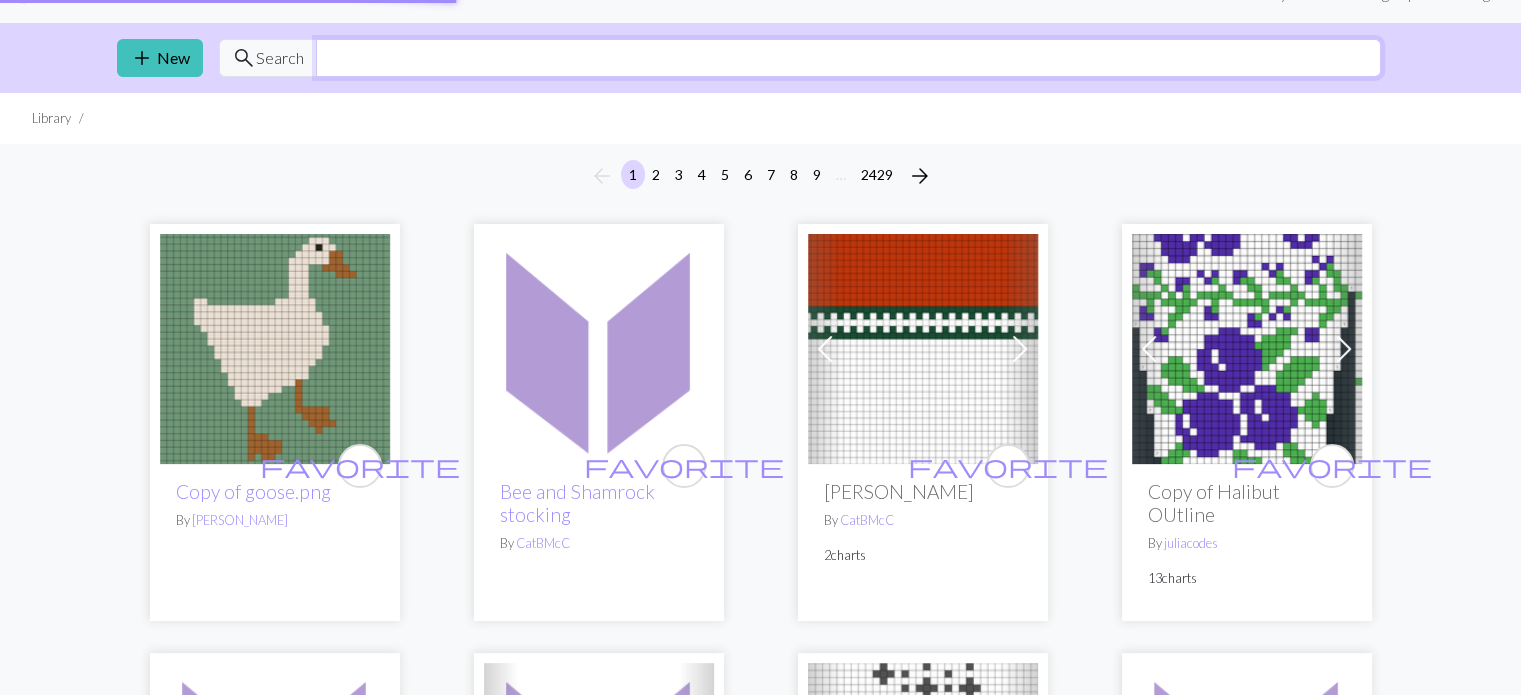 scroll, scrollTop: 0, scrollLeft: 0, axis: both 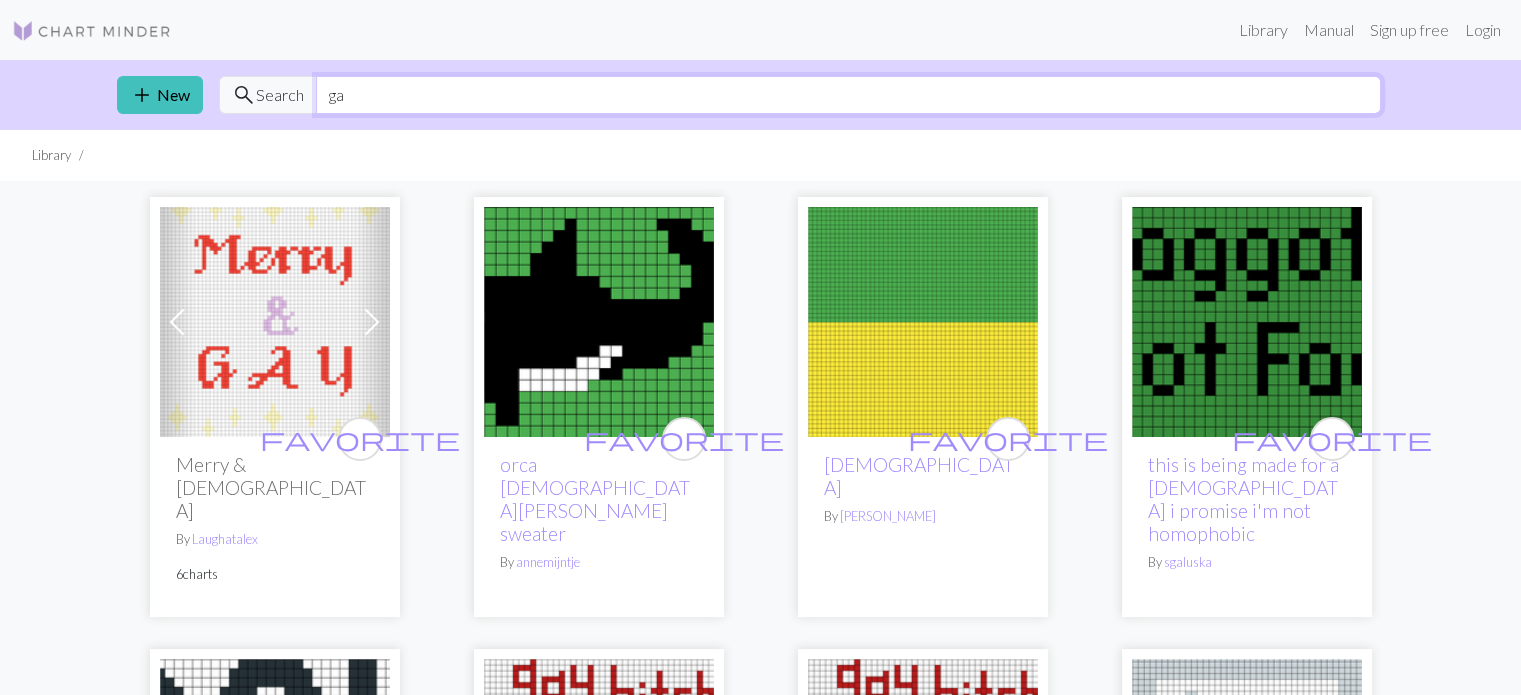type on "g" 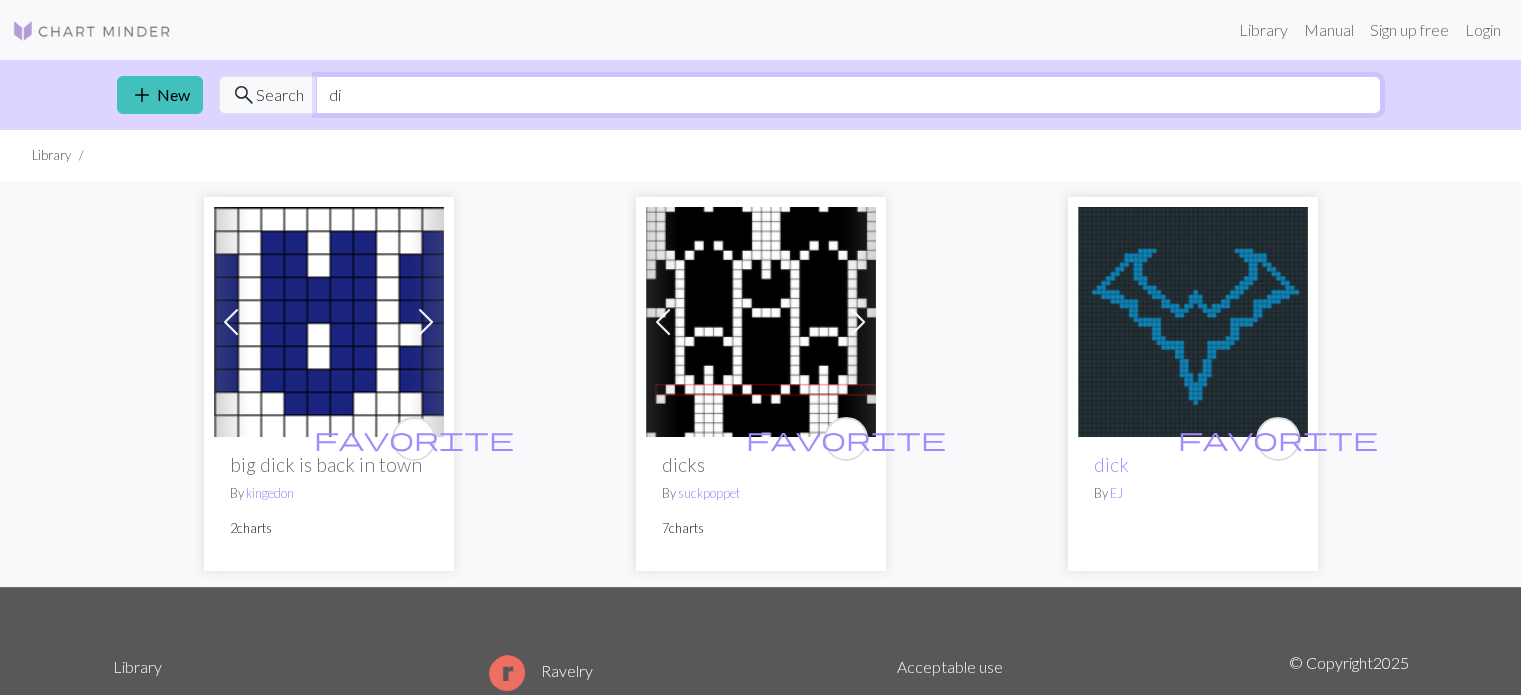 type on "d" 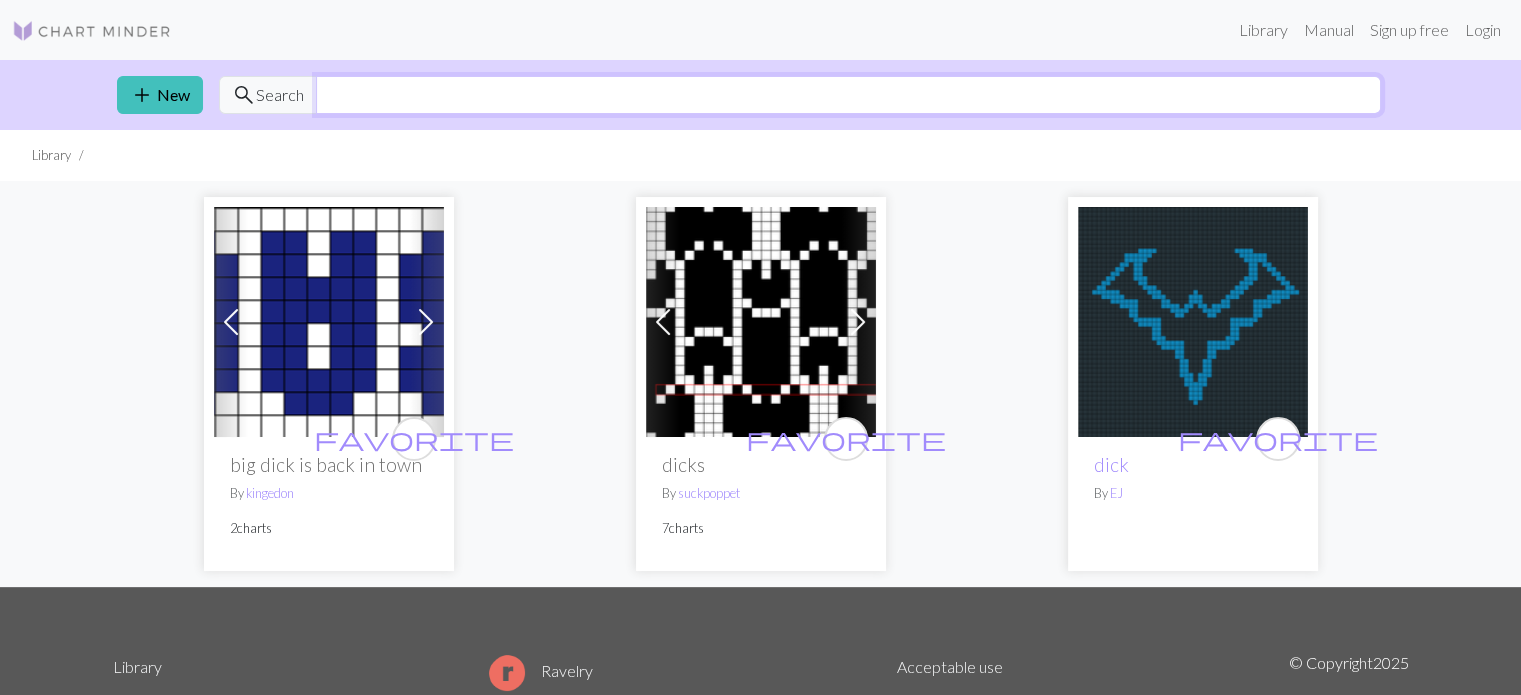 type on "u" 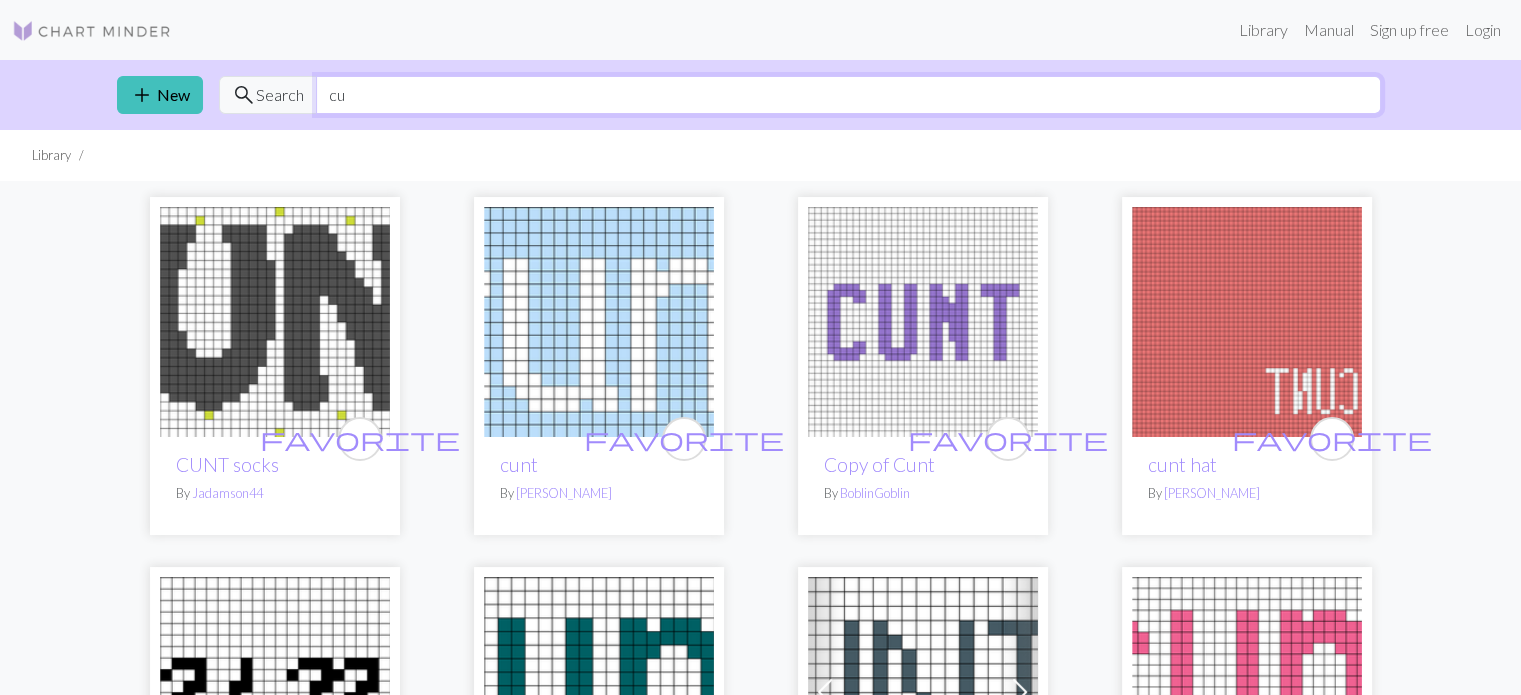 type on "c" 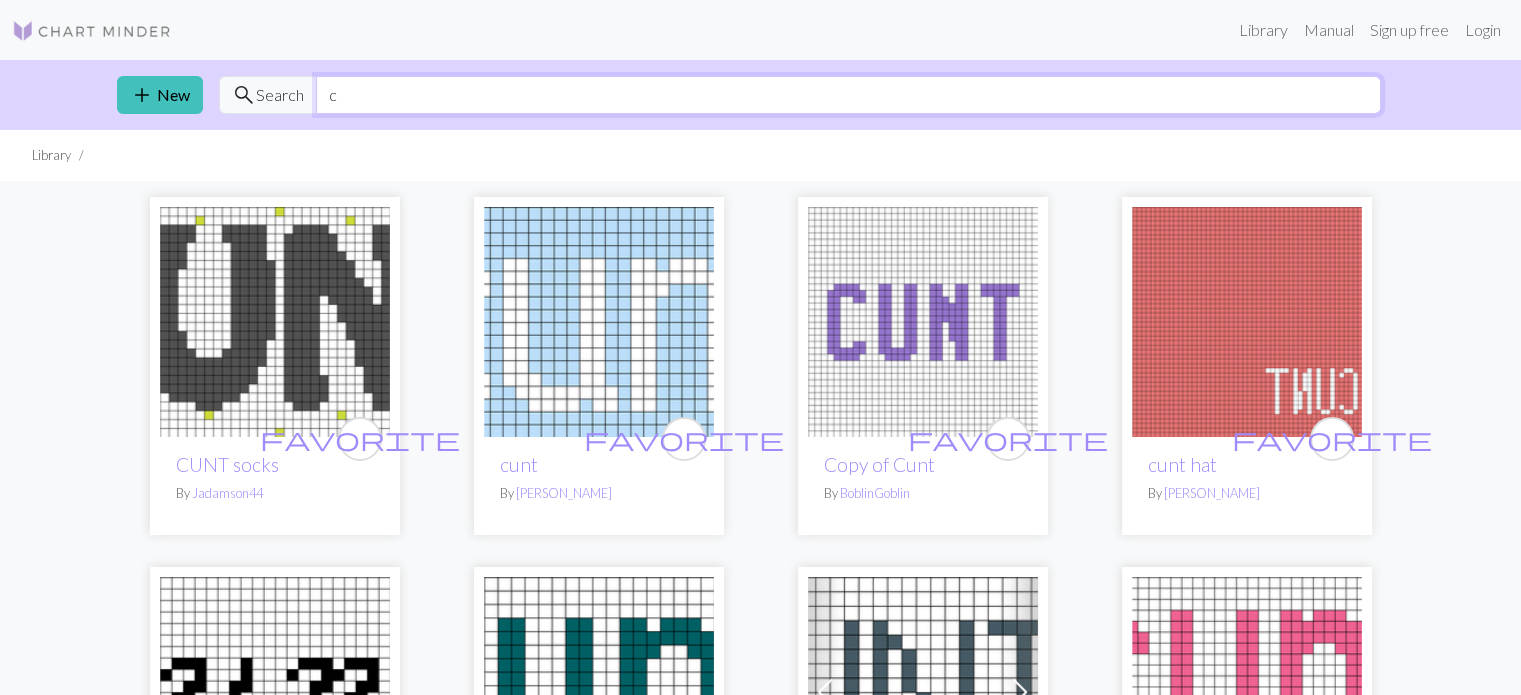 type 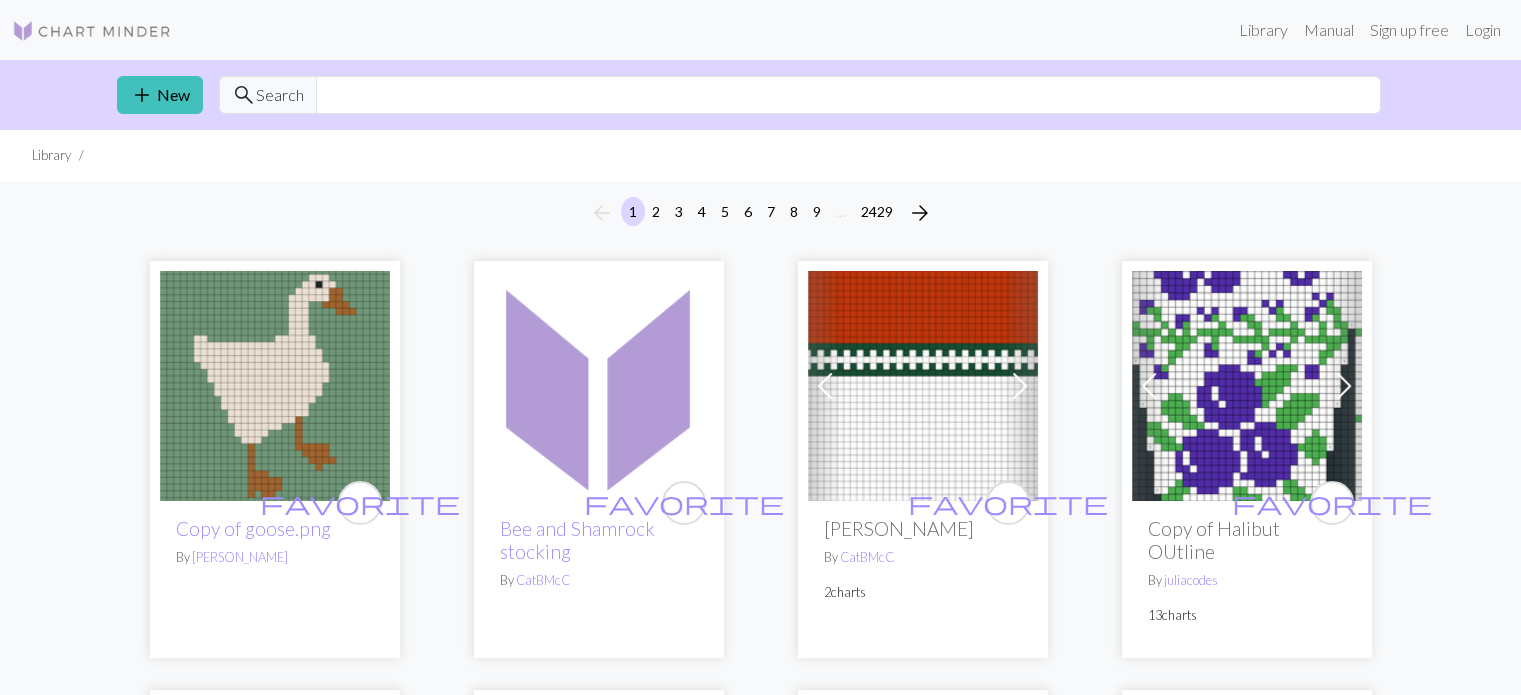 click at bounding box center (92, 31) 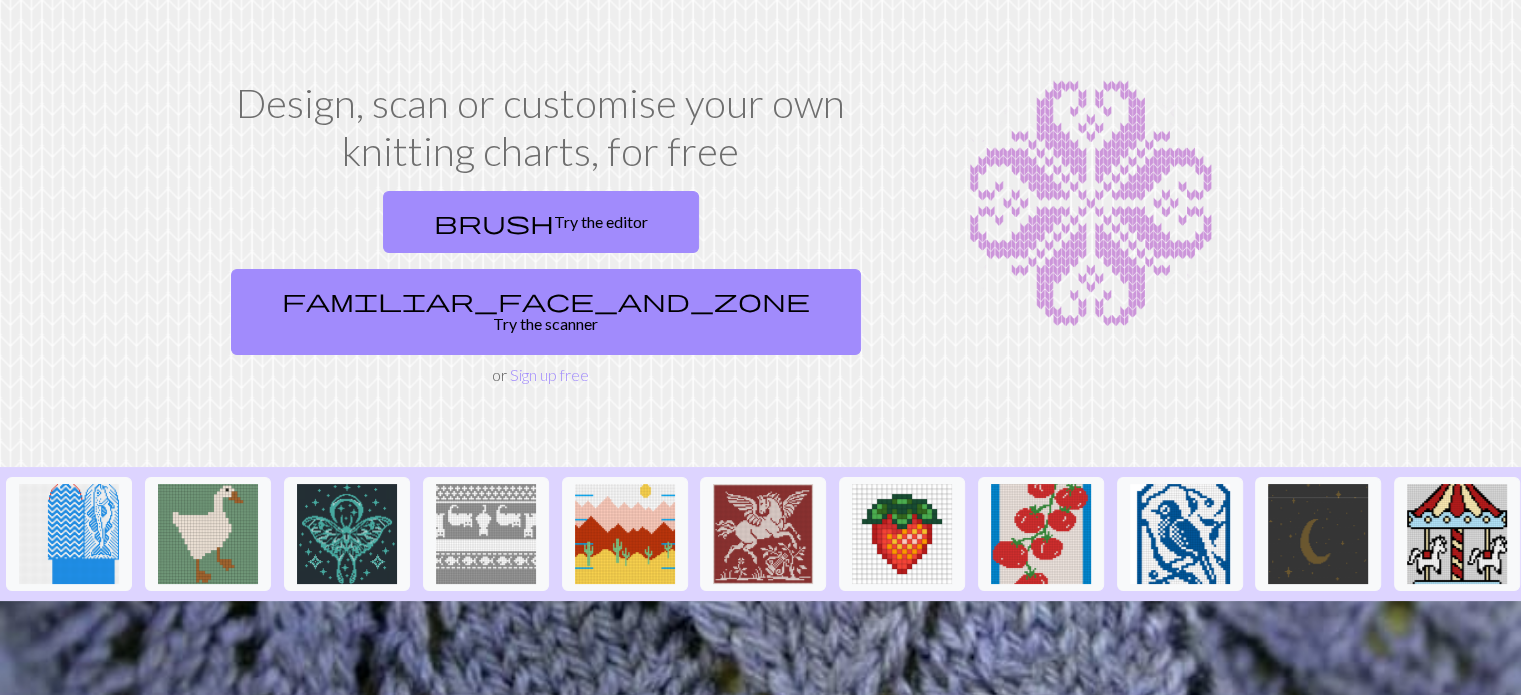 scroll, scrollTop: 40, scrollLeft: 0, axis: vertical 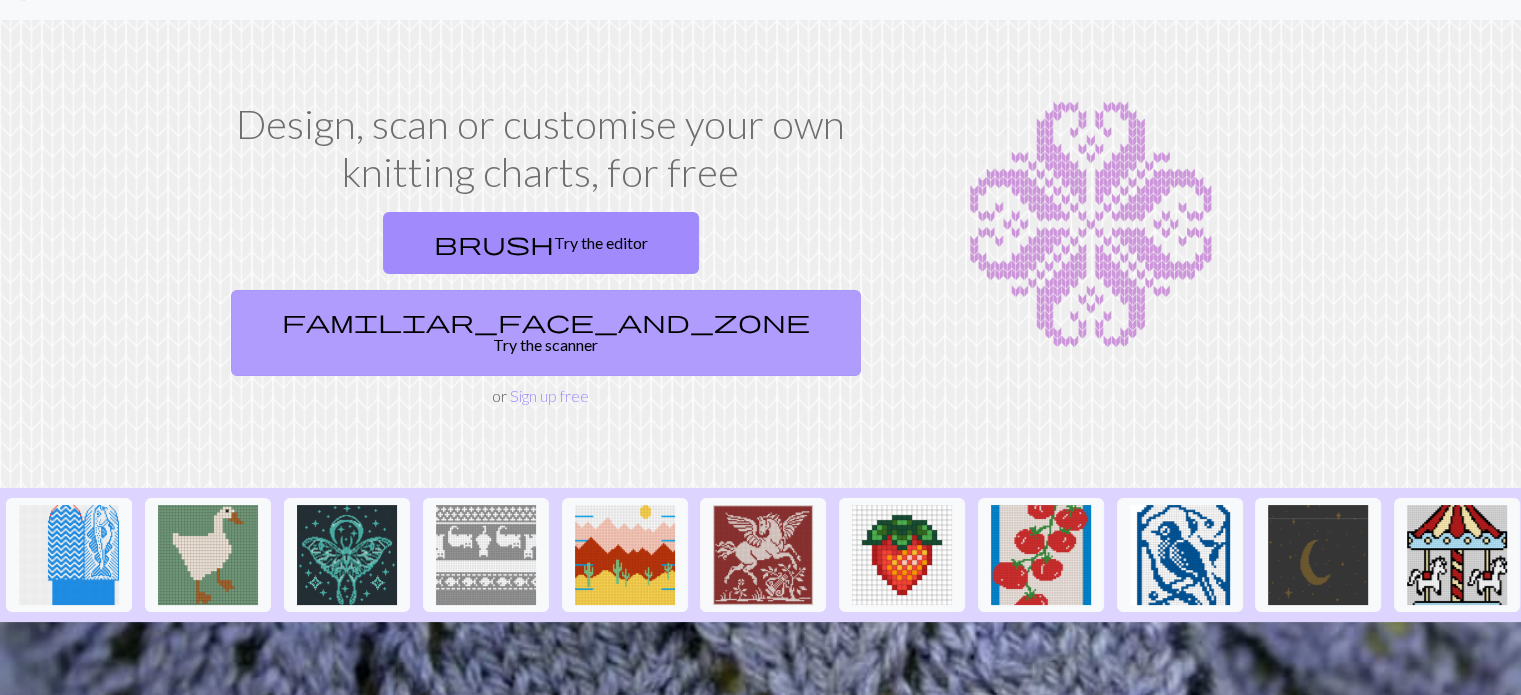 click on "familiar_face_and_zone" at bounding box center (546, 321) 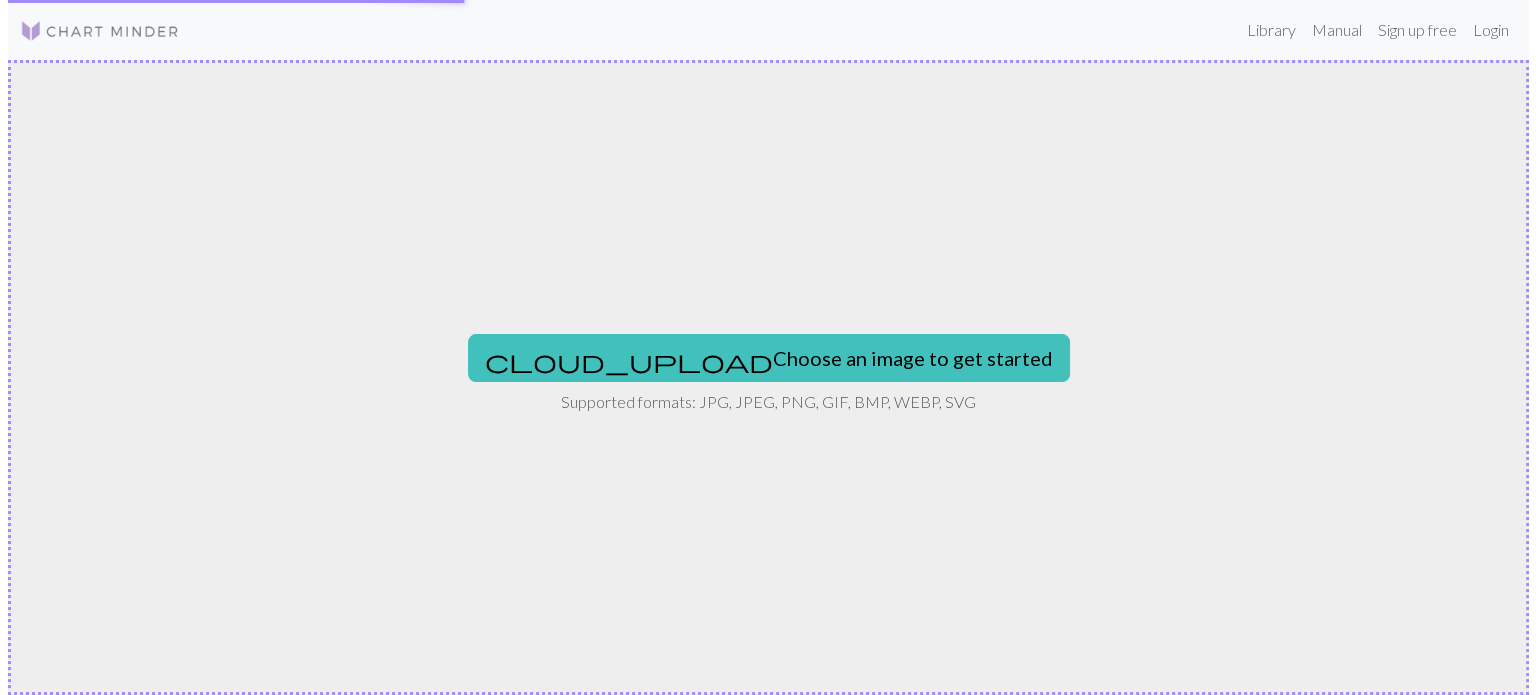 scroll, scrollTop: 0, scrollLeft: 0, axis: both 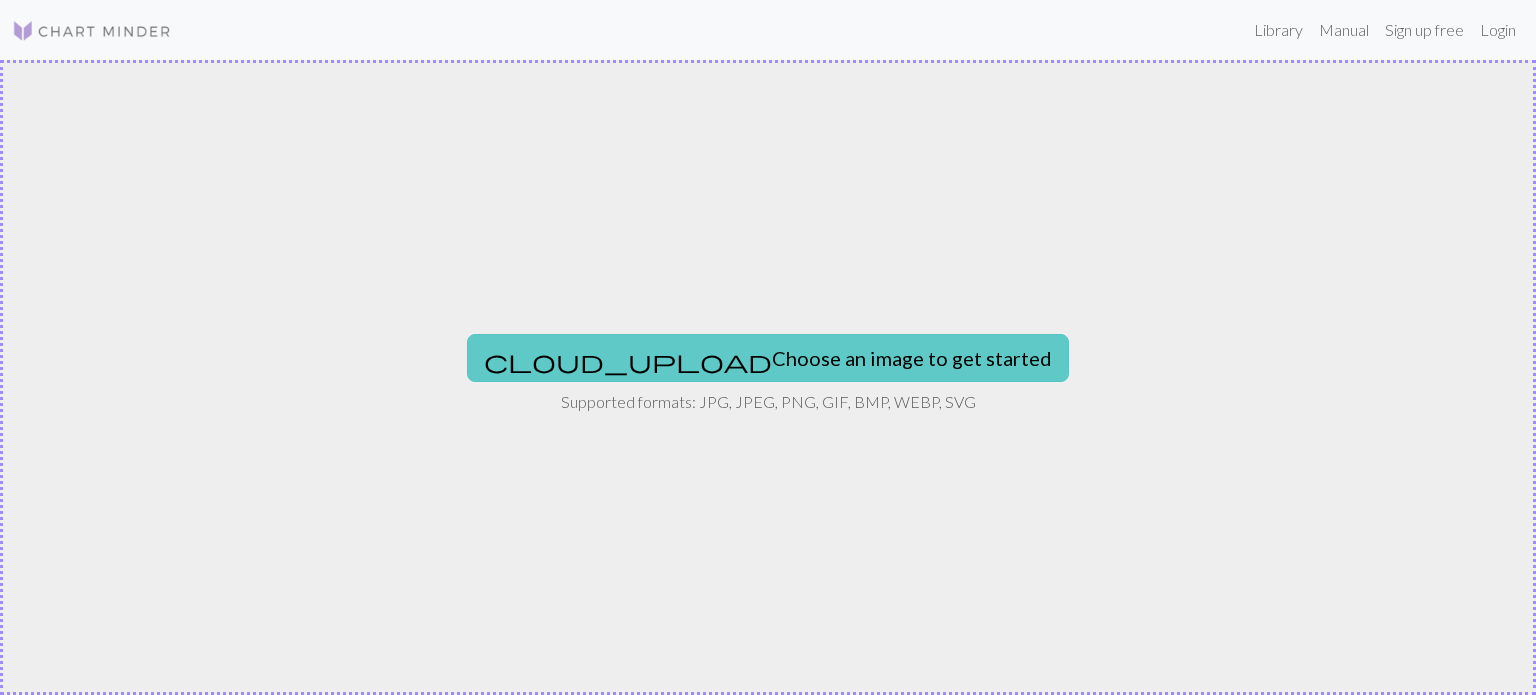 click on "cloud_upload  Choose an image to get started" at bounding box center [768, 358] 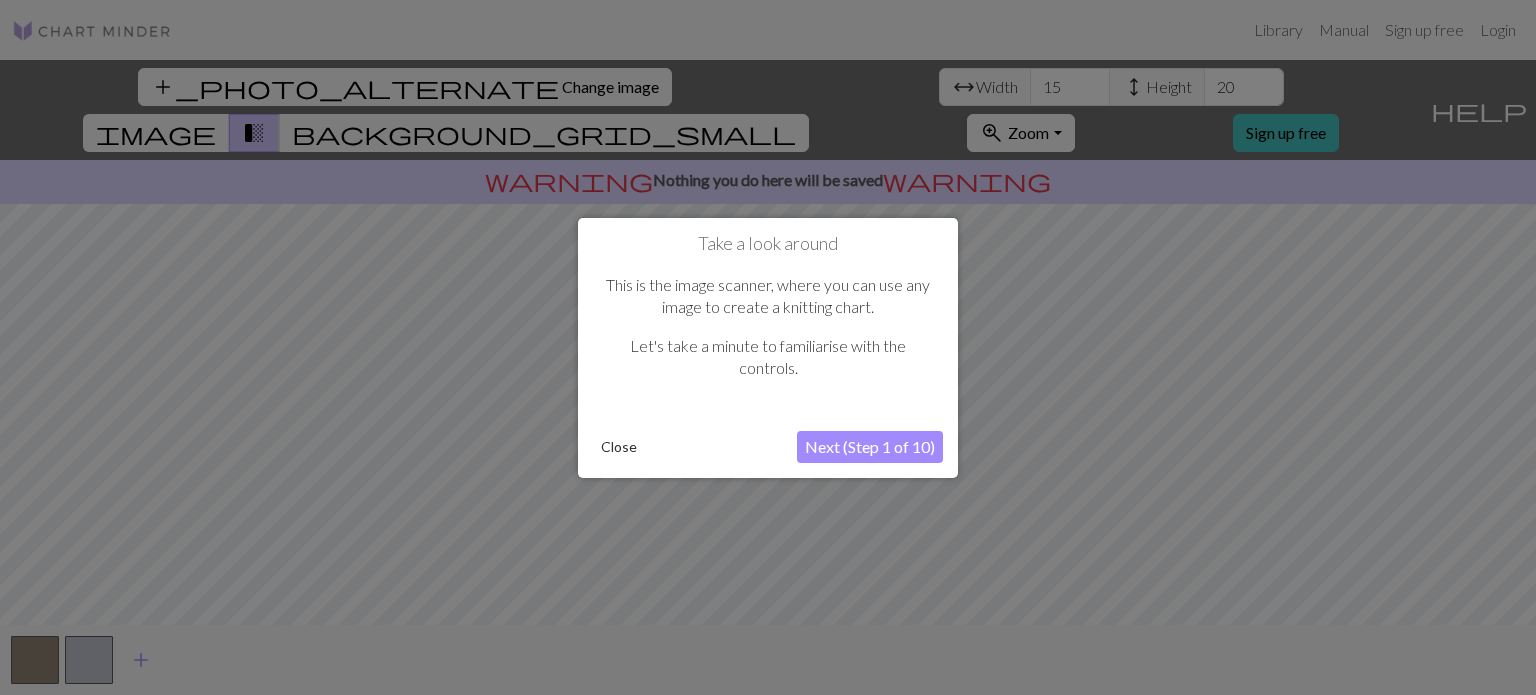 click on "Next (Step 1 of 10)" at bounding box center [870, 447] 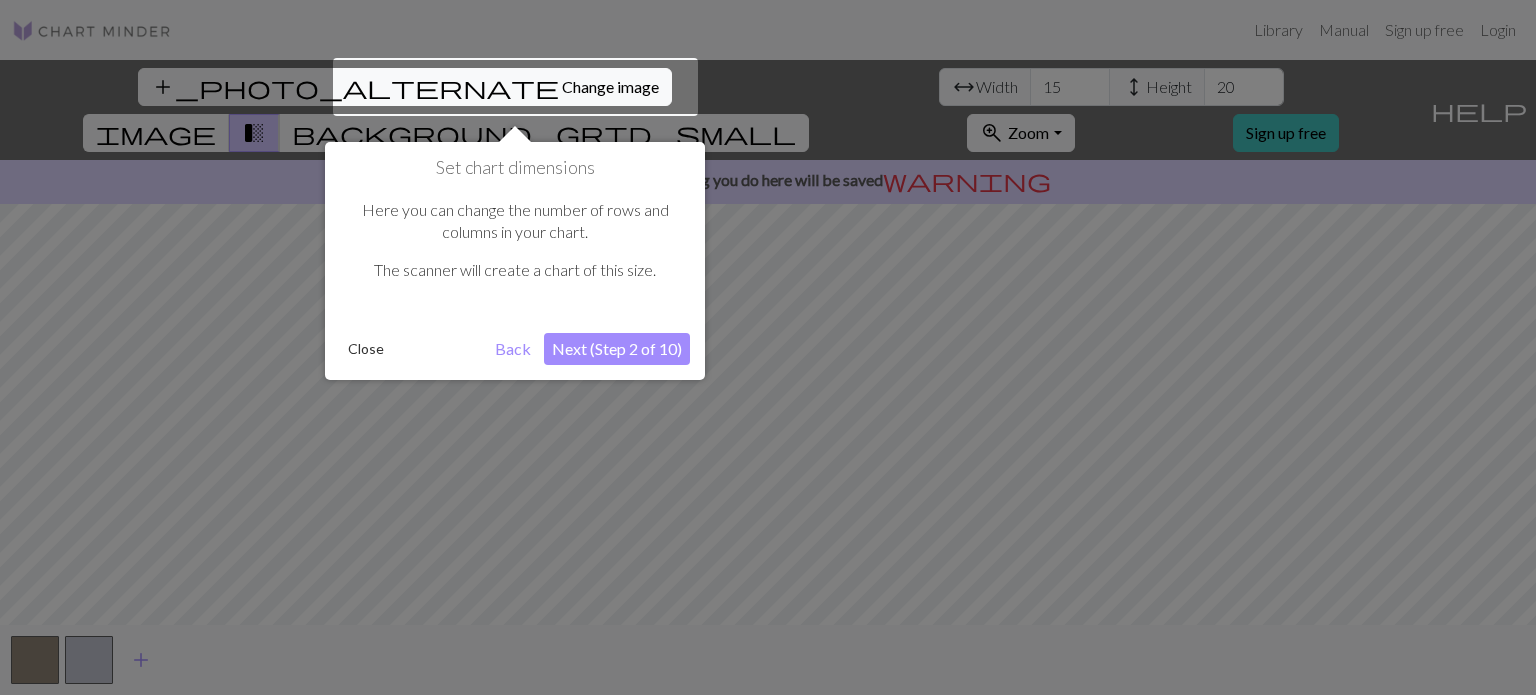 click on "Next (Step 2 of 10)" at bounding box center (617, 349) 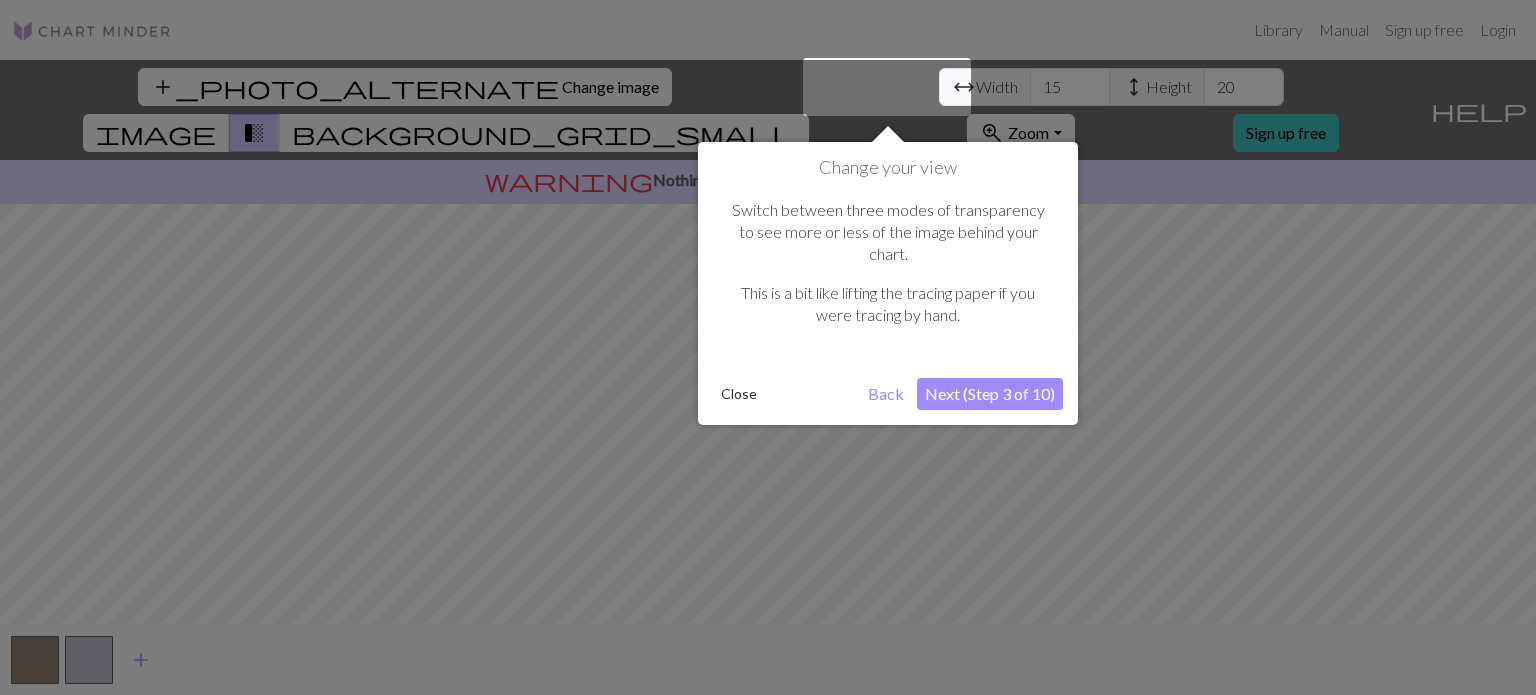 click on "Next (Step 3 of 10)" at bounding box center [990, 394] 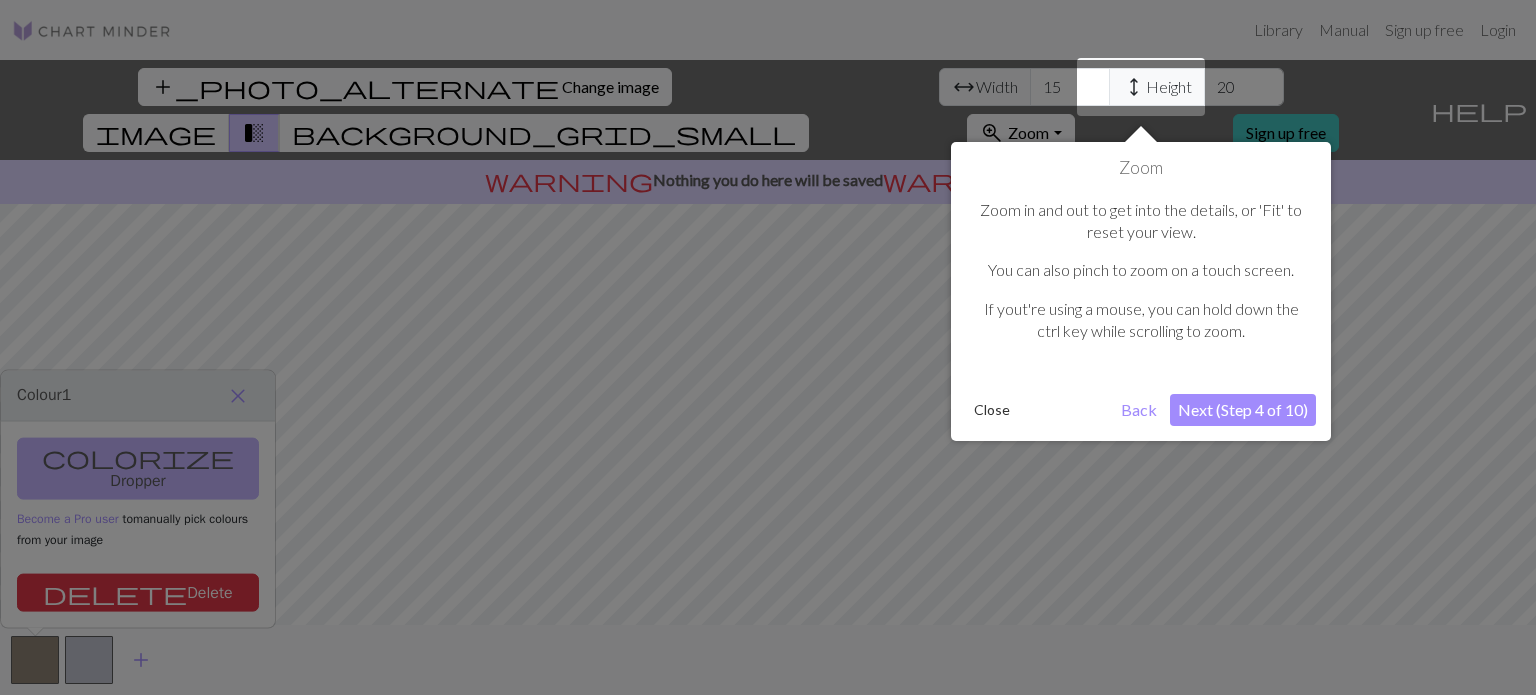 click on "Next (Step 4 of 10)" at bounding box center [1243, 410] 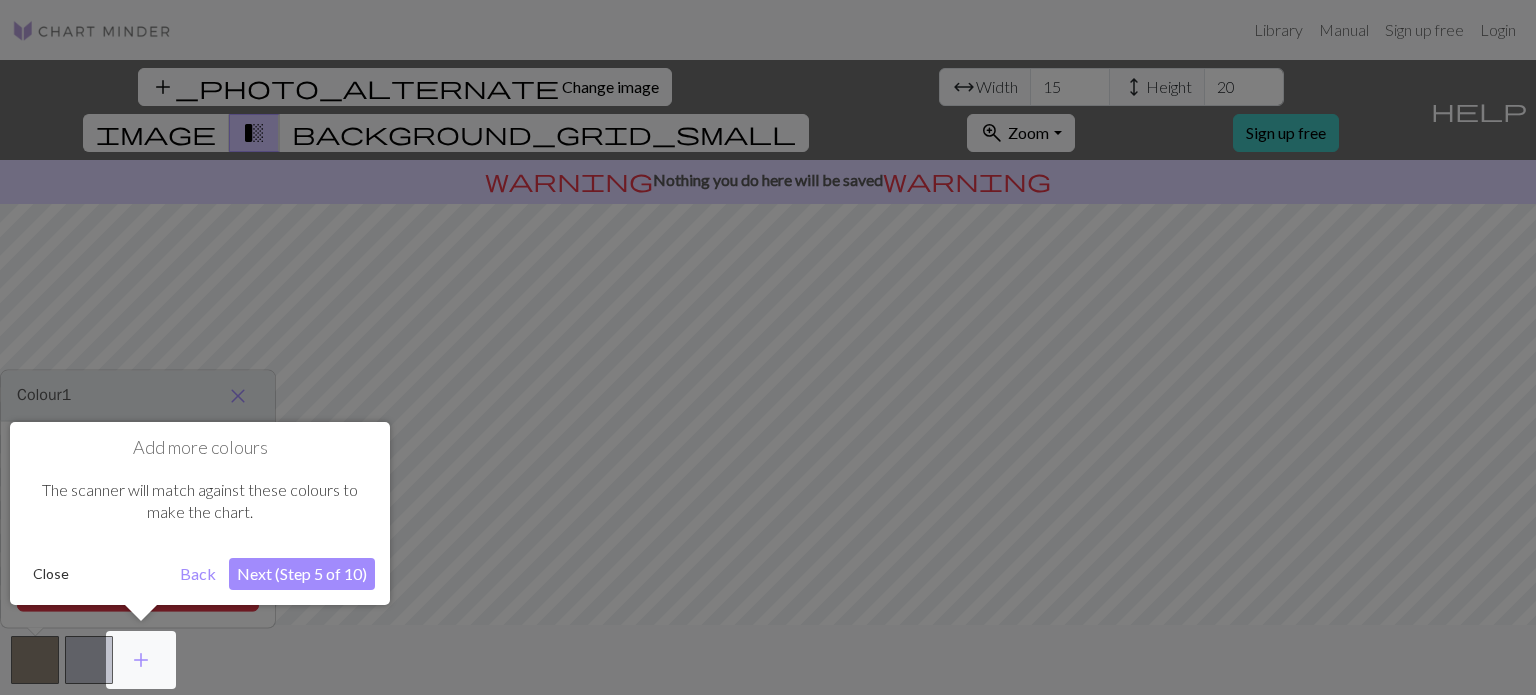 click on "Next (Step 5 of 10)" at bounding box center [302, 574] 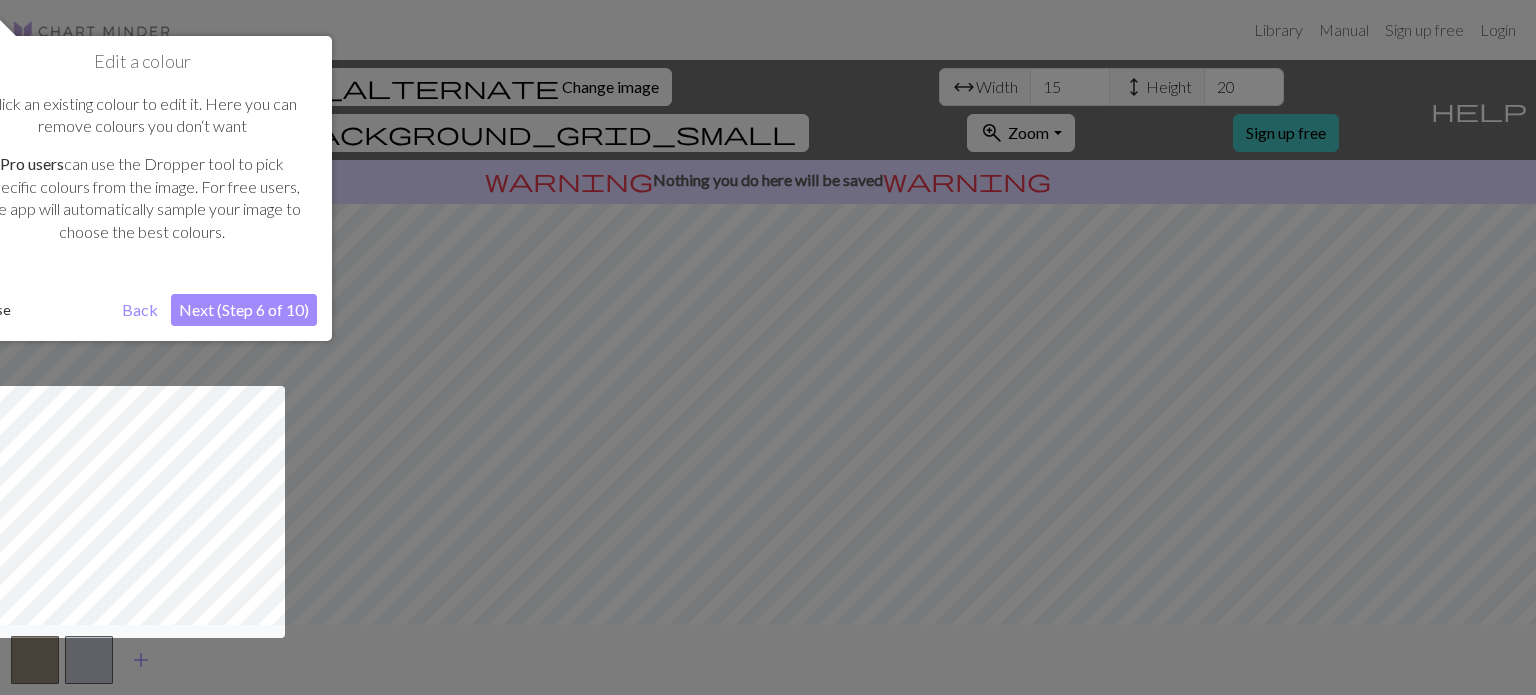 click on "Next (Step 6 of 10)" at bounding box center [244, 310] 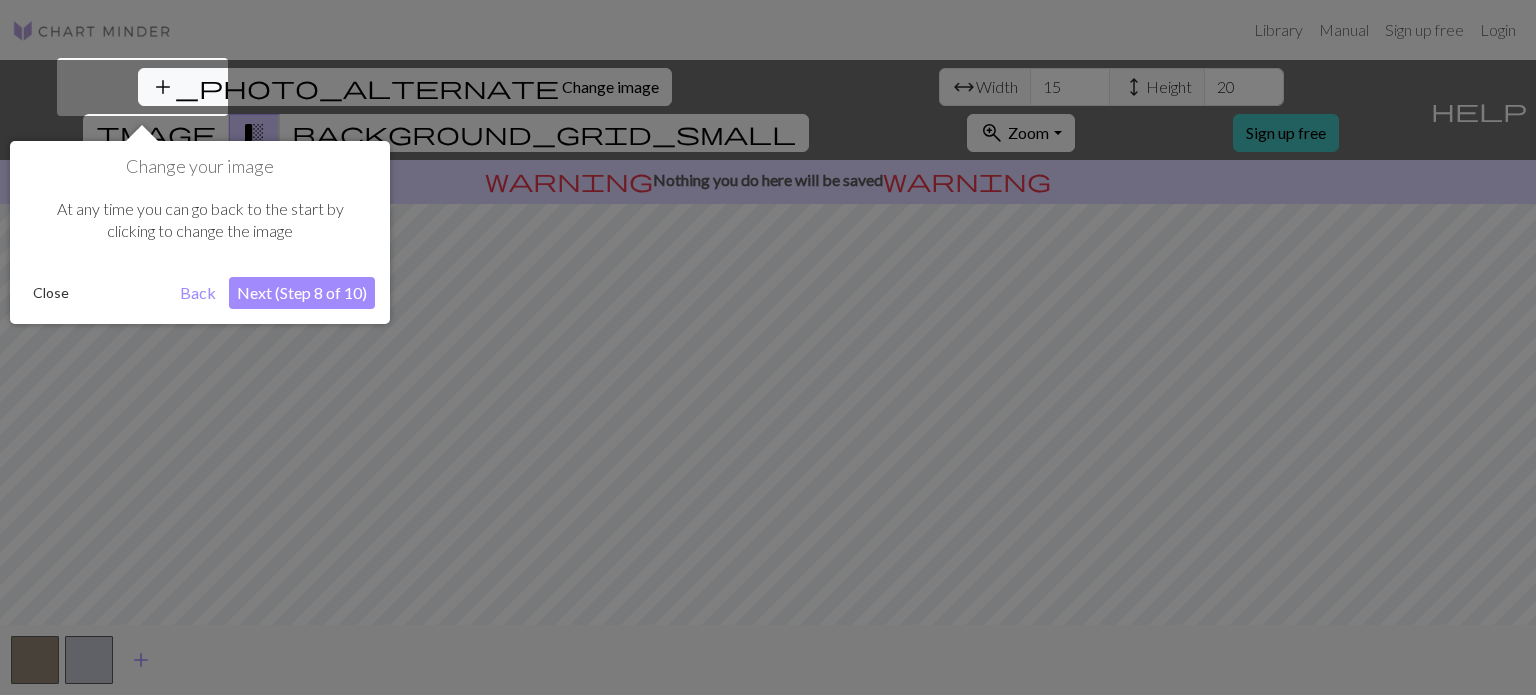 click on "Next (Step 8 of 10)" at bounding box center (302, 293) 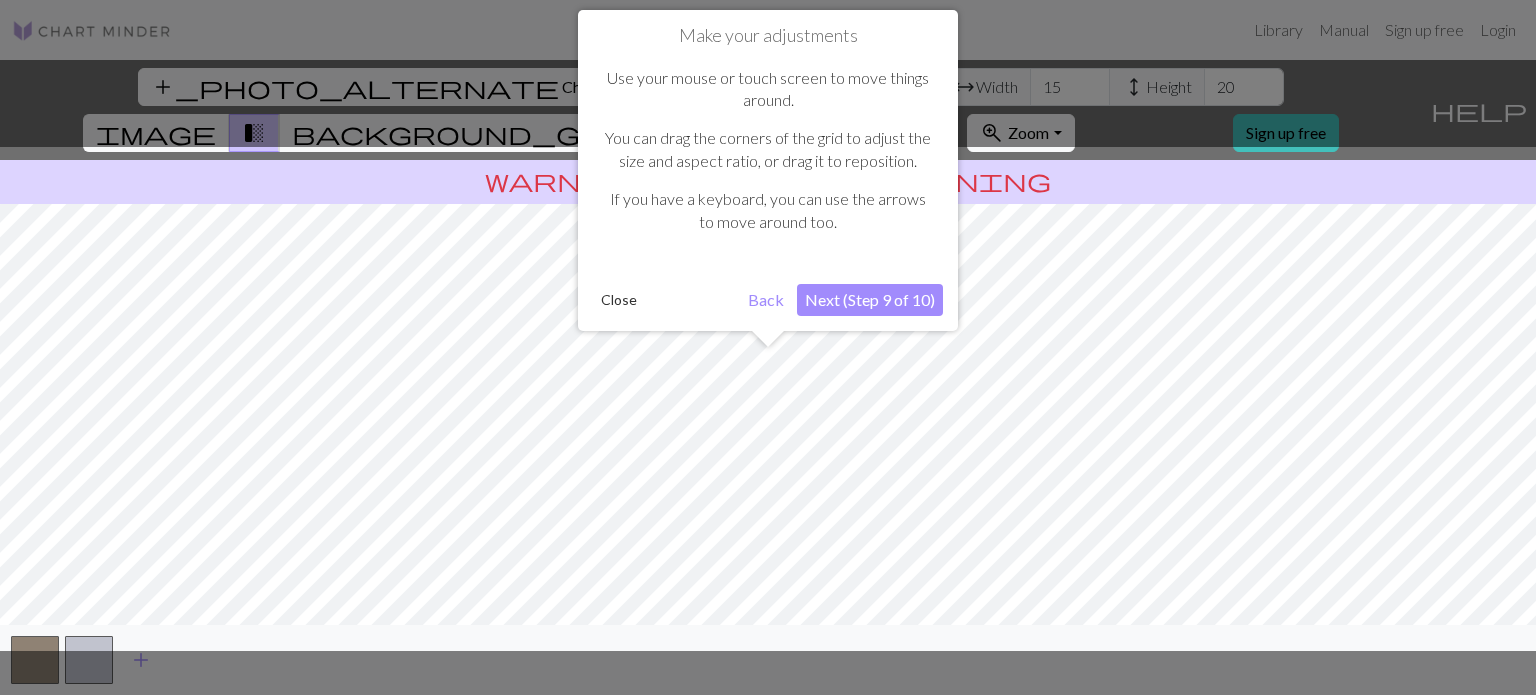 click on "Next (Step 9 of 10)" at bounding box center (870, 300) 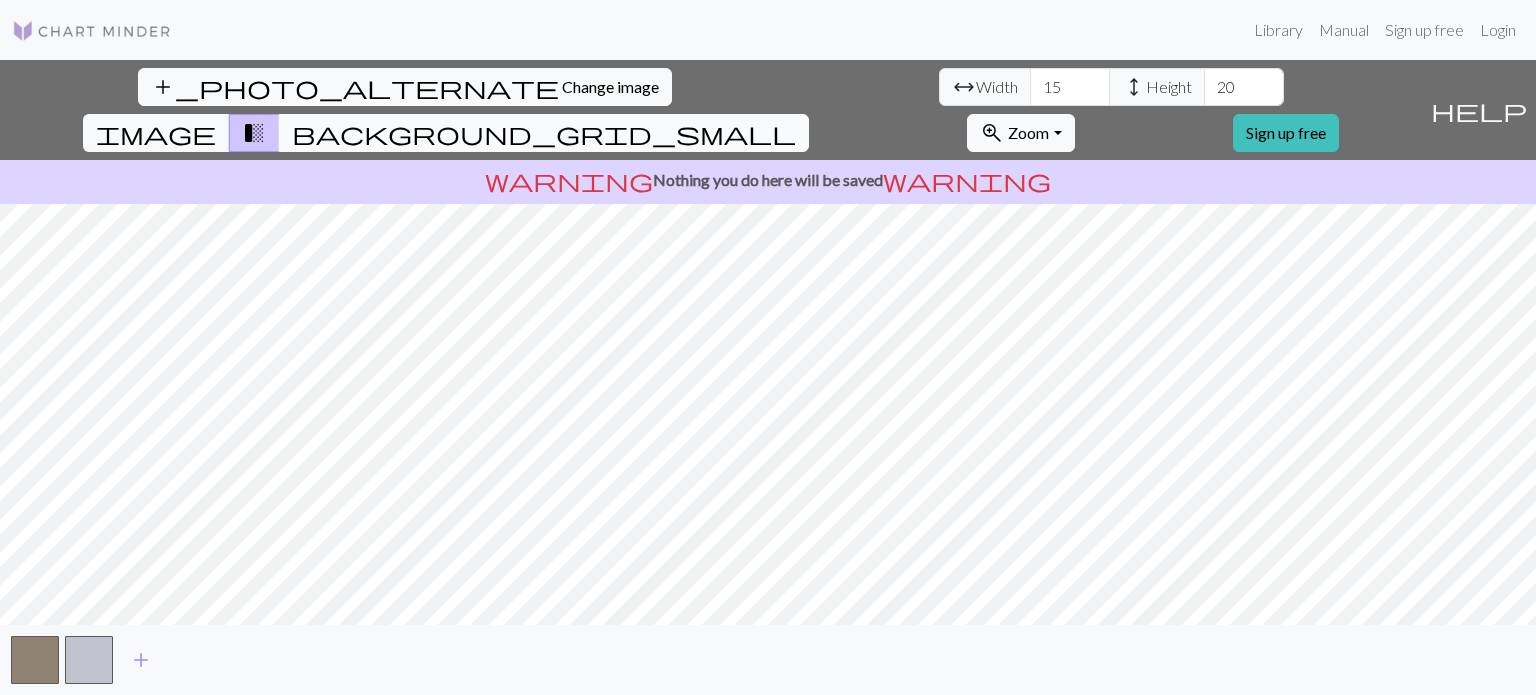 click on "background_grid_small" at bounding box center [544, 133] 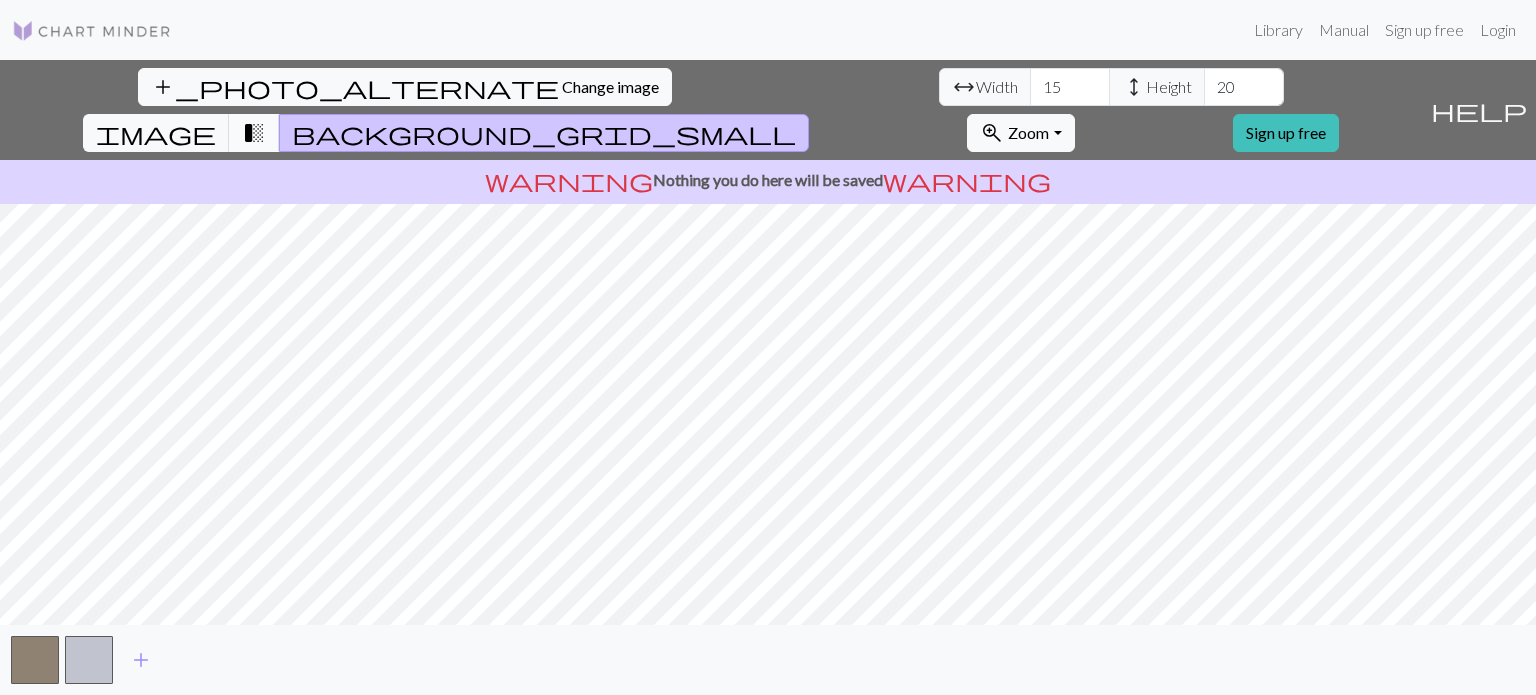 click on "transition_fade" at bounding box center (254, 133) 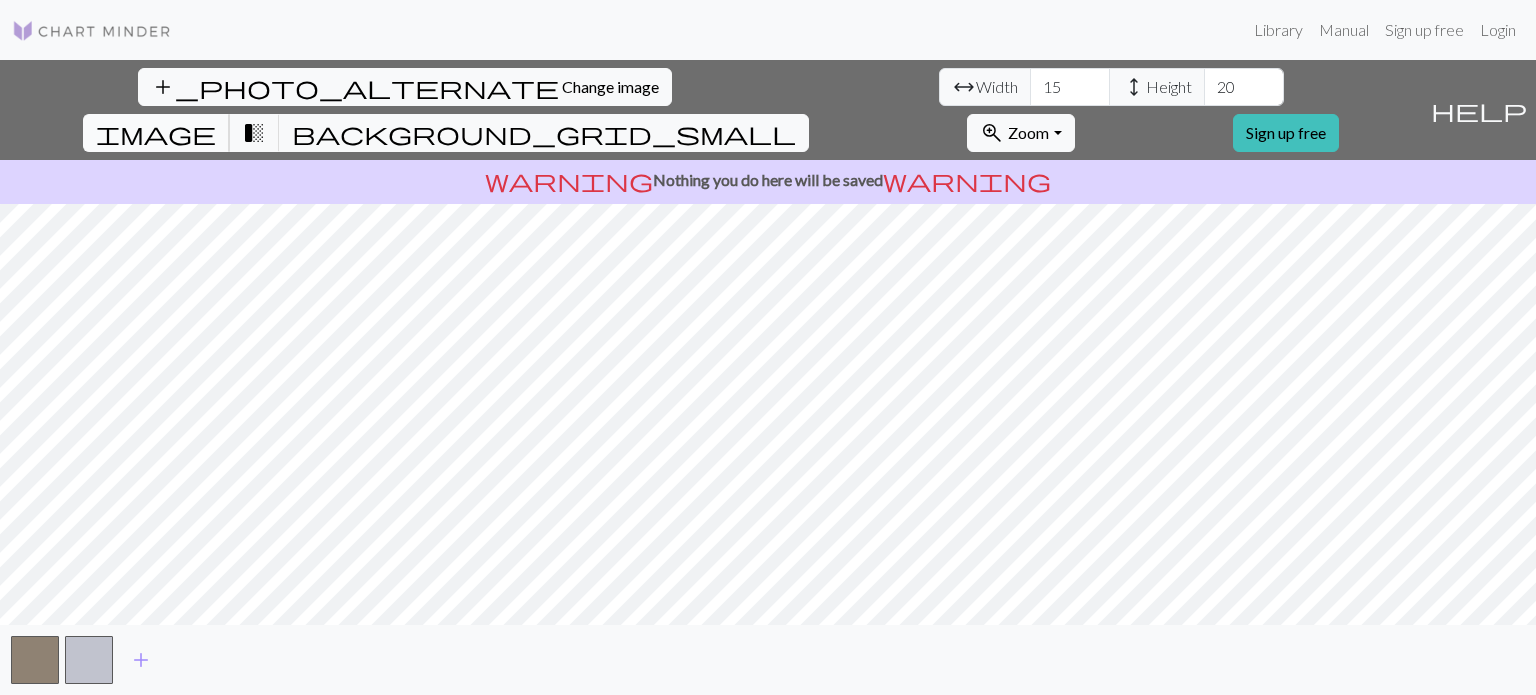 click on "image" at bounding box center (156, 133) 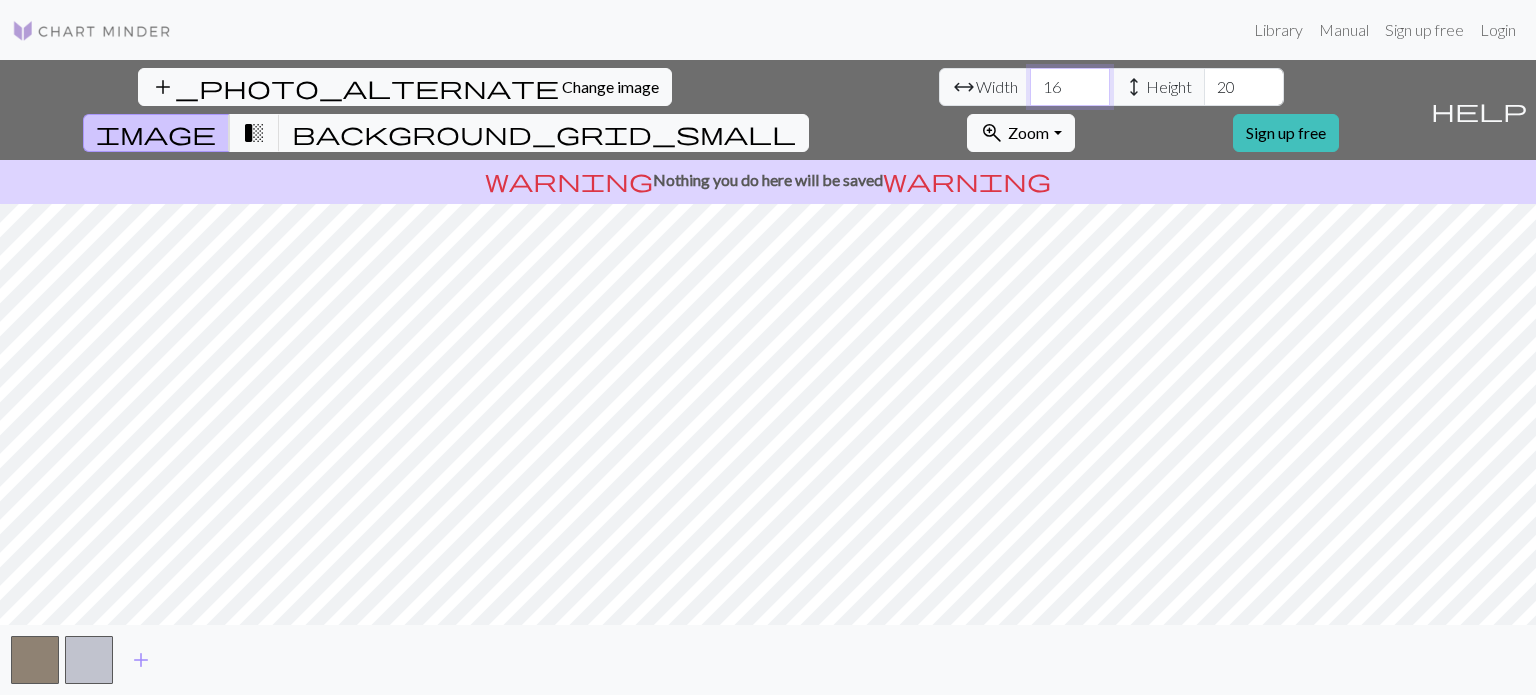 click on "16" at bounding box center (1070, 87) 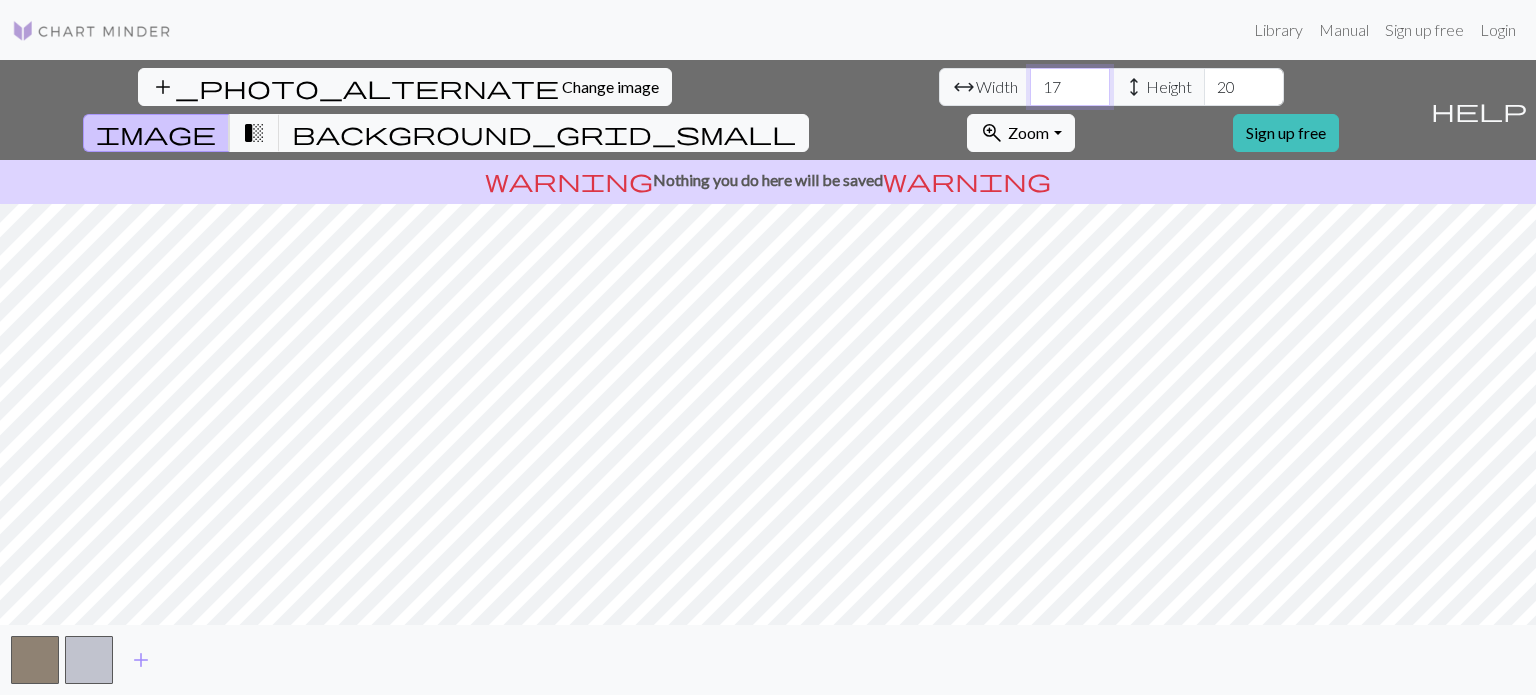 click on "17" at bounding box center [1070, 87] 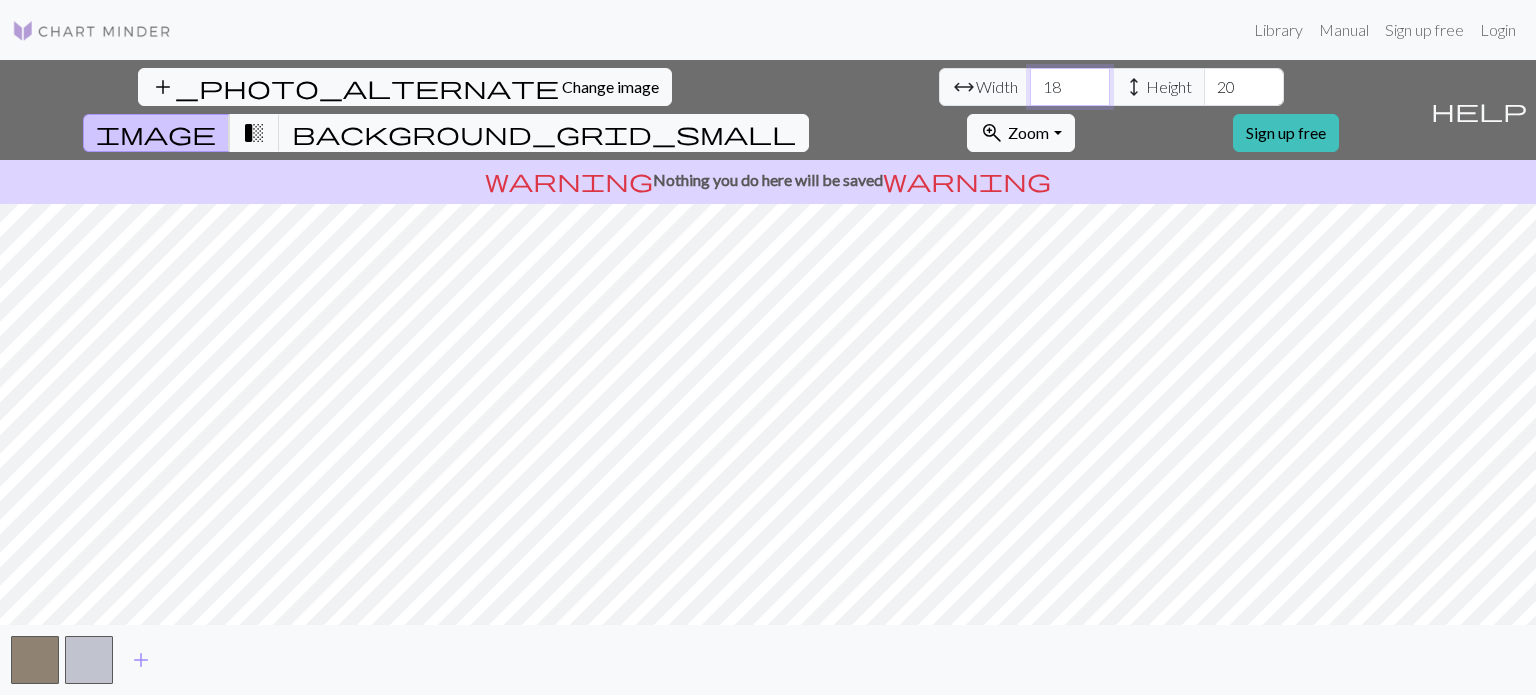 click on "18" at bounding box center (1070, 87) 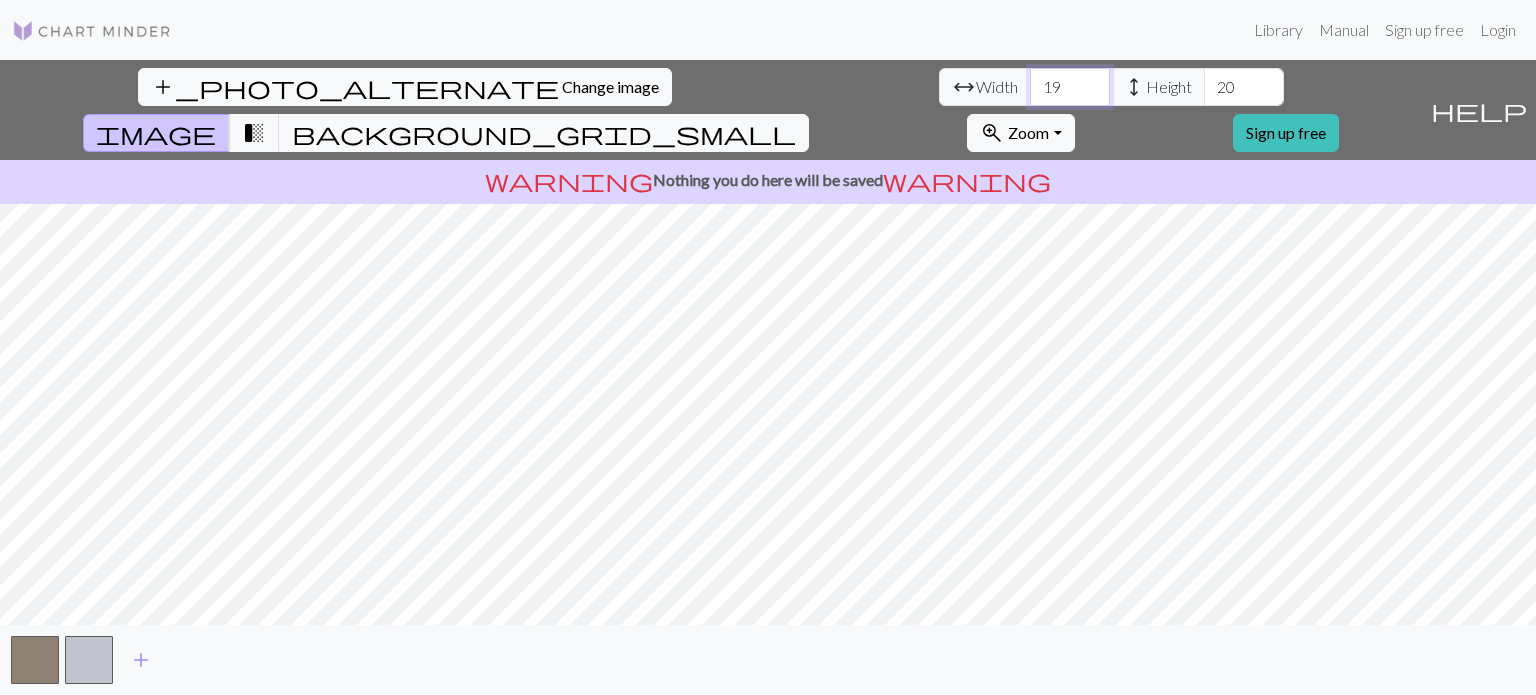 click on "19" at bounding box center [1070, 87] 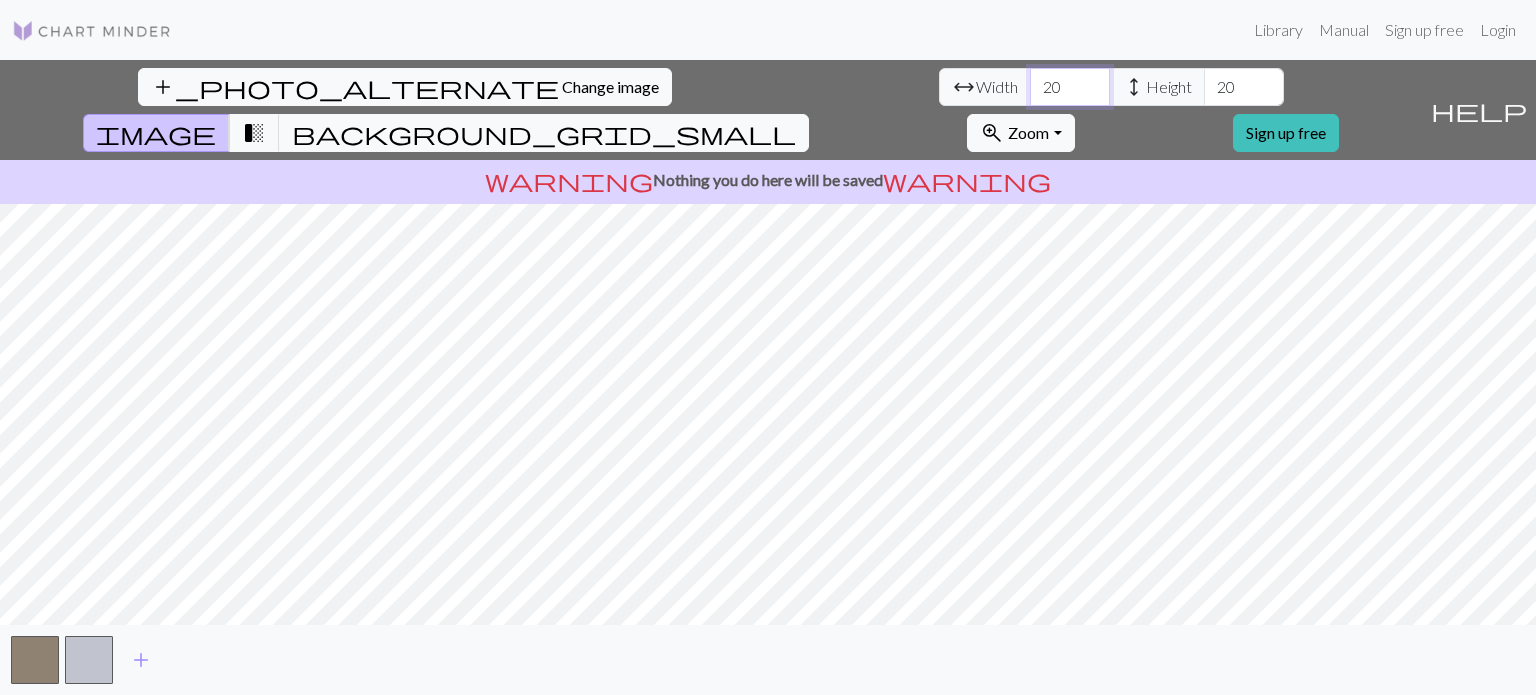 click on "20" at bounding box center [1070, 87] 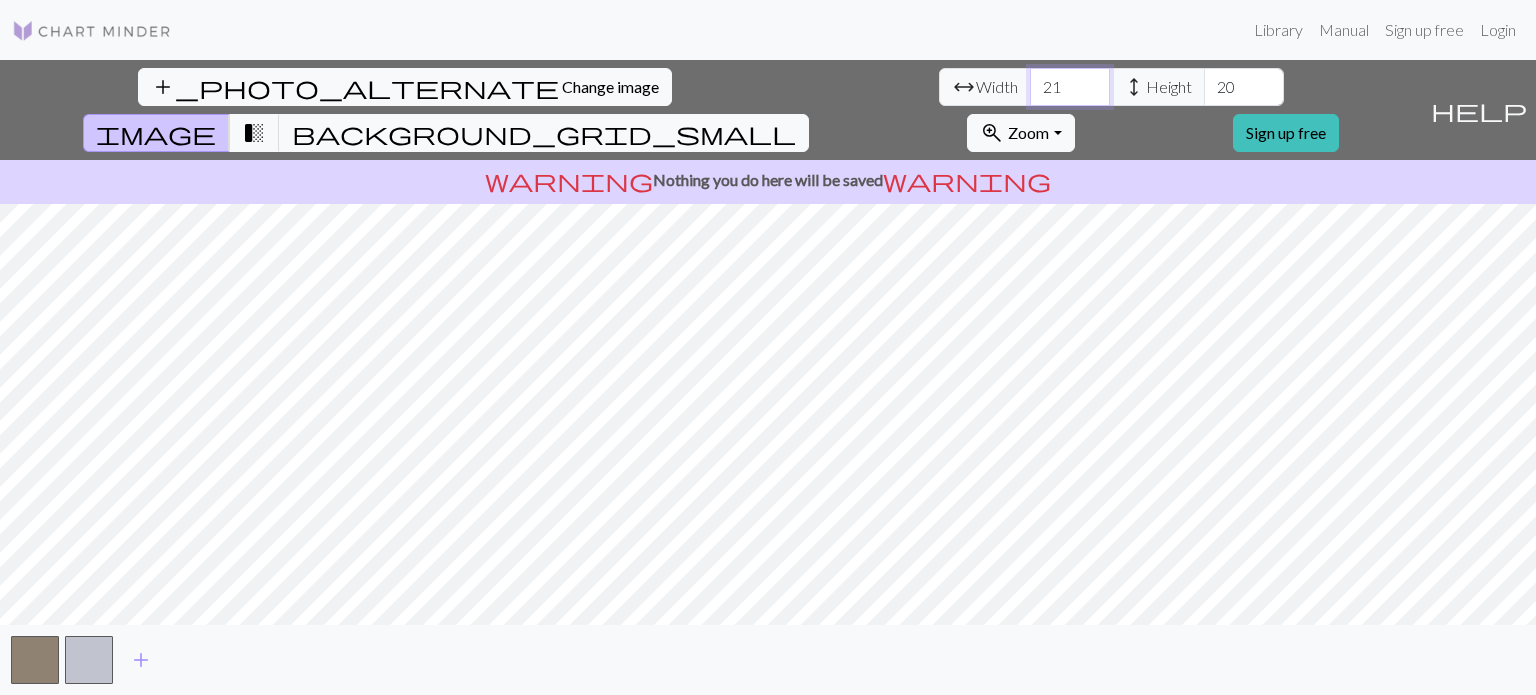click on "21" at bounding box center [1070, 87] 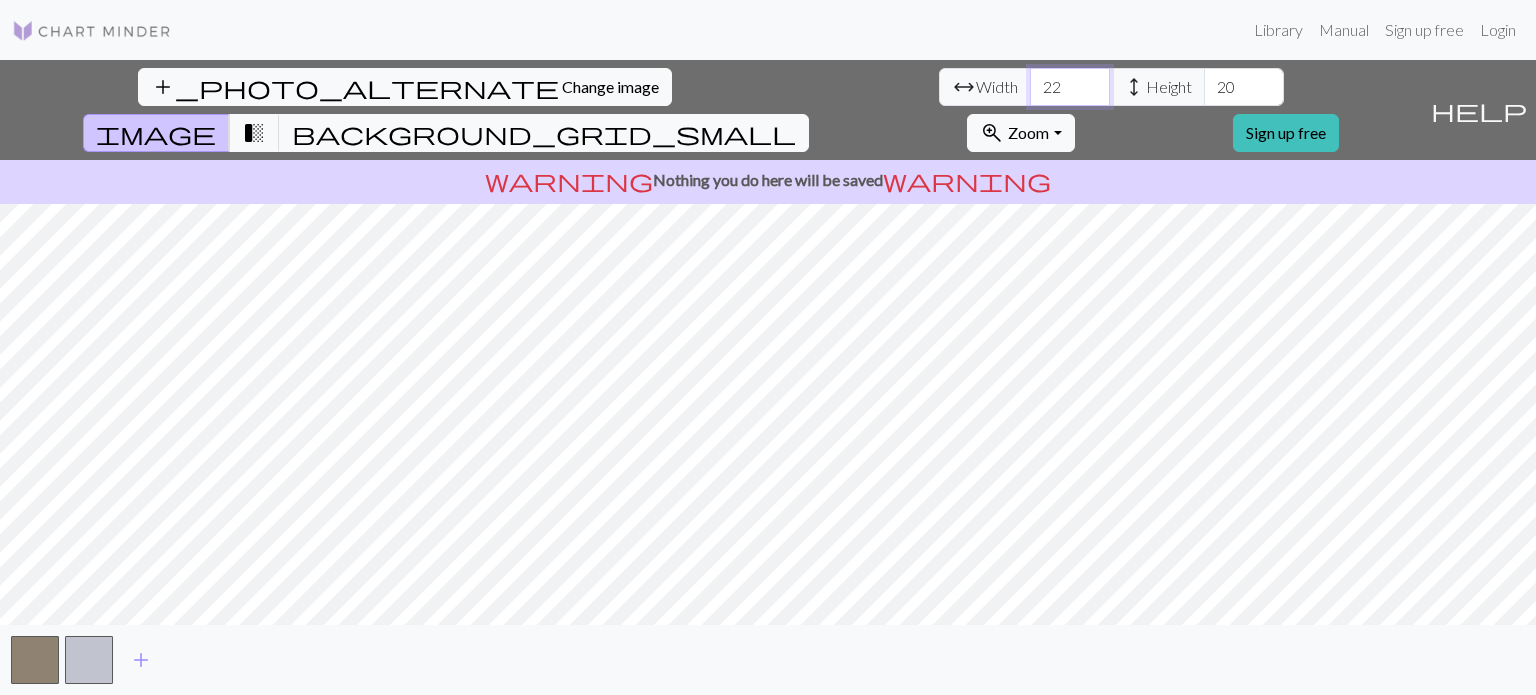 click on "22" at bounding box center (1070, 87) 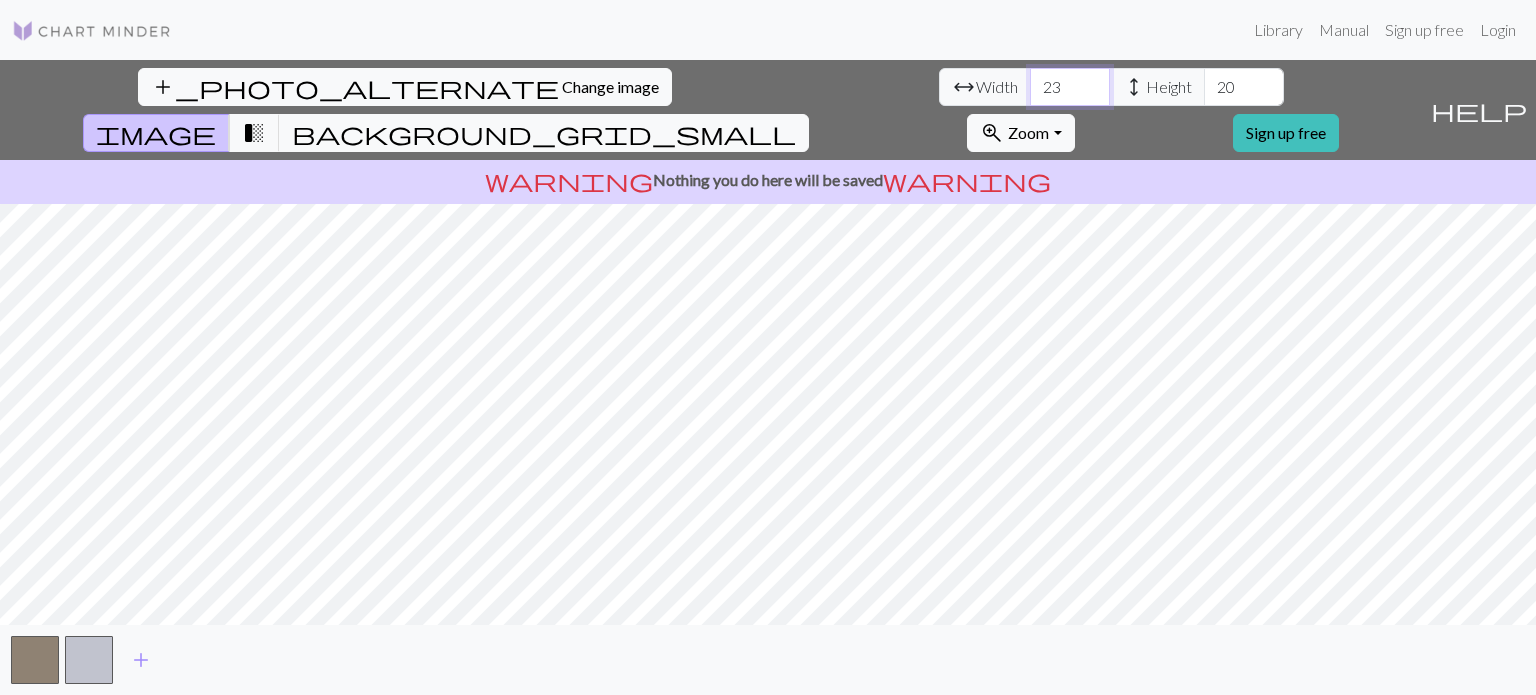 click on "23" at bounding box center (1070, 87) 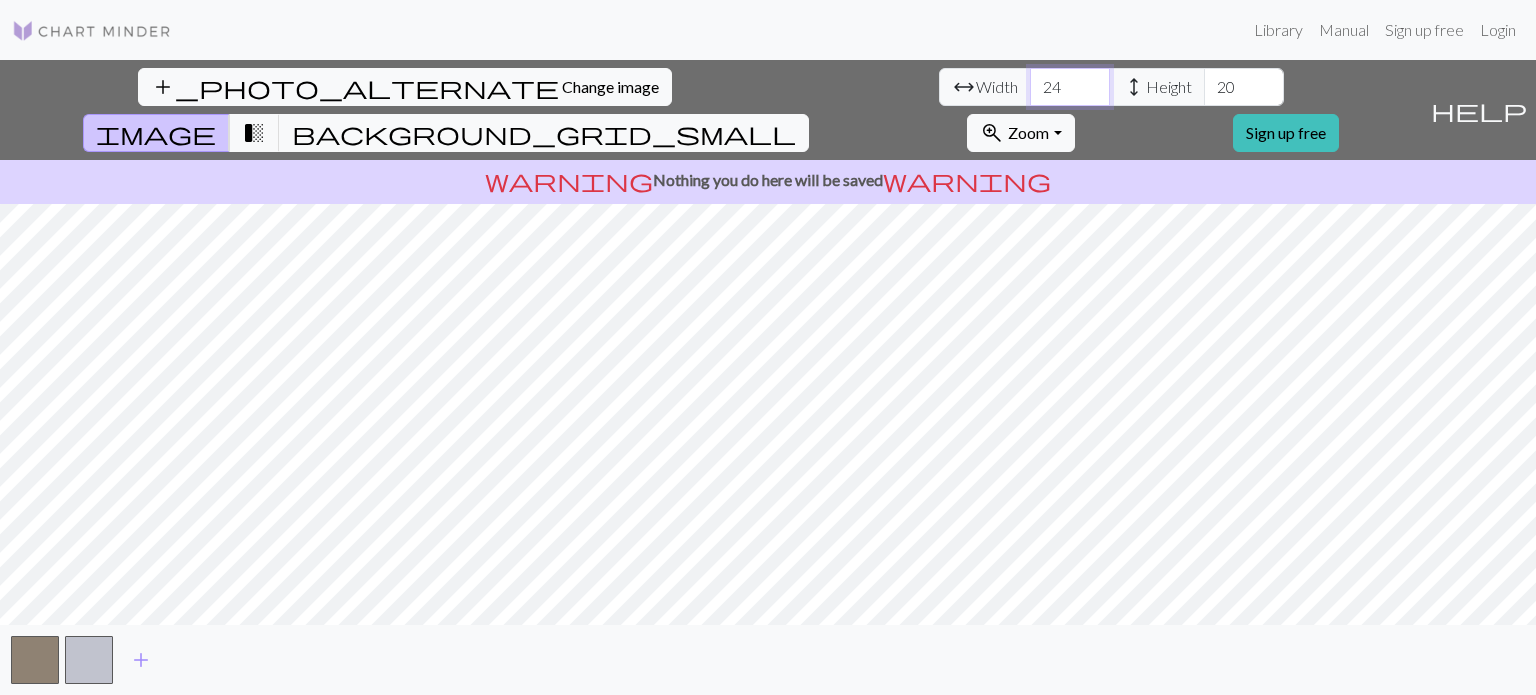 click on "24" at bounding box center [1070, 87] 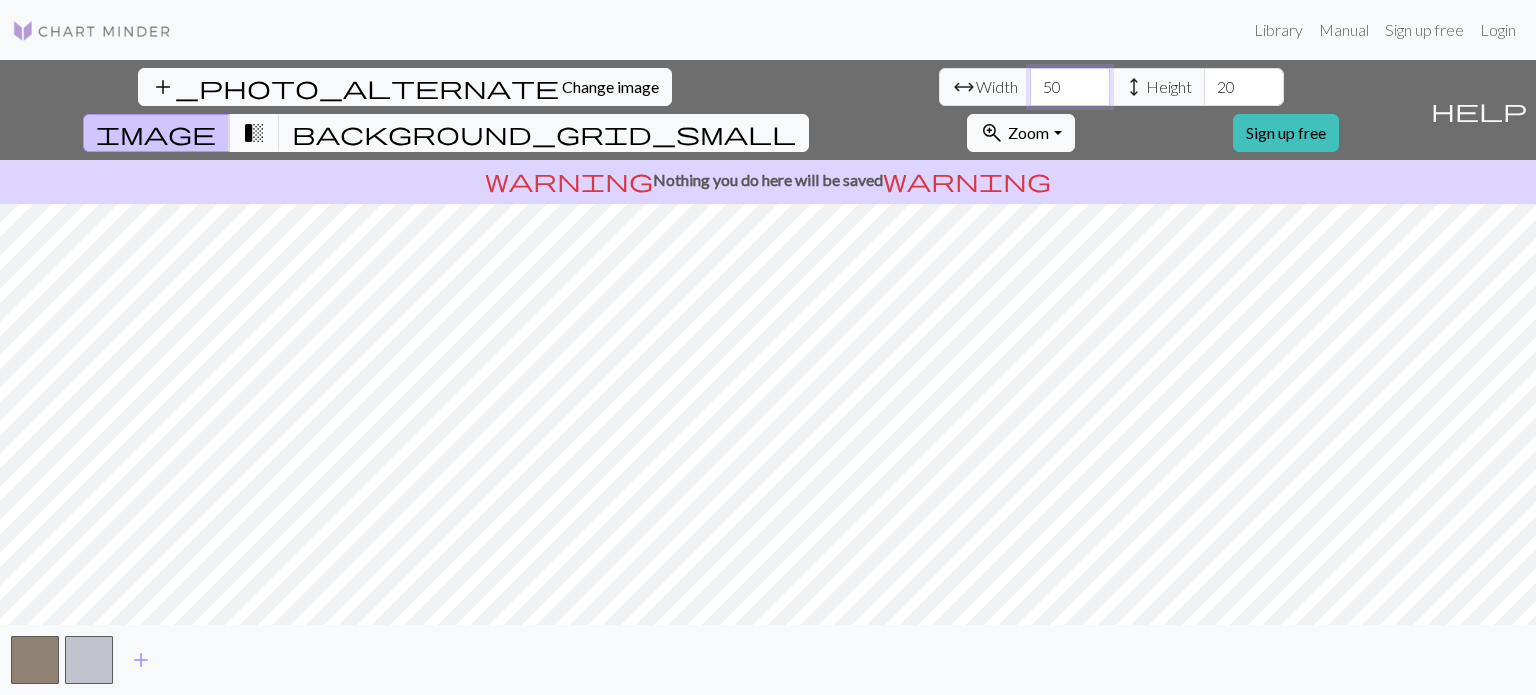 type on "50" 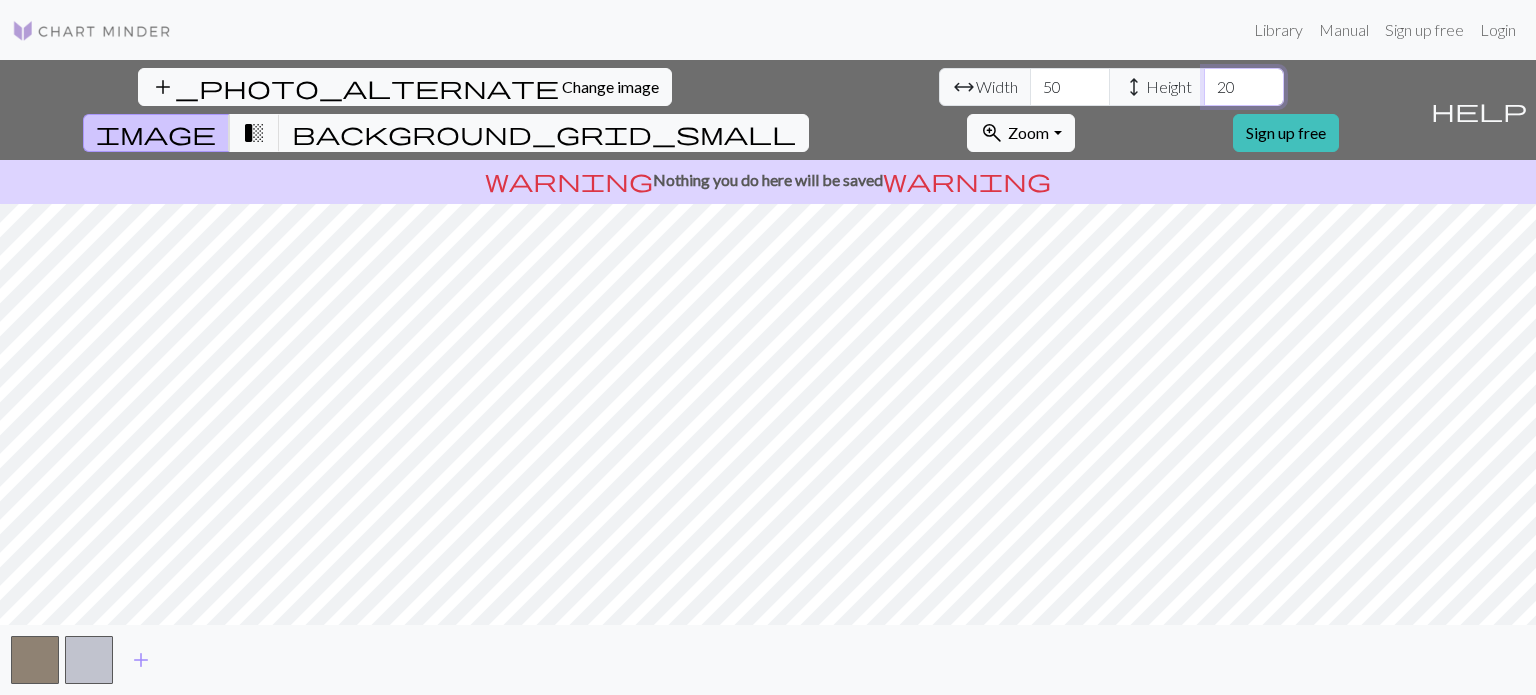 click on "20" at bounding box center [1244, 87] 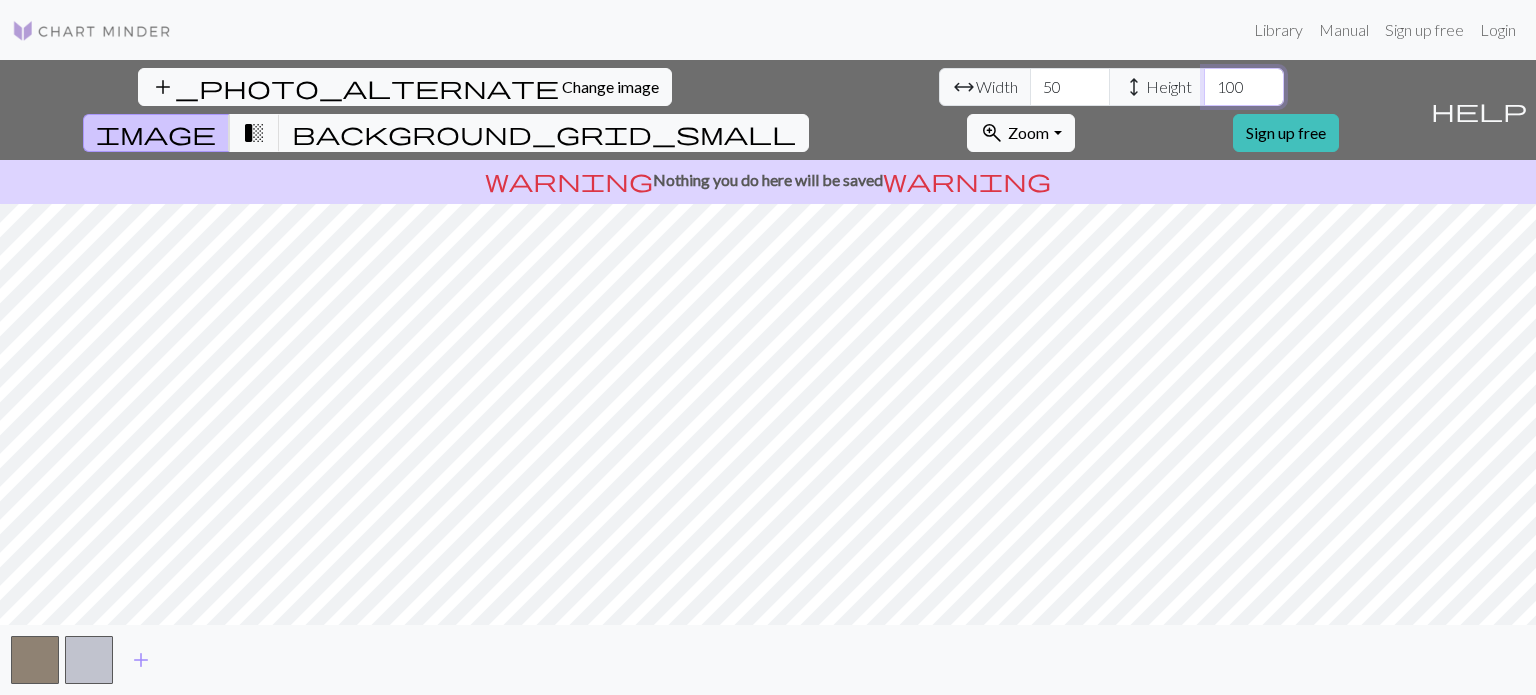 type on "100" 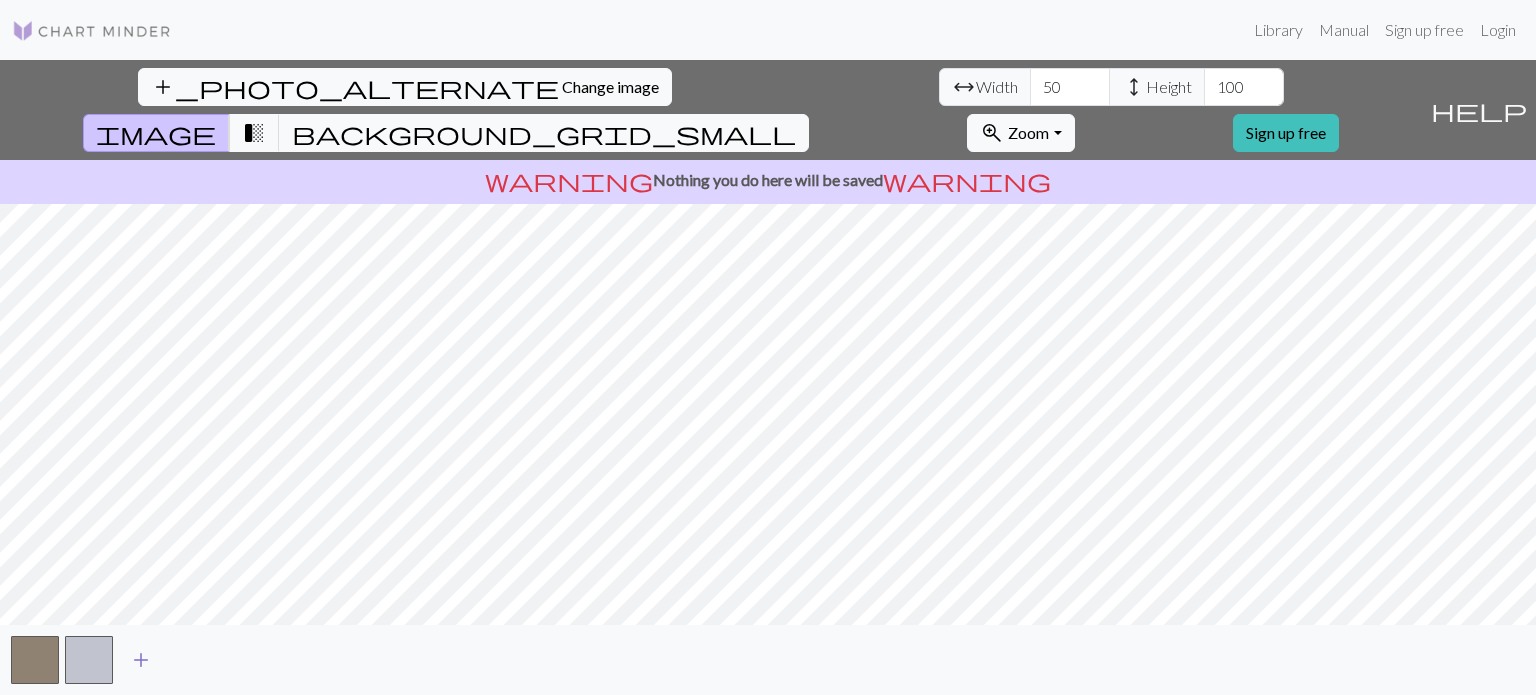 click on "add" at bounding box center (141, 660) 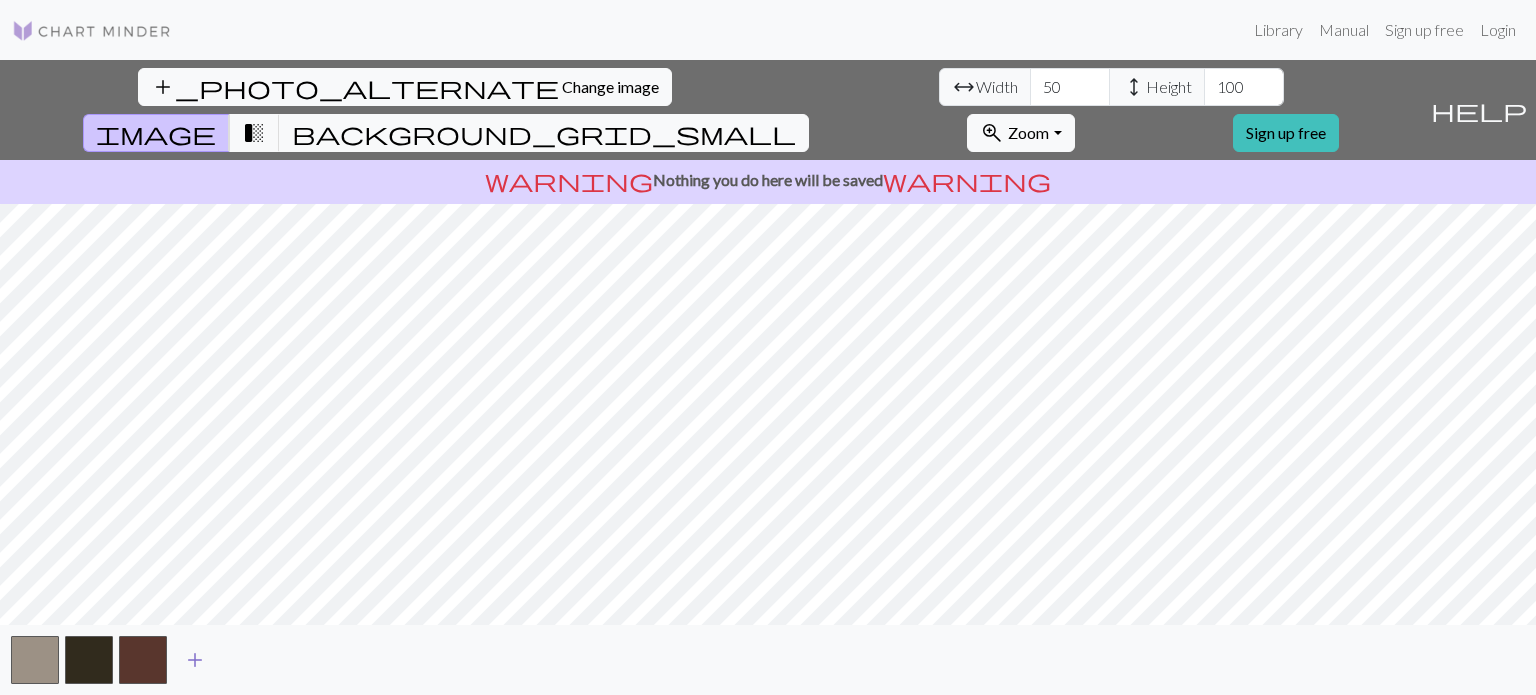 click on "add" at bounding box center [195, 660] 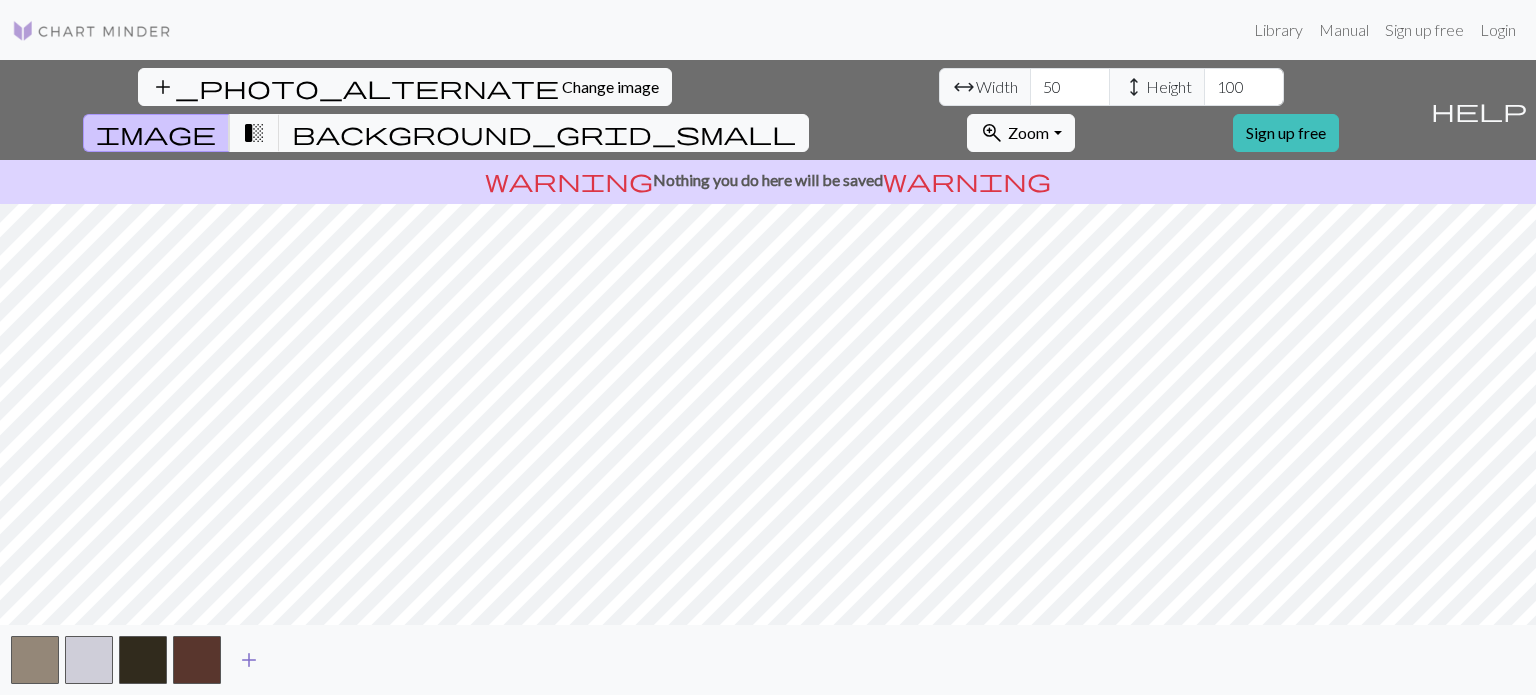 click at bounding box center [197, 660] 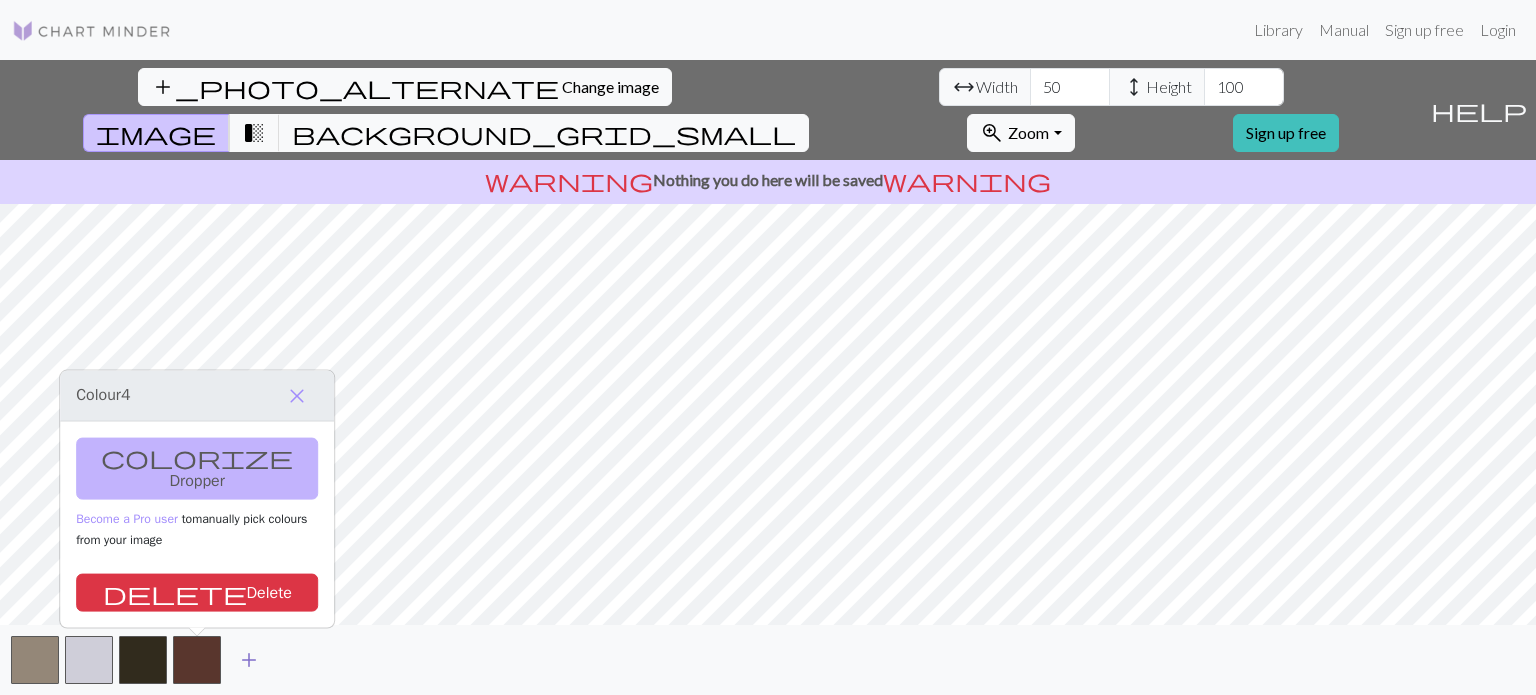 click on "add" at bounding box center (249, 660) 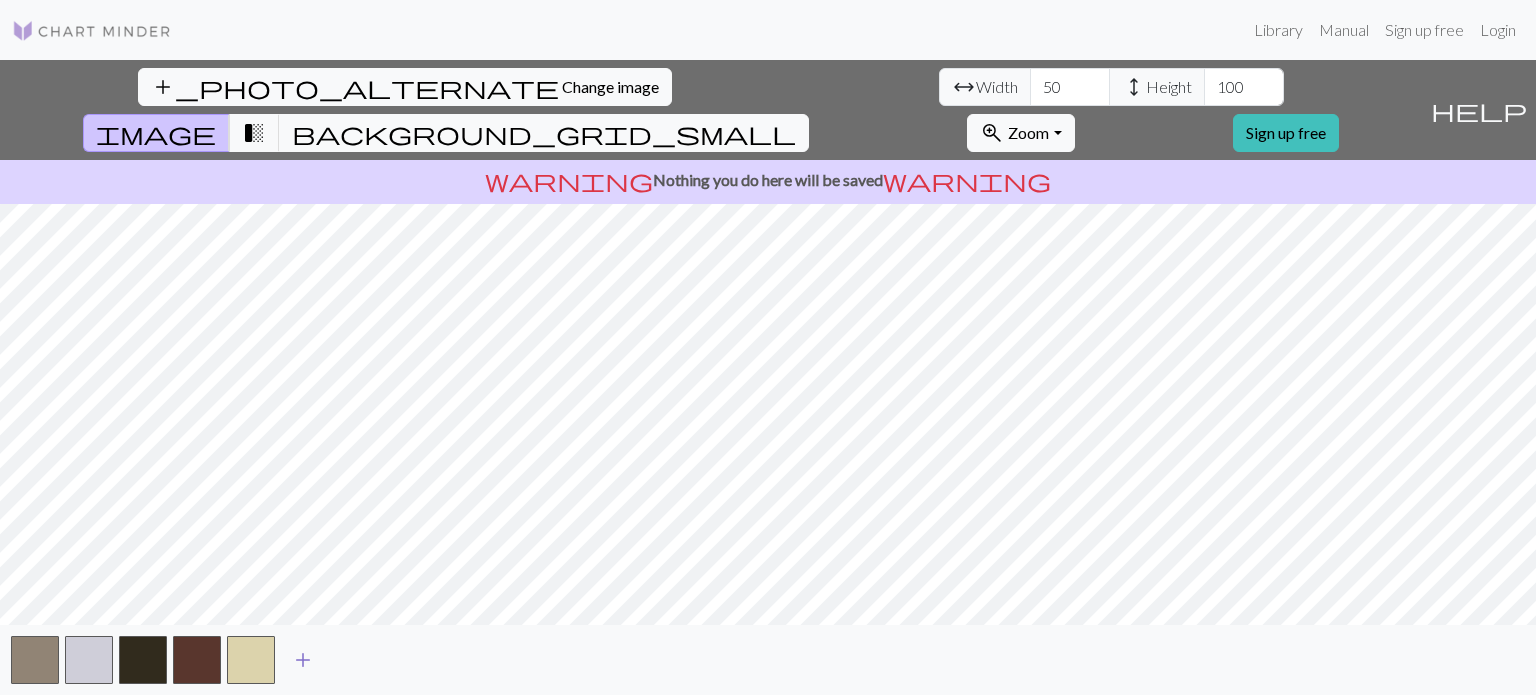 click on "add" at bounding box center (303, 660) 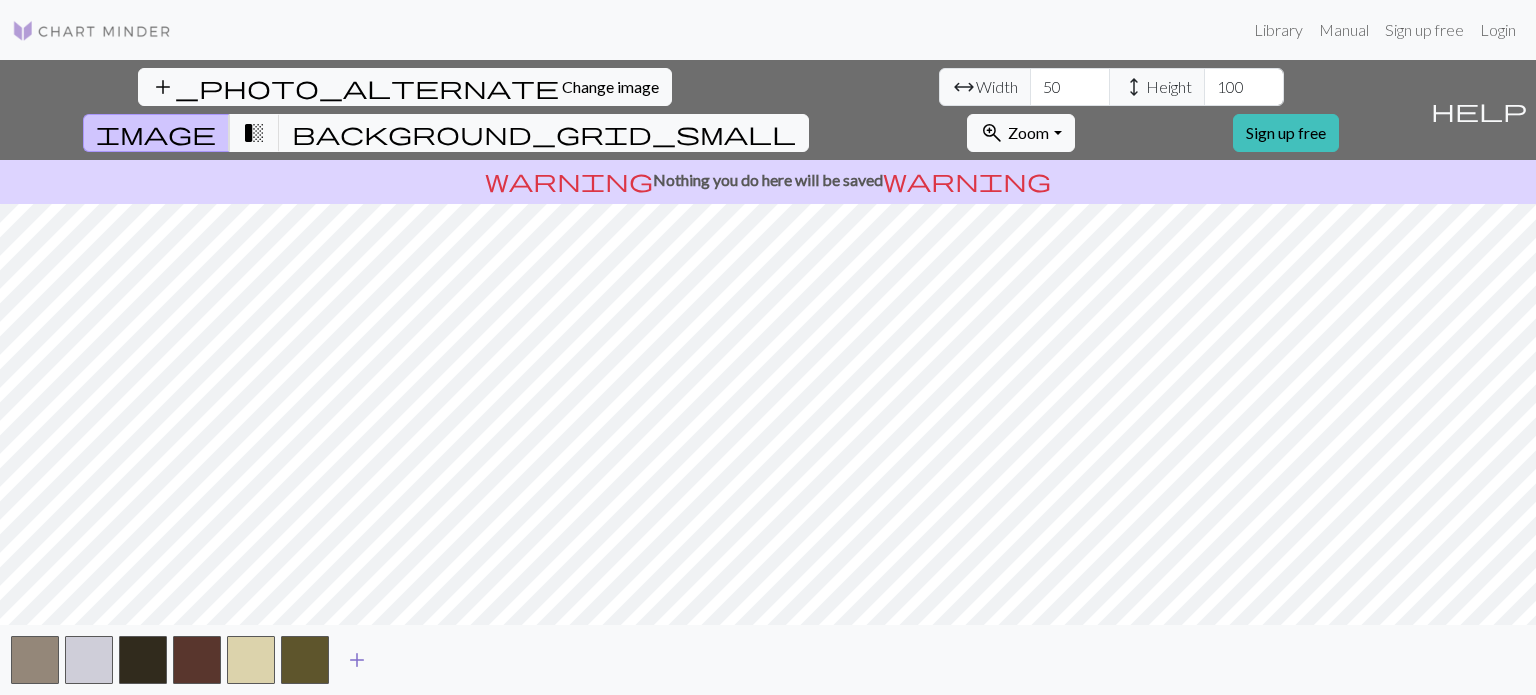 click on "add" at bounding box center [357, 660] 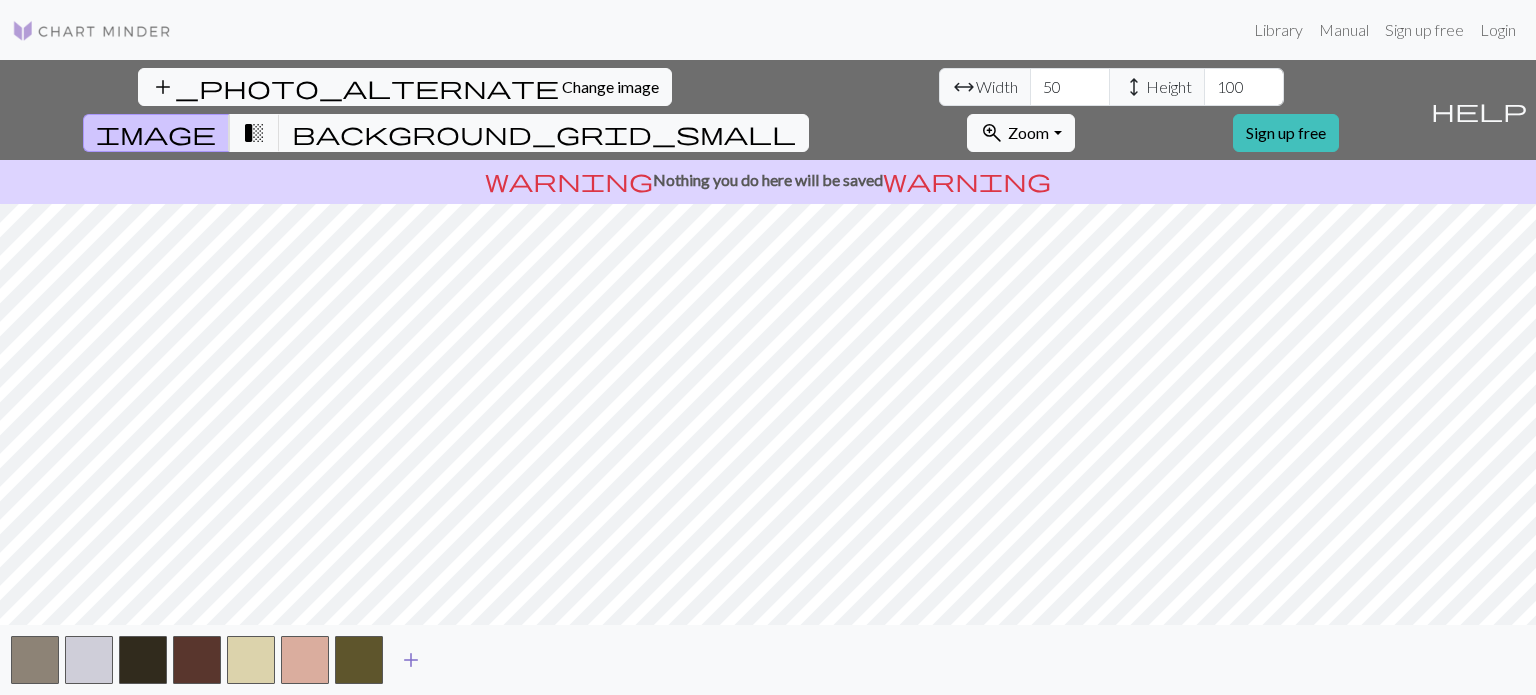 click on "add" at bounding box center [411, 660] 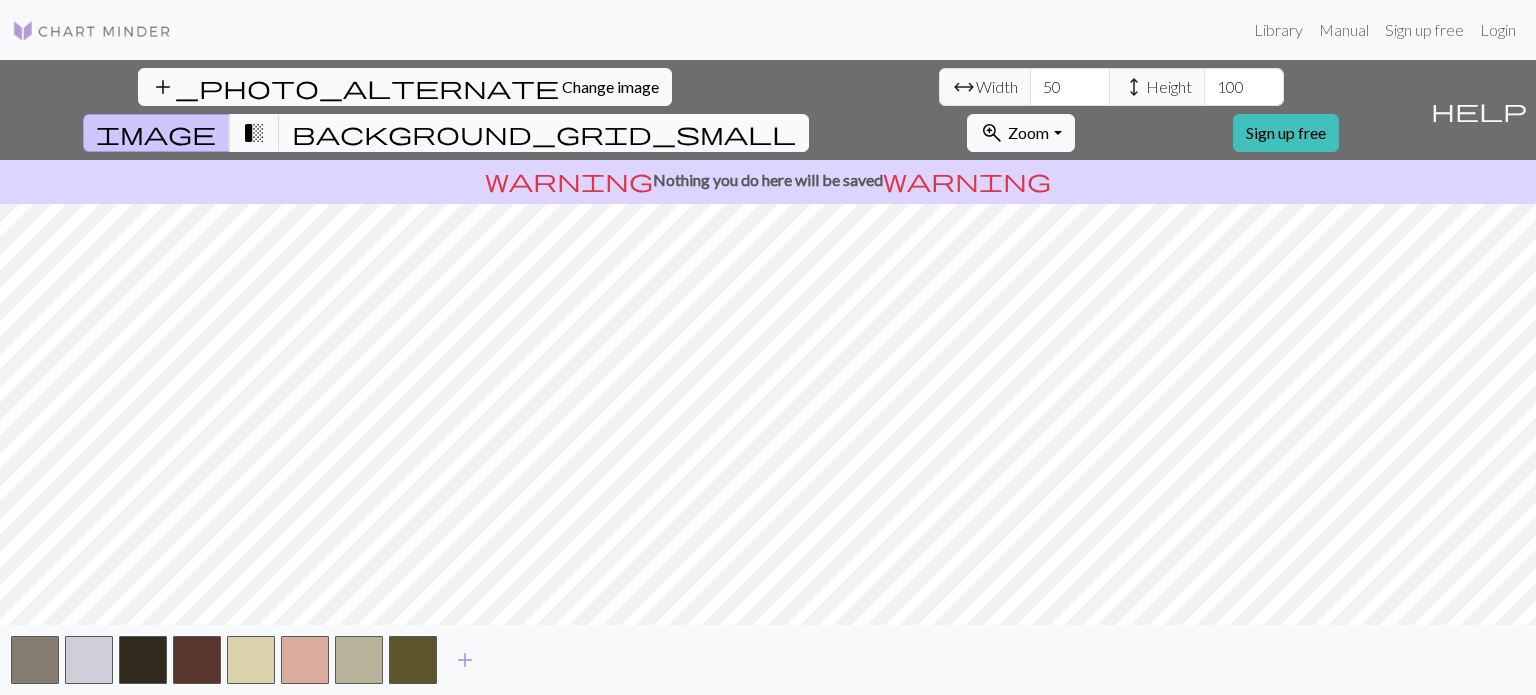 click on "add" at bounding box center [768, 660] 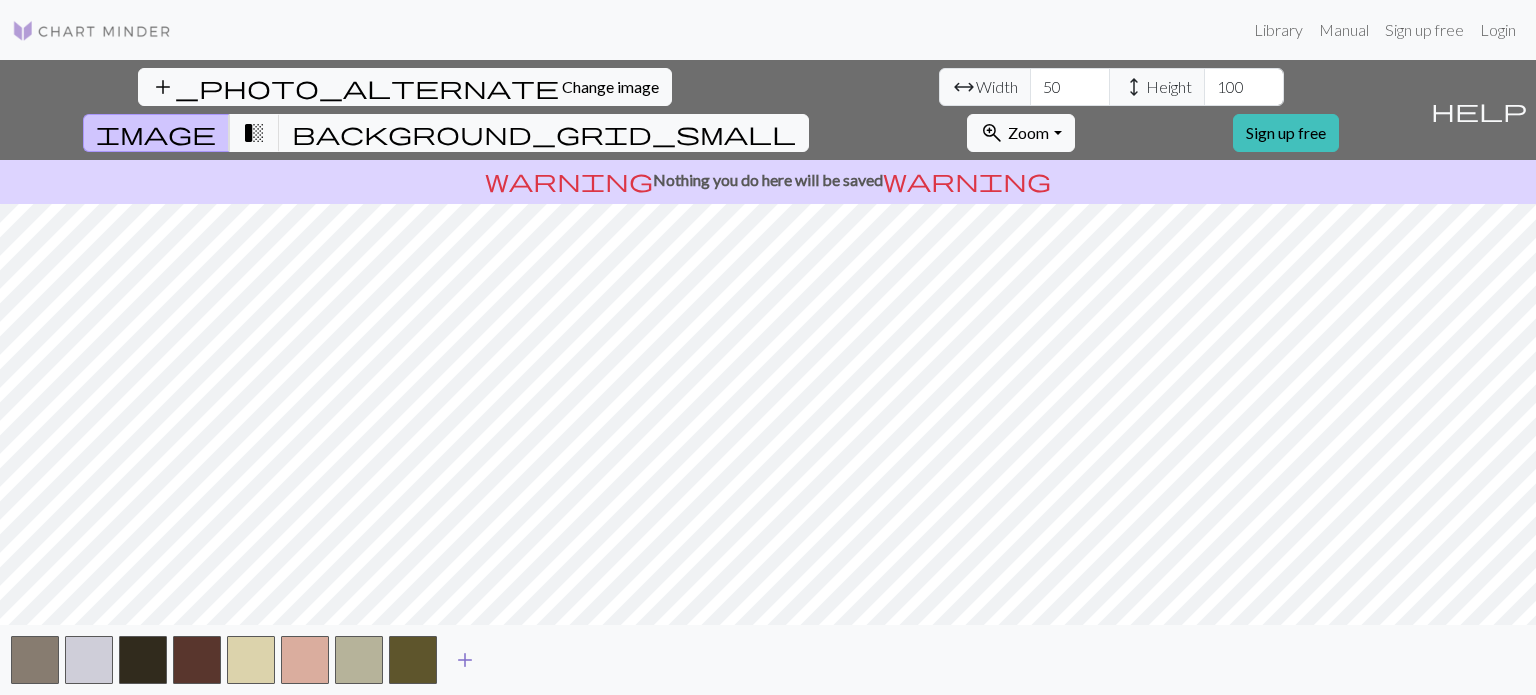click on "add" at bounding box center [465, 660] 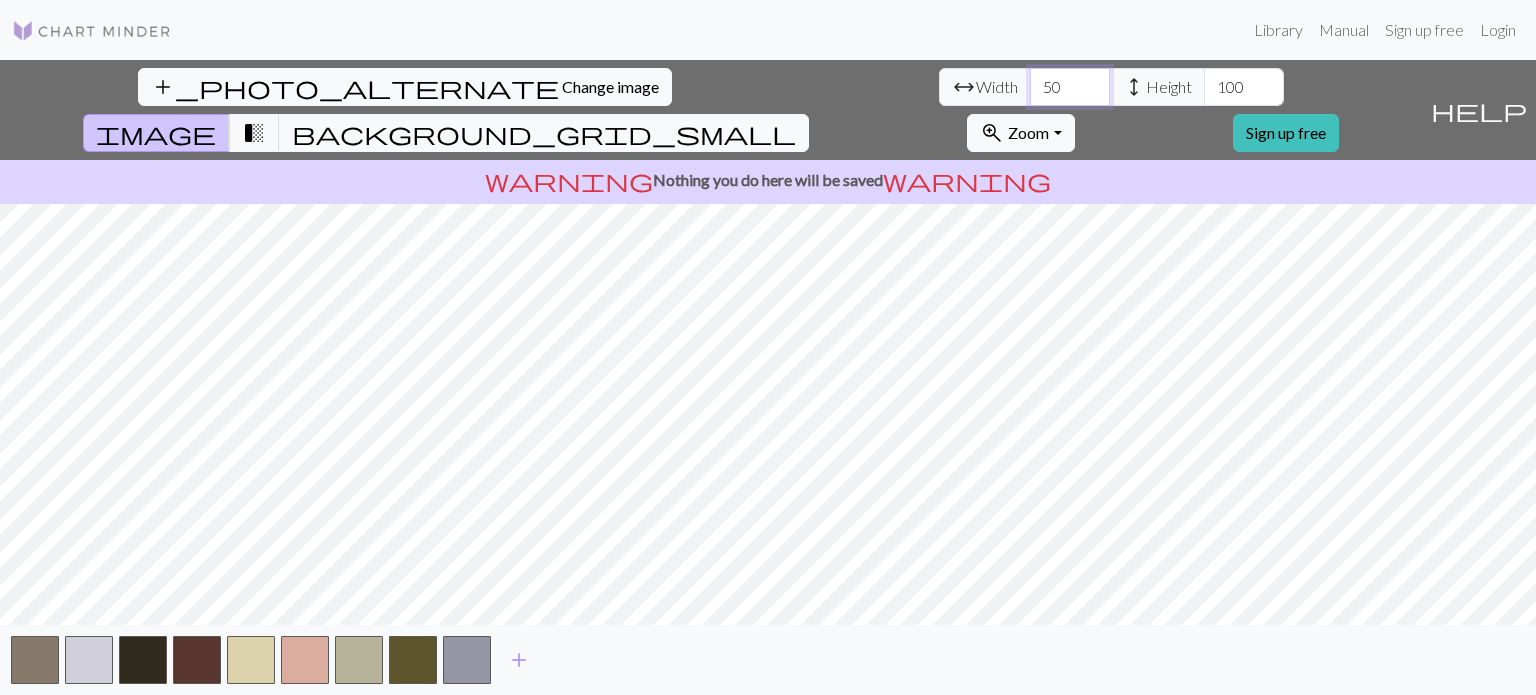 click on "50" at bounding box center [1070, 87] 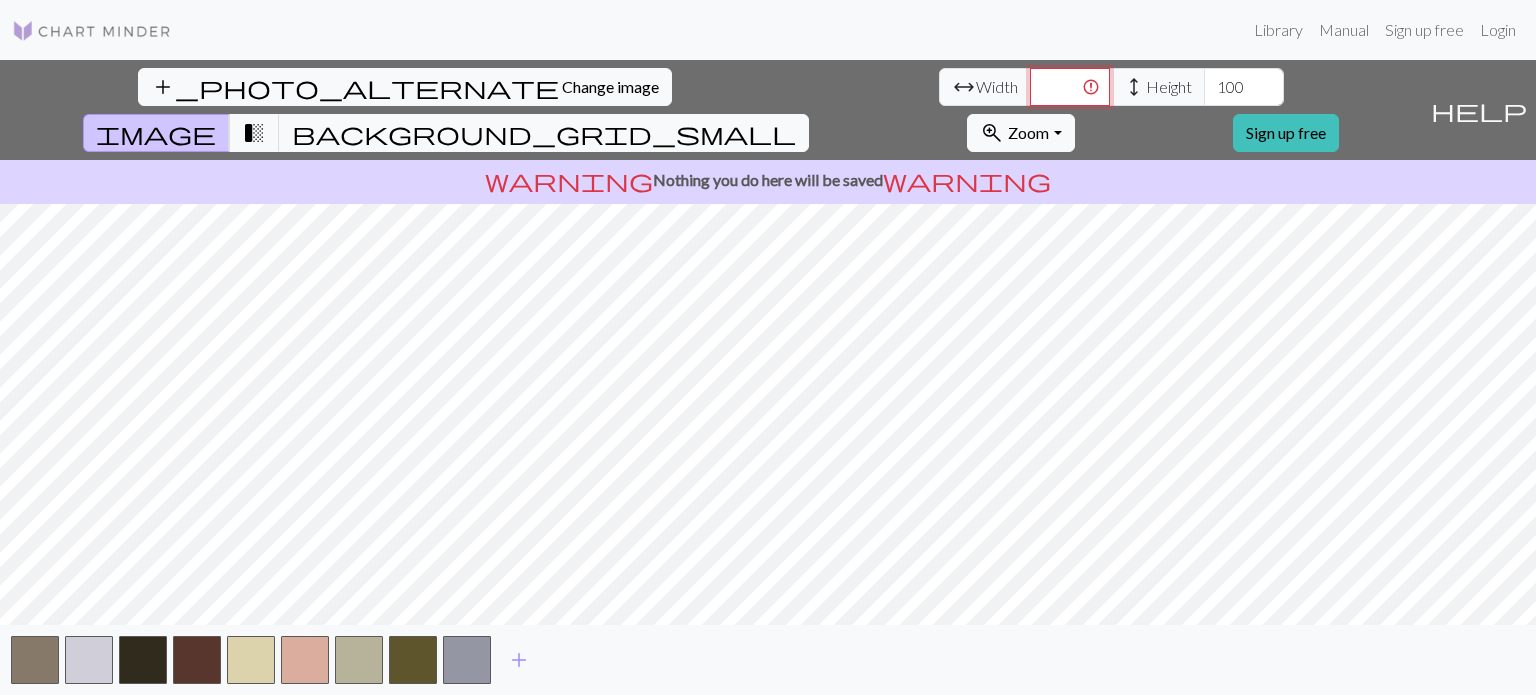 type on "5" 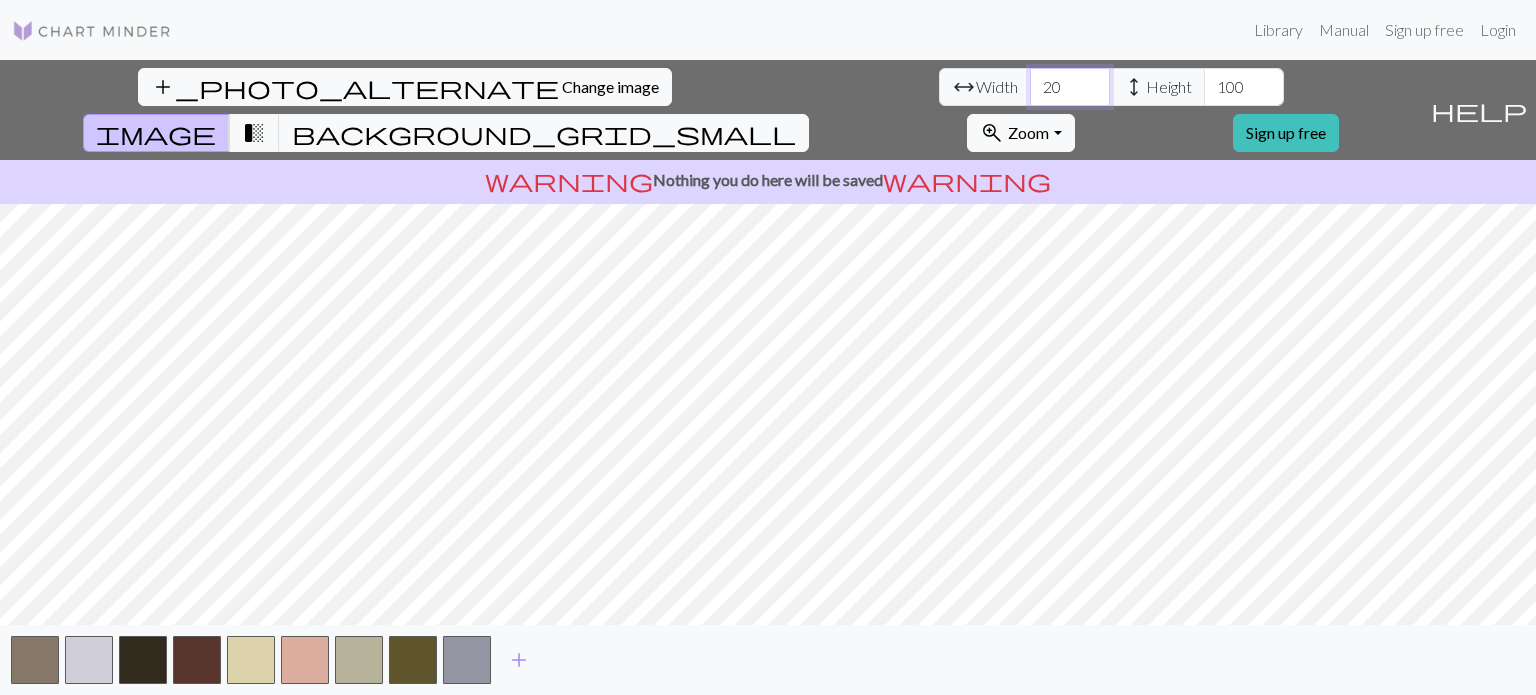 type on "20" 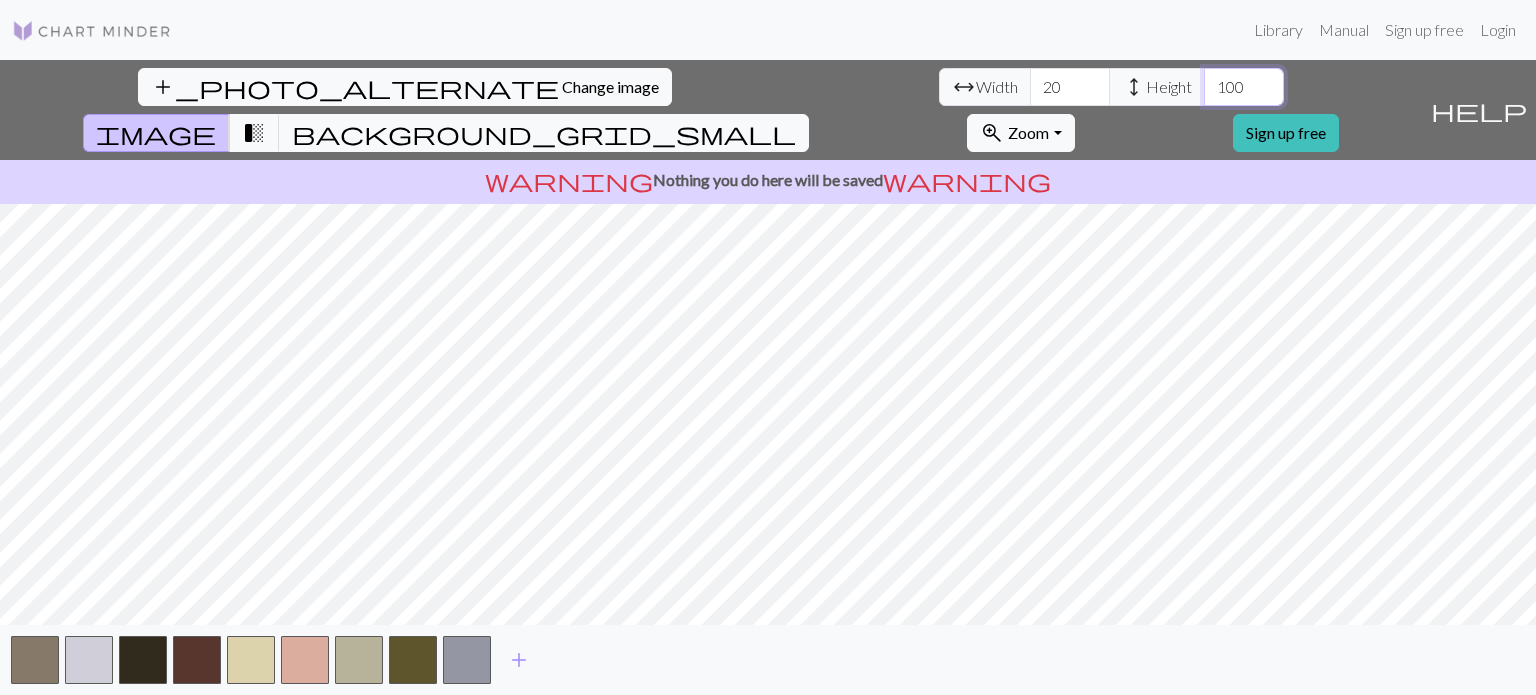 click on "100" at bounding box center [1244, 87] 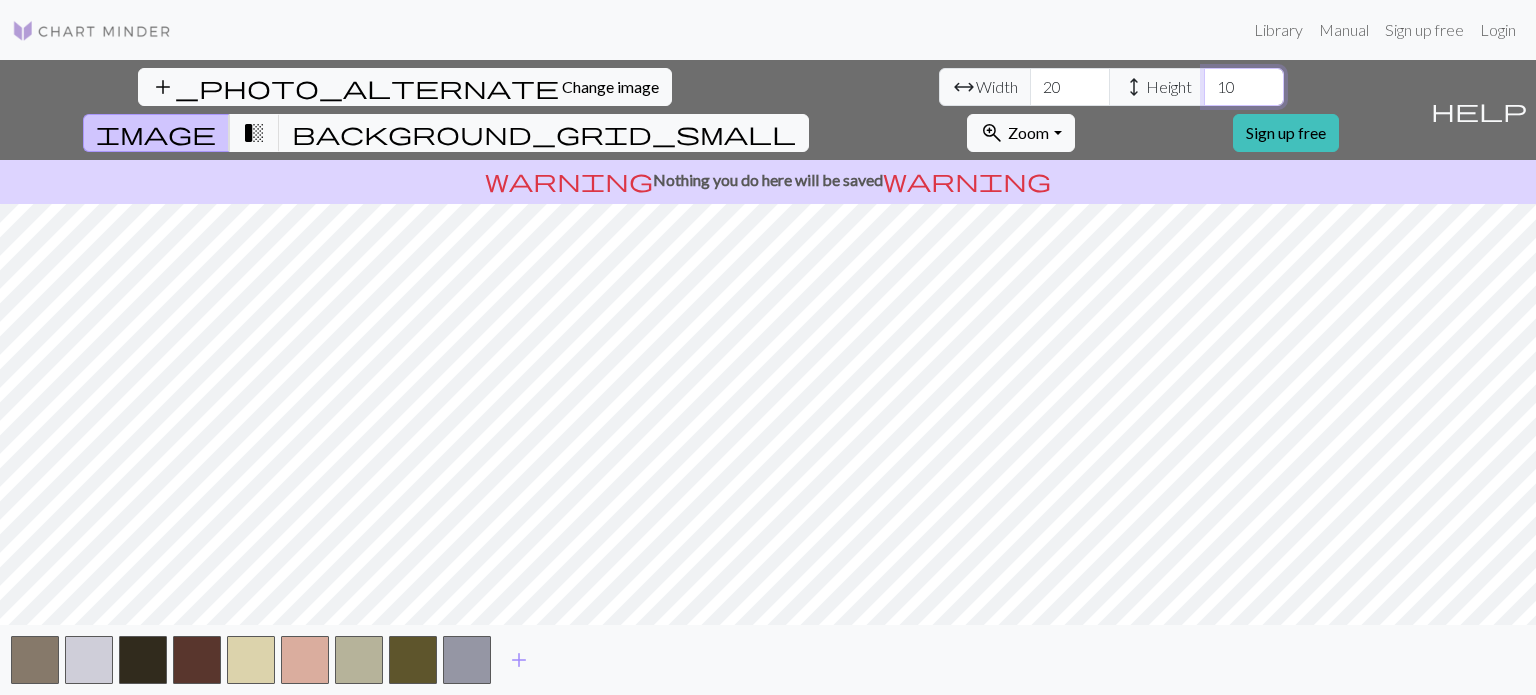 type on "1" 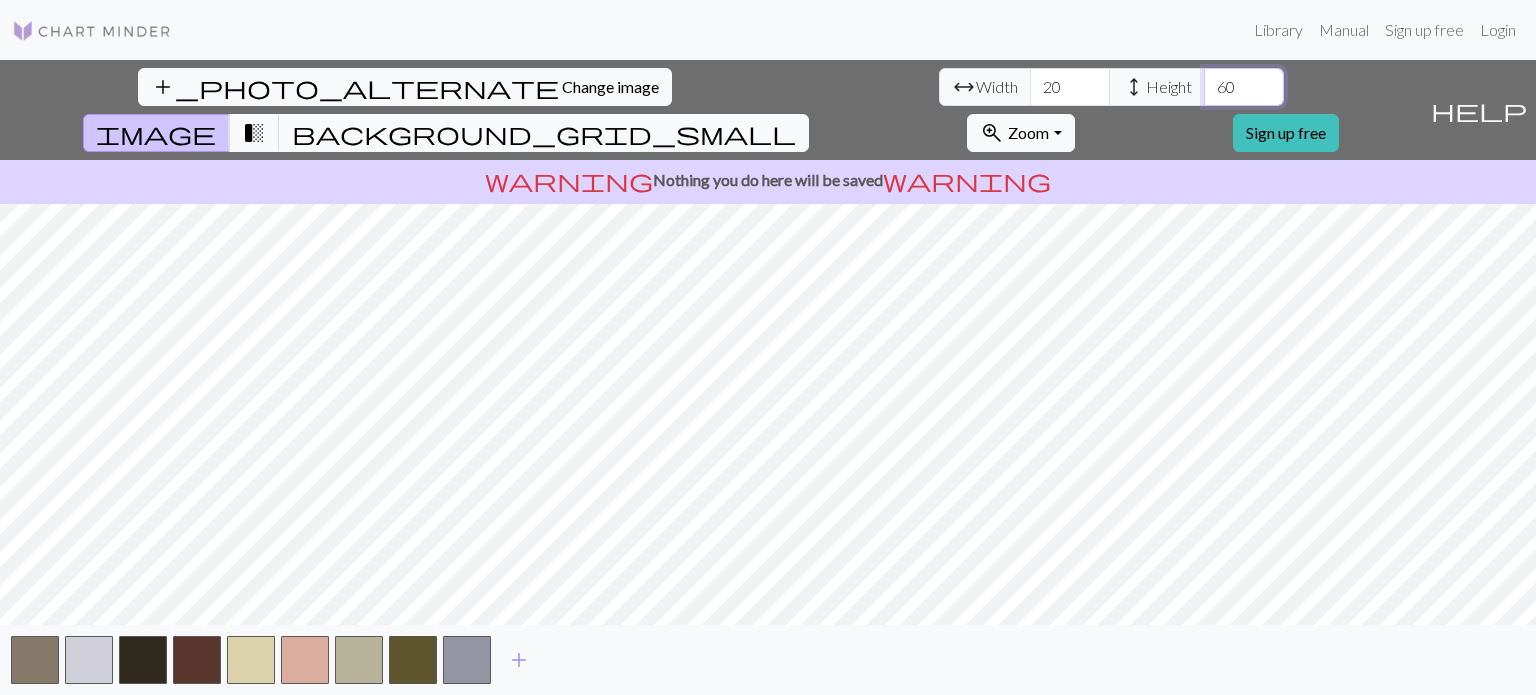 type on "6" 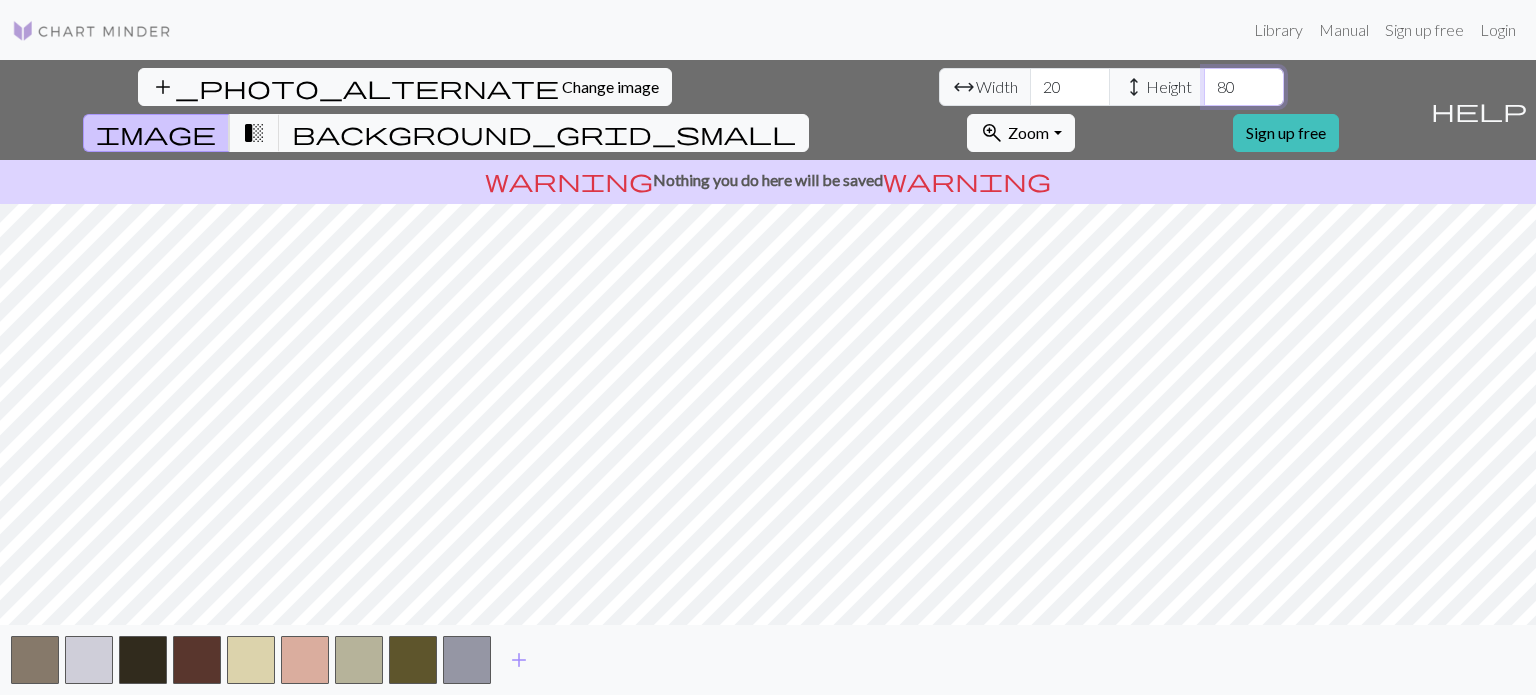 type on "8" 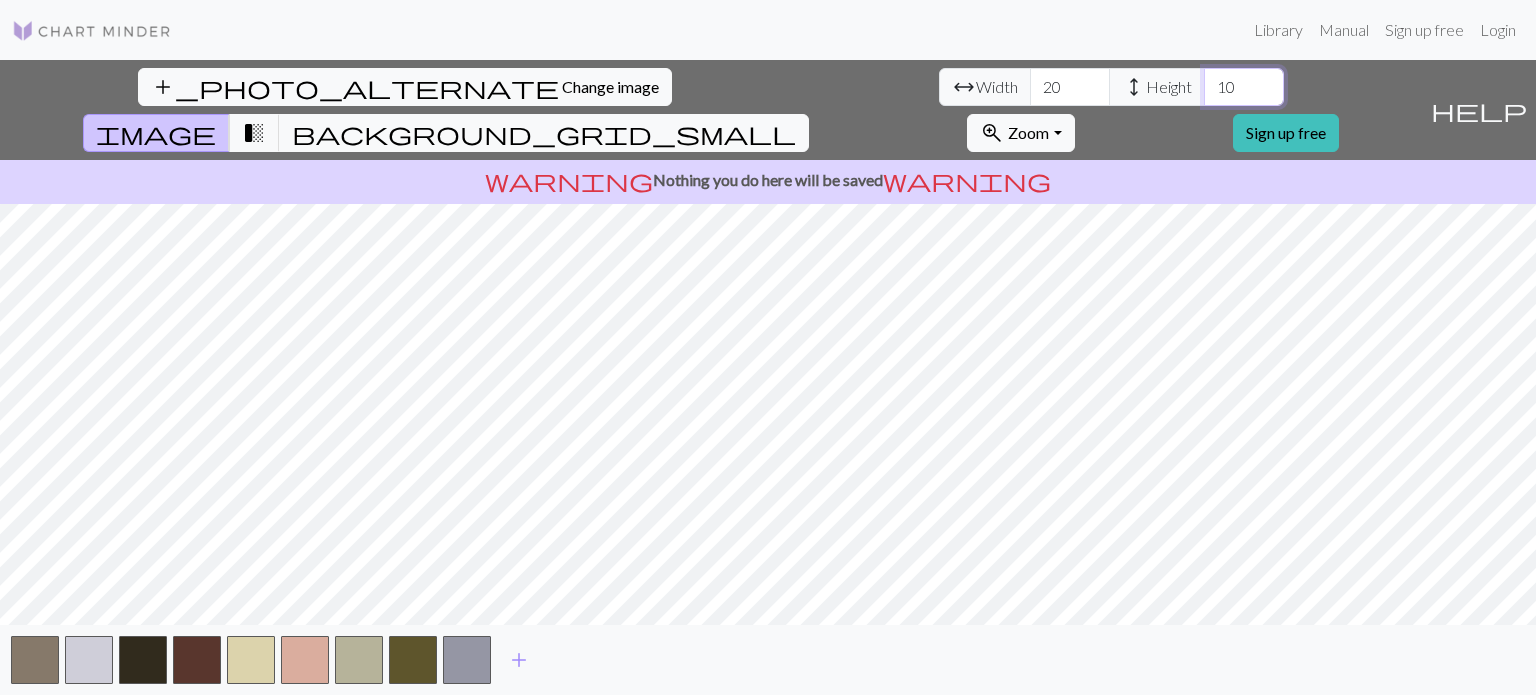 type on "1" 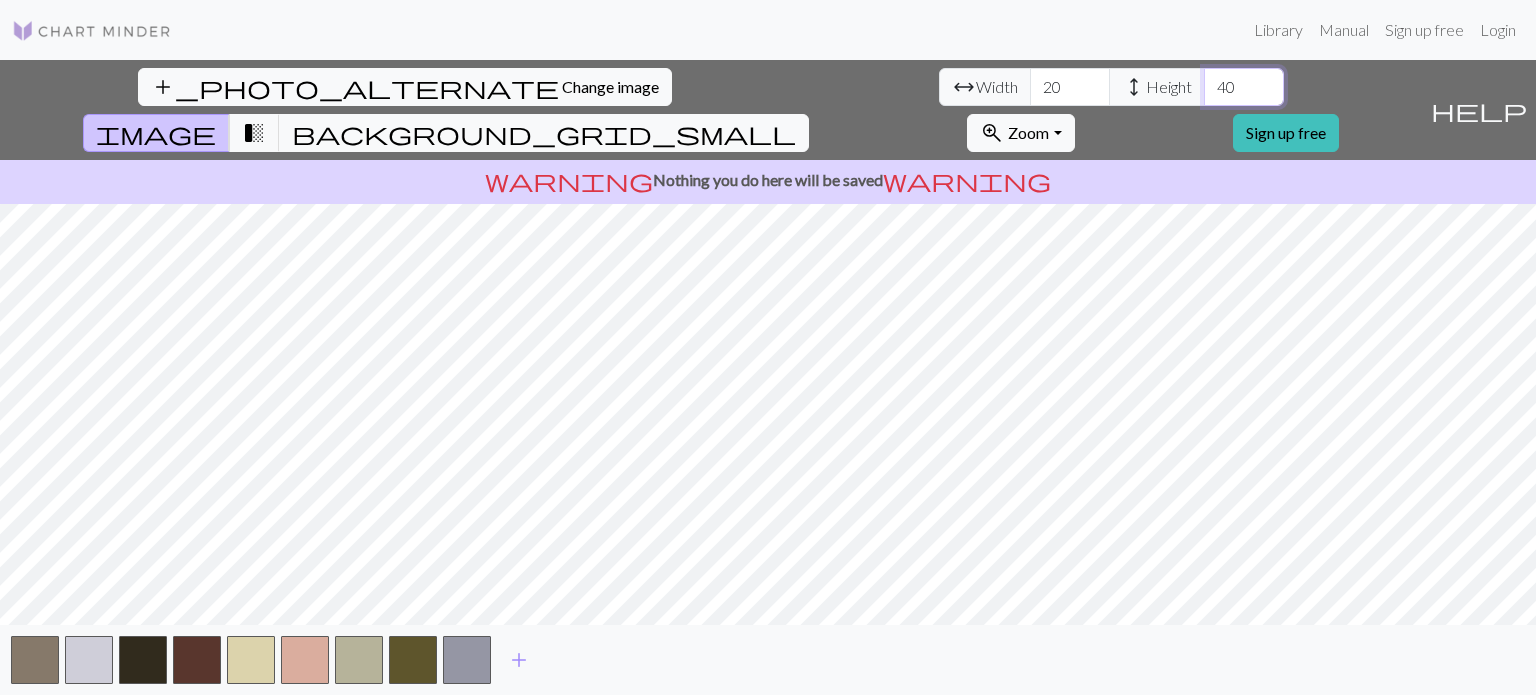 type on "4" 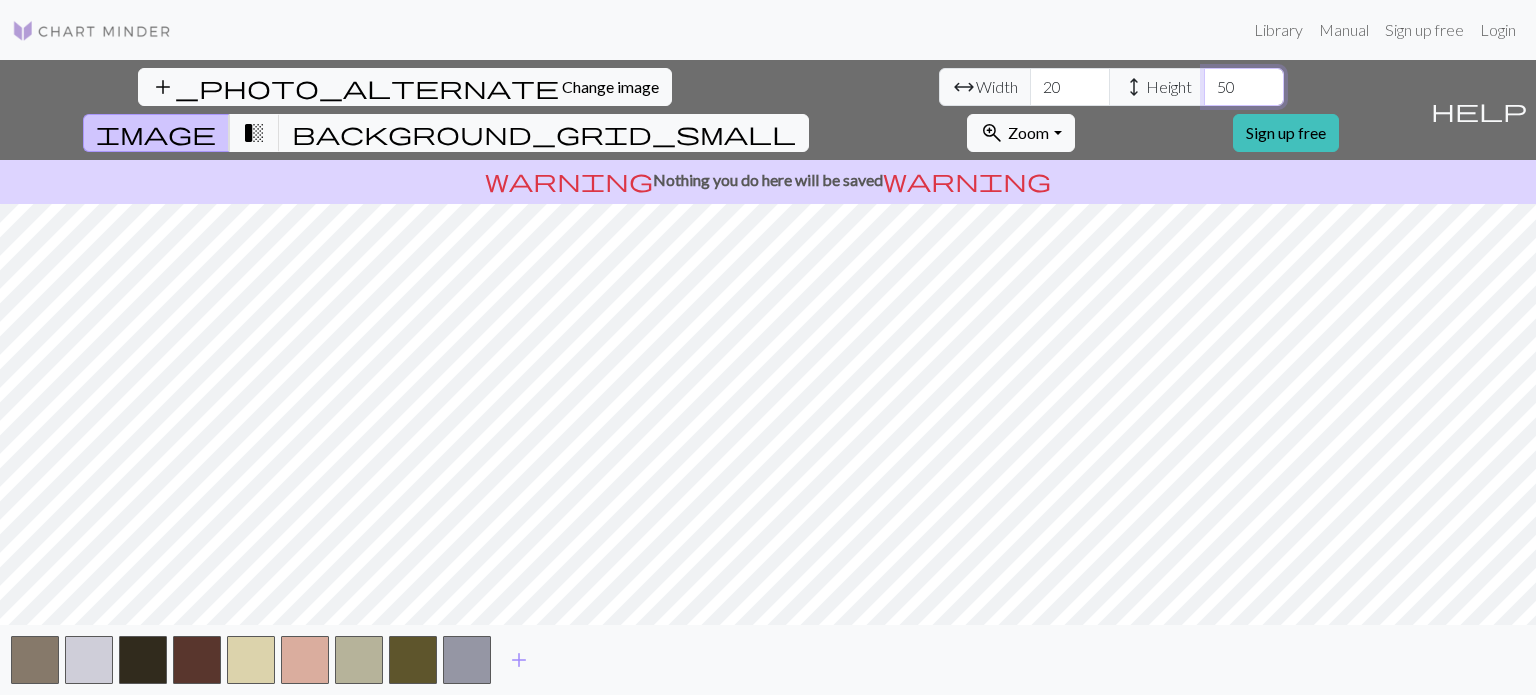 type on "5" 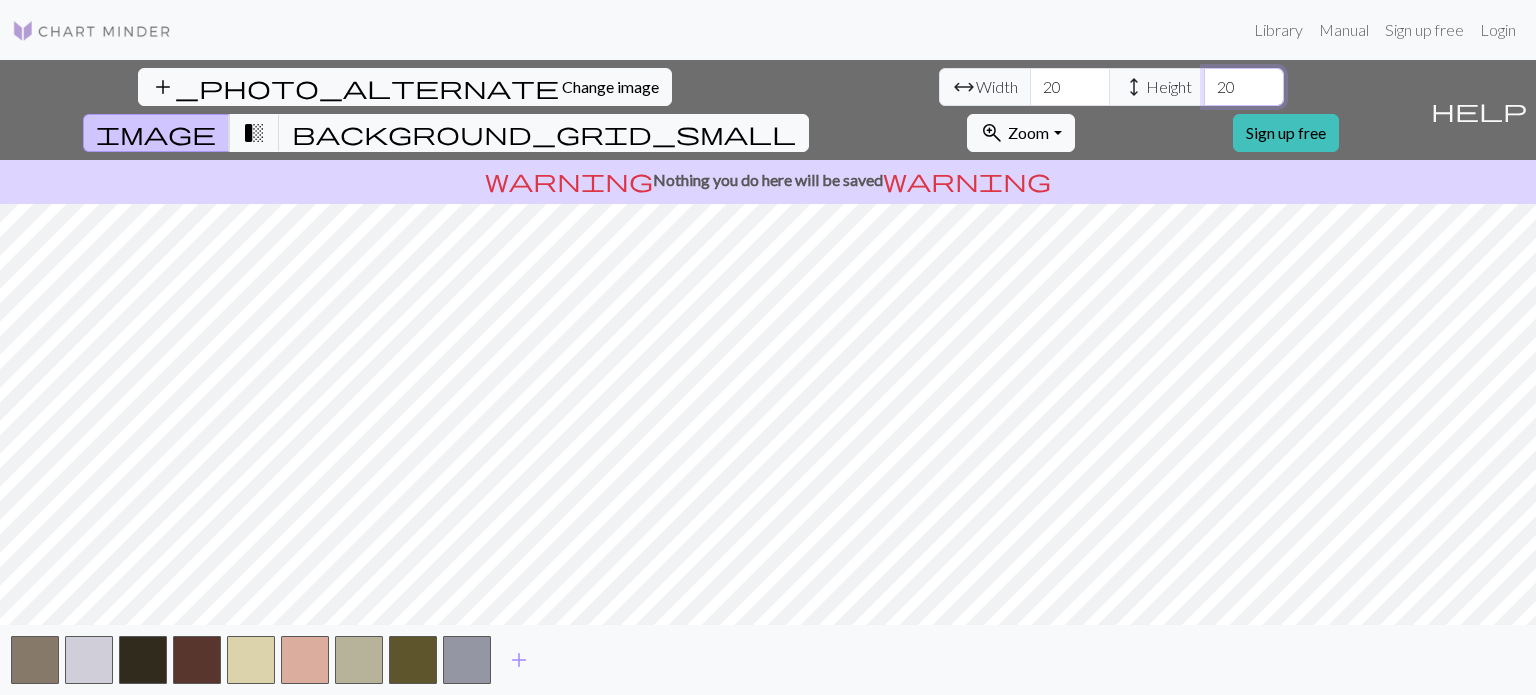 type on "20" 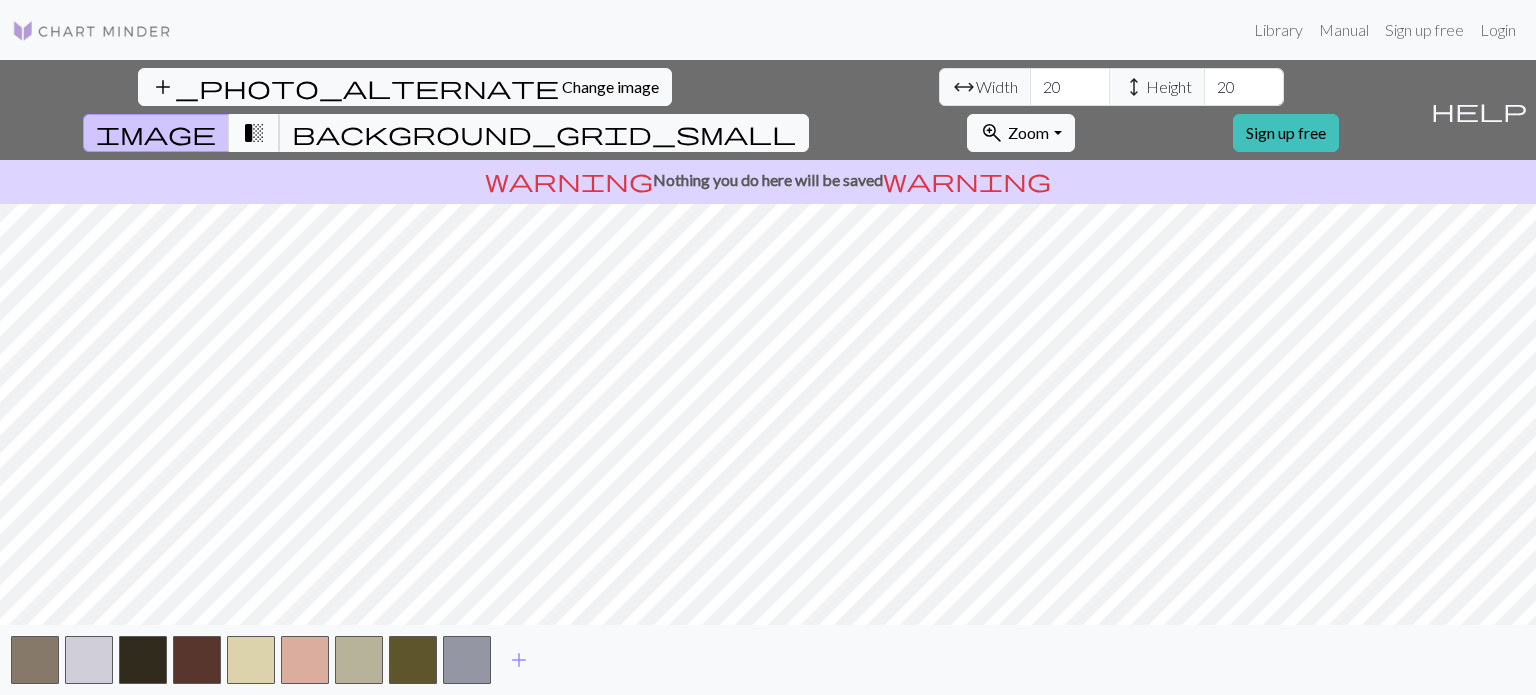 click on "transition_fade" at bounding box center (254, 133) 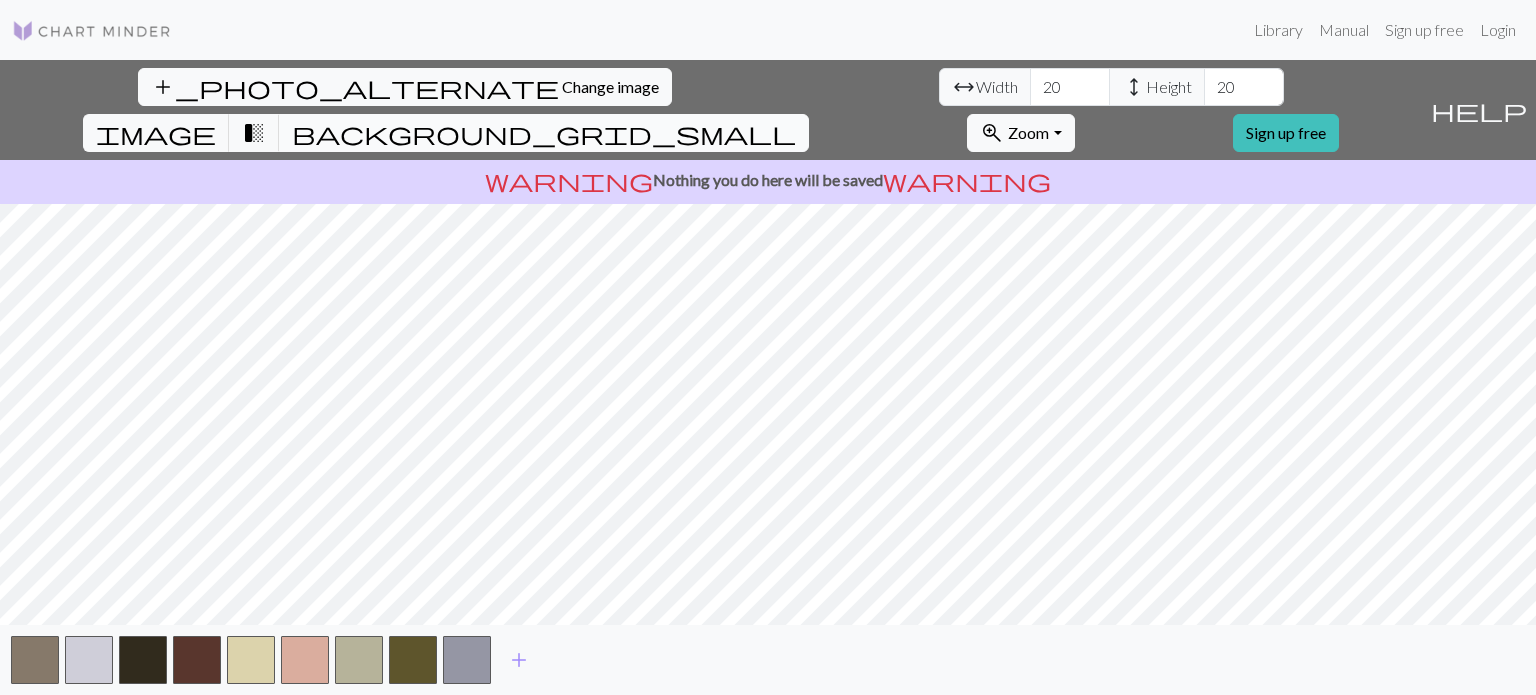 click on "background_grid_small" at bounding box center (544, 133) 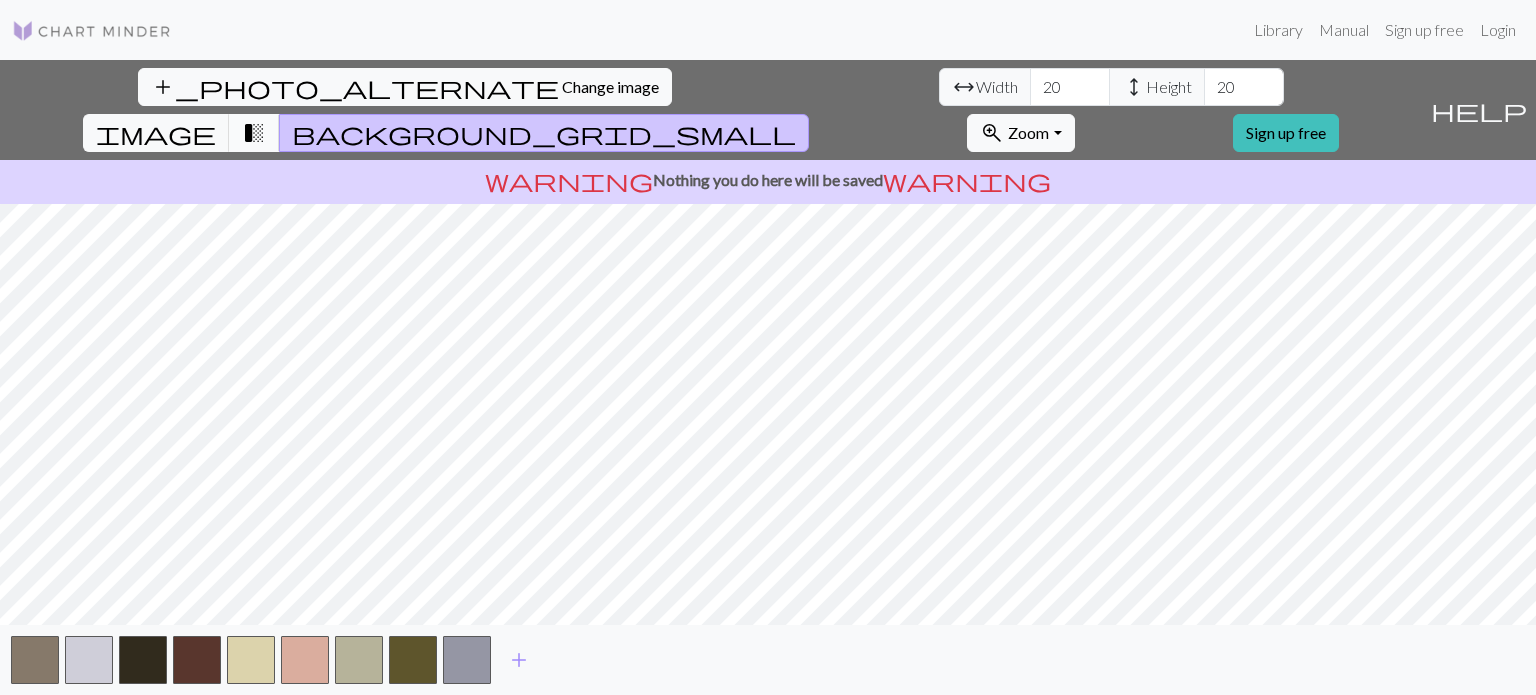 click on "transition_fade" at bounding box center [254, 133] 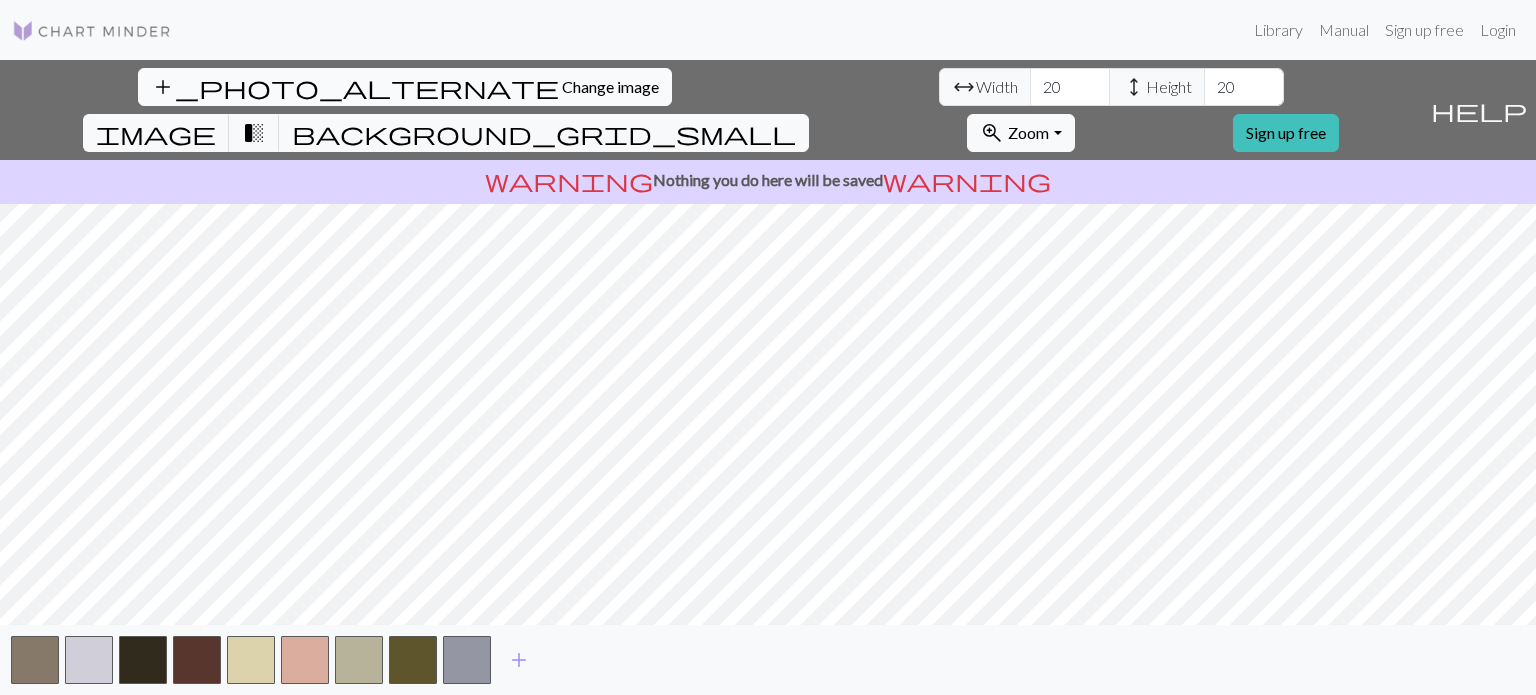 click on "Change image" at bounding box center (610, 86) 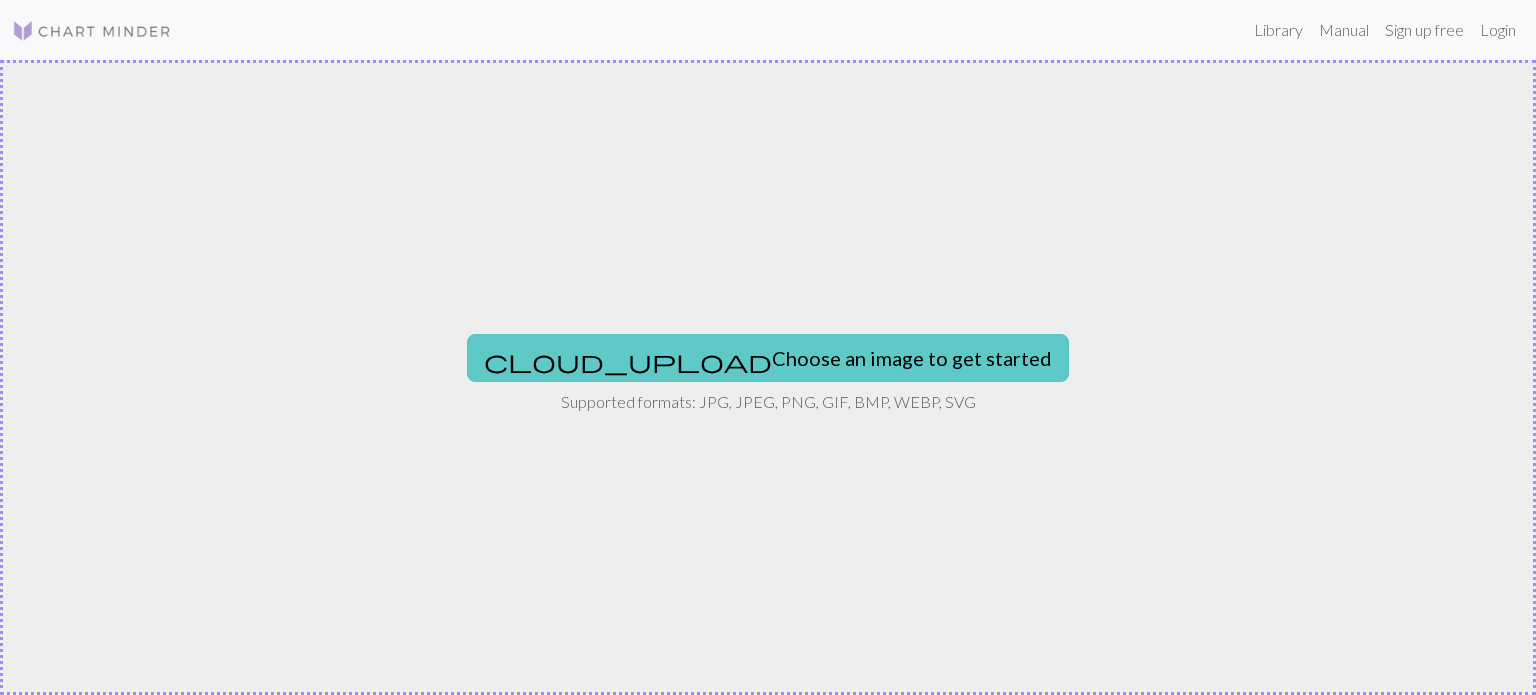 click on "cloud_upload  Choose an image to get started" at bounding box center (768, 358) 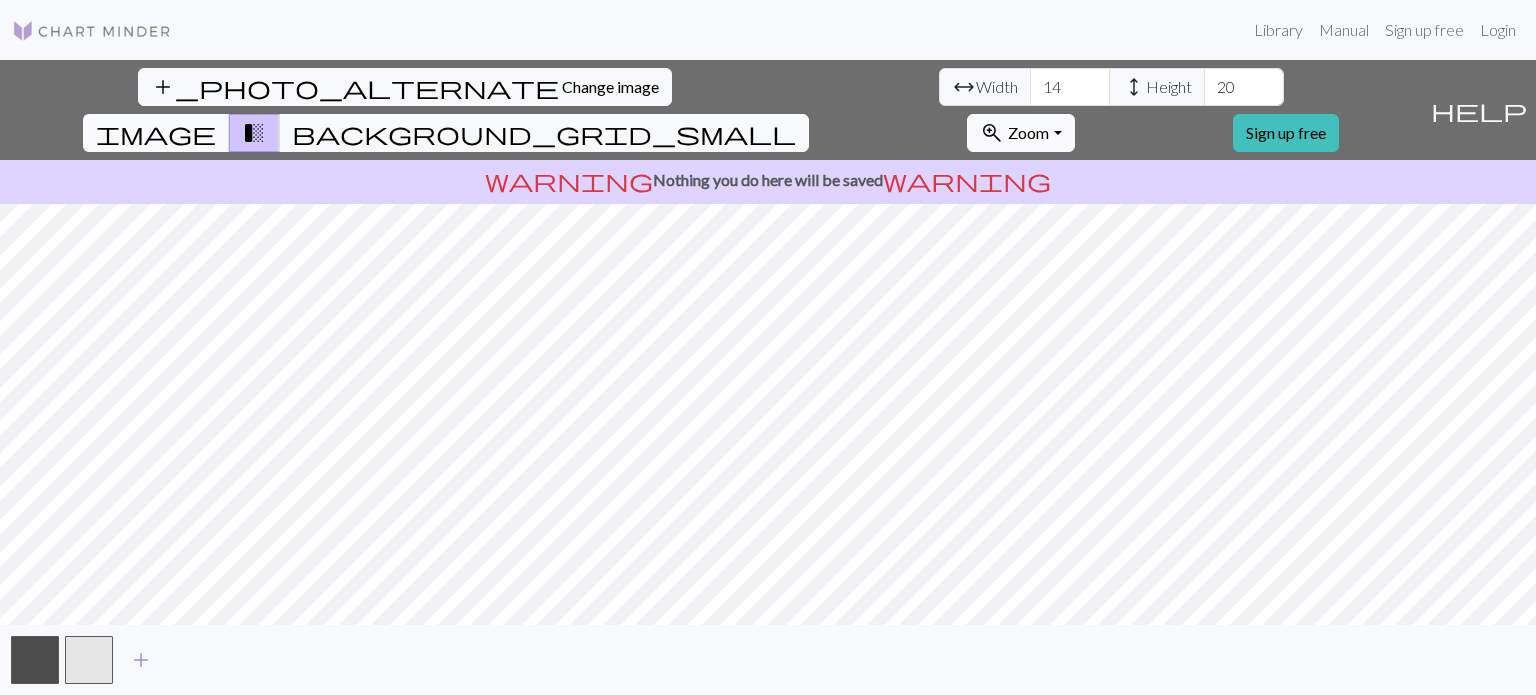 click on "image" at bounding box center [156, 133] 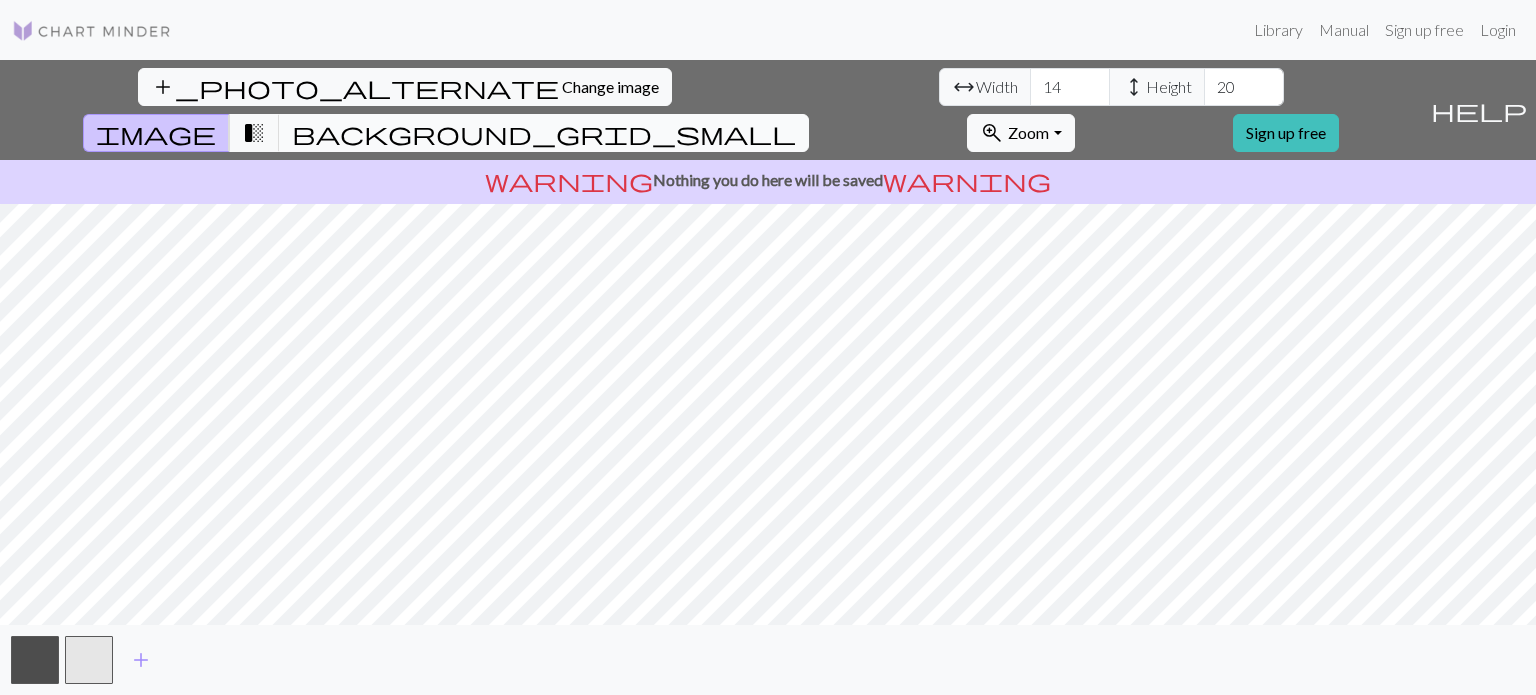 click on "background_grid_small" at bounding box center [544, 133] 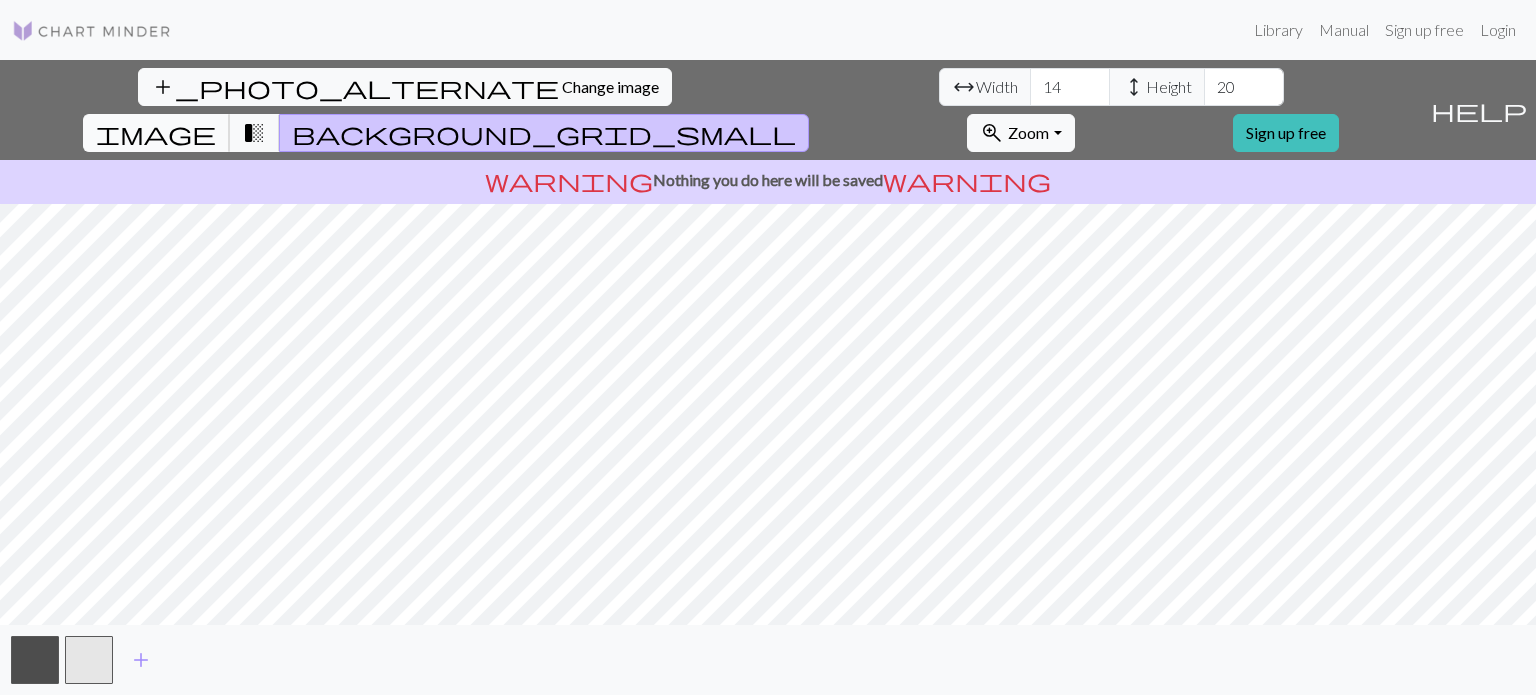 click on "image" at bounding box center (156, 133) 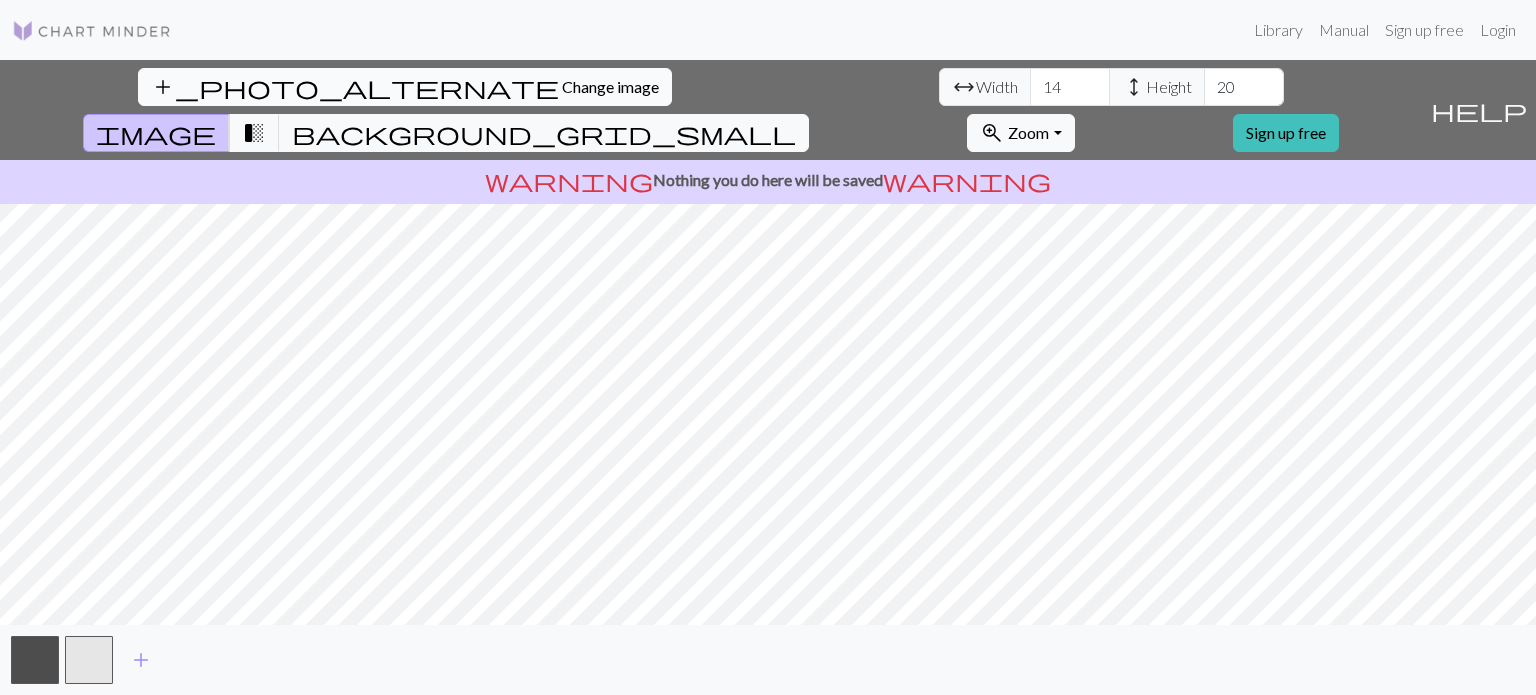 click on "Change image" at bounding box center [610, 86] 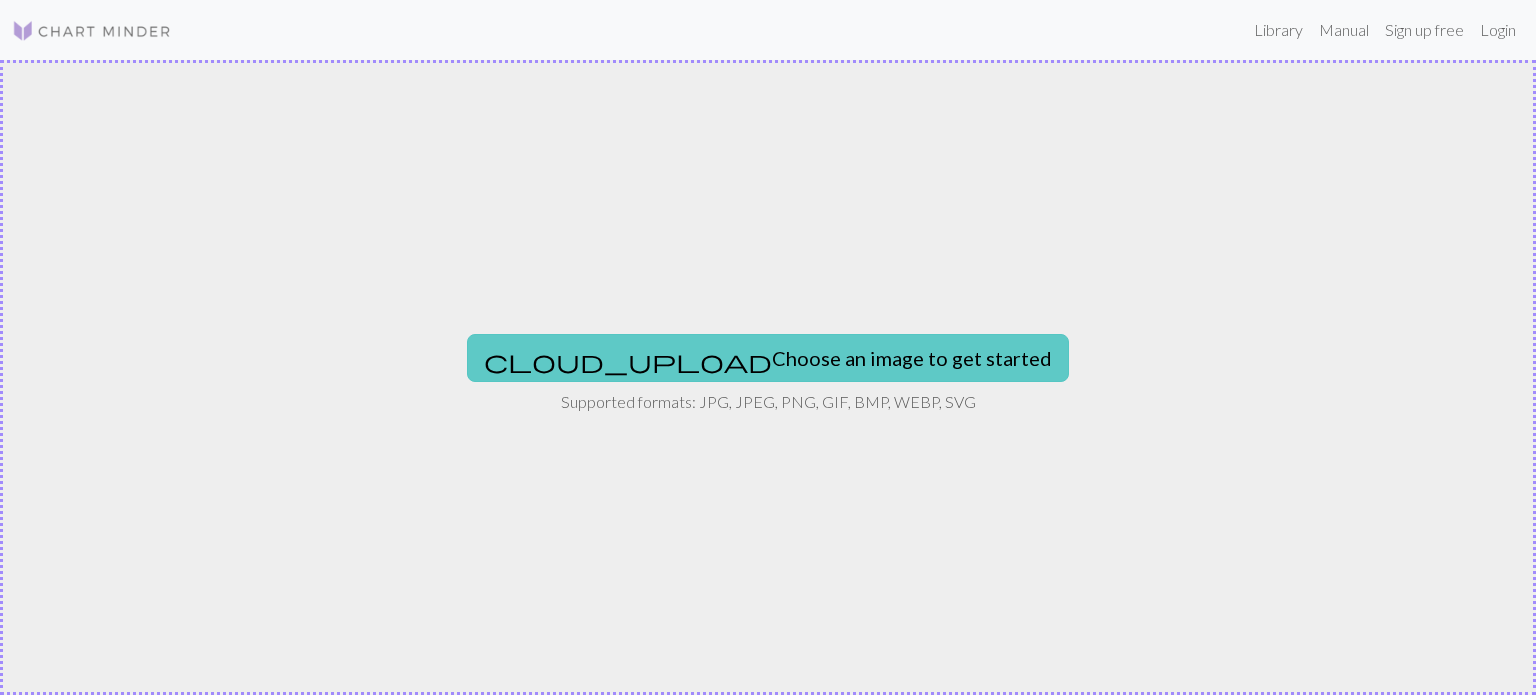 click on "cloud_upload  Choose an image to get started" at bounding box center (768, 358) 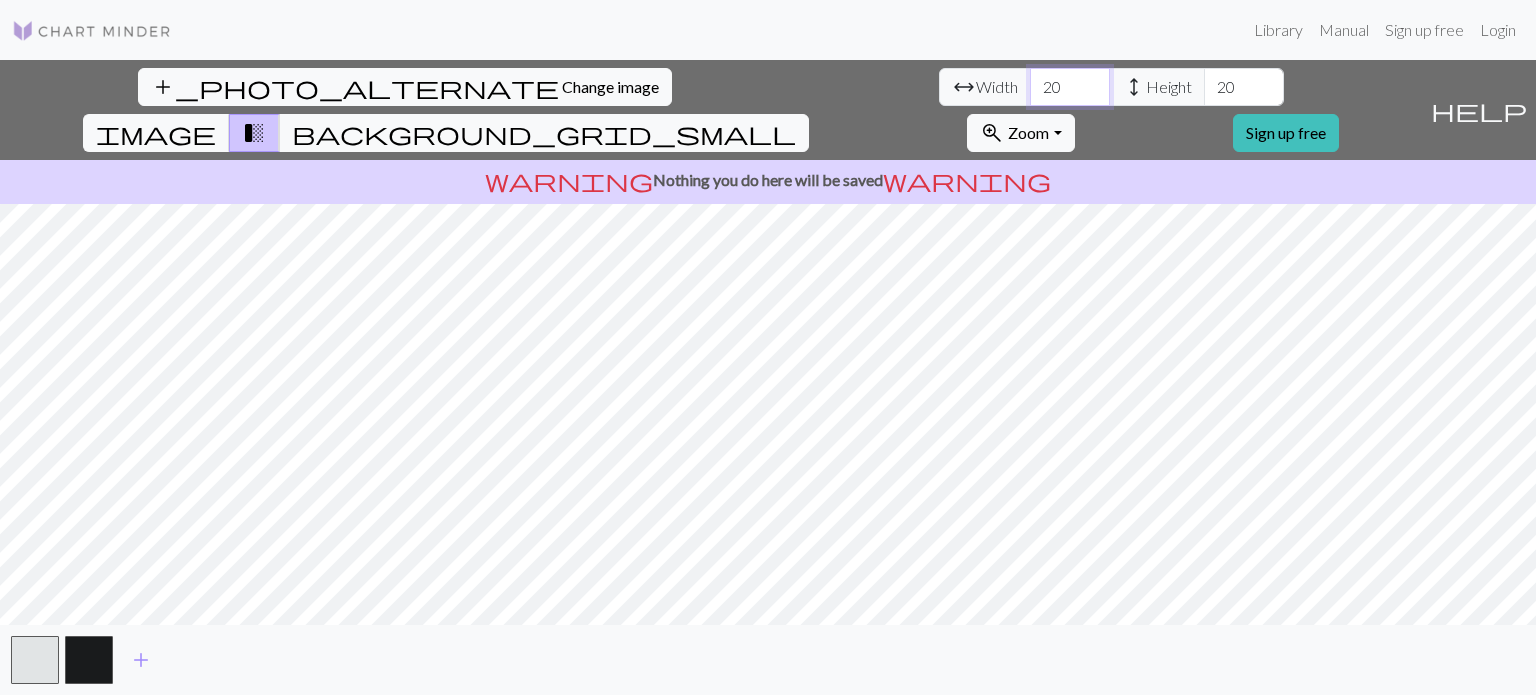 click on "20" at bounding box center (1070, 87) 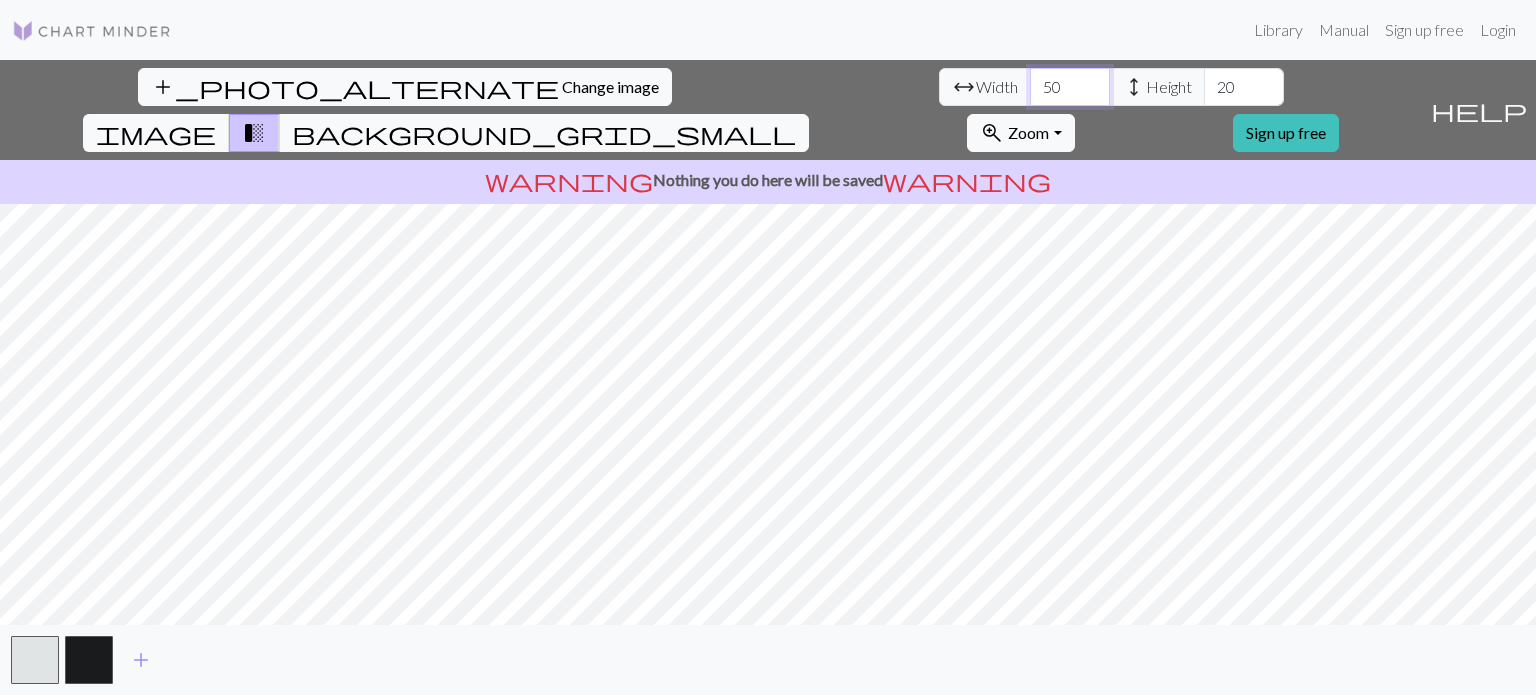 type on "50" 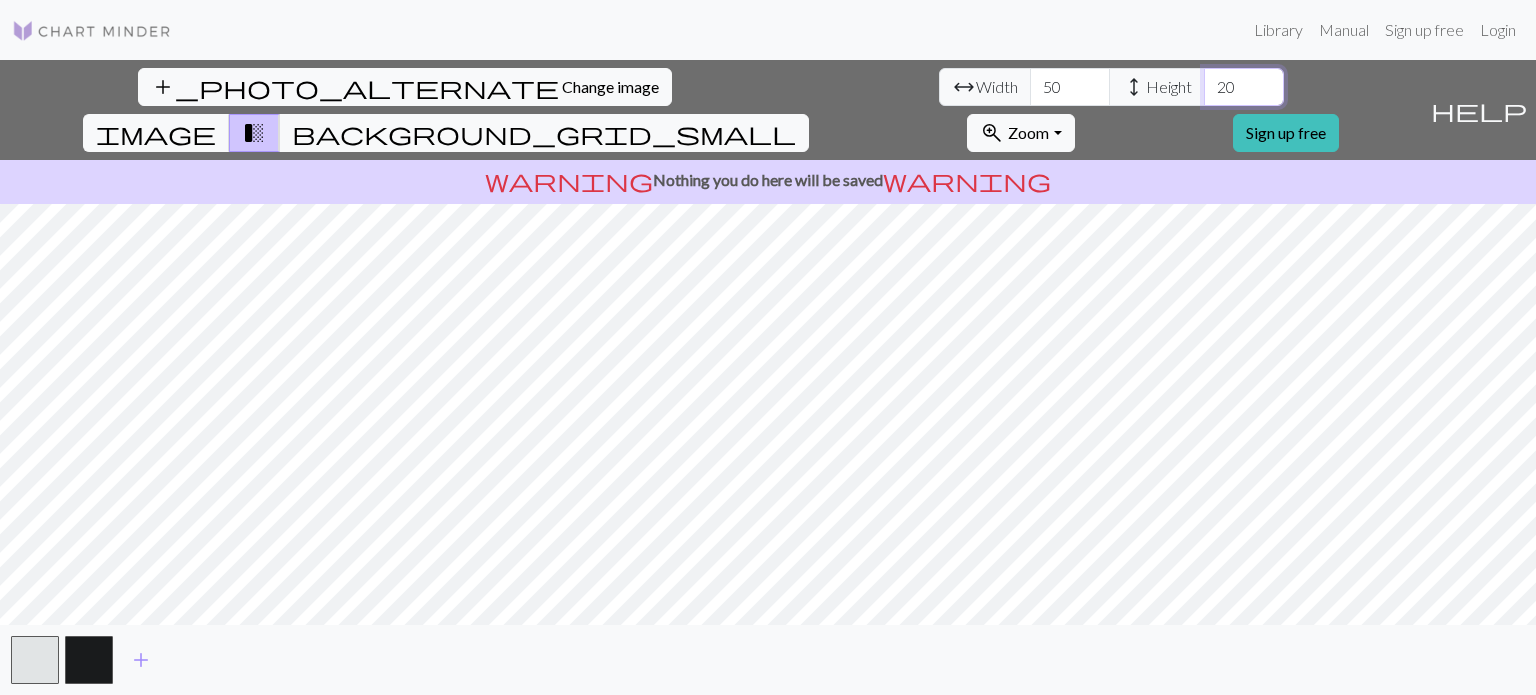click on "20" at bounding box center (1244, 87) 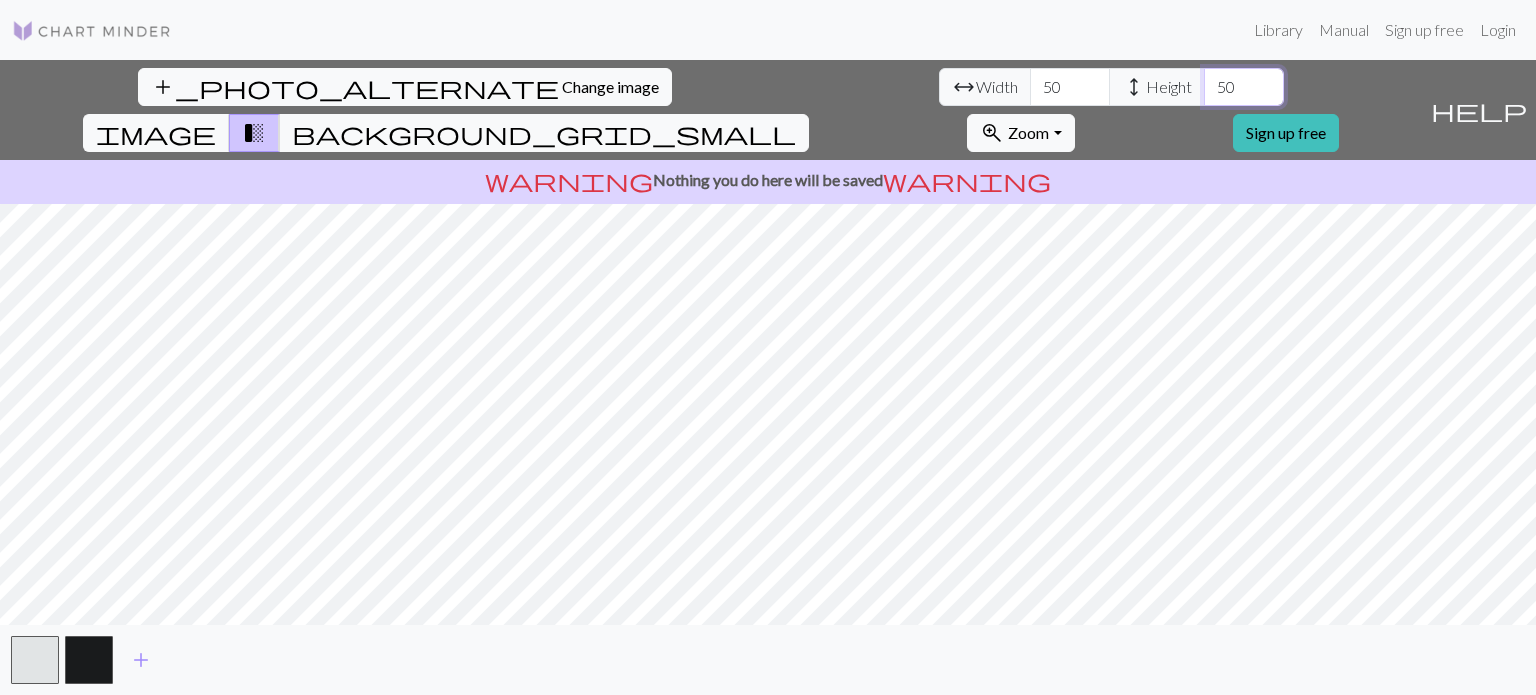 type on "50" 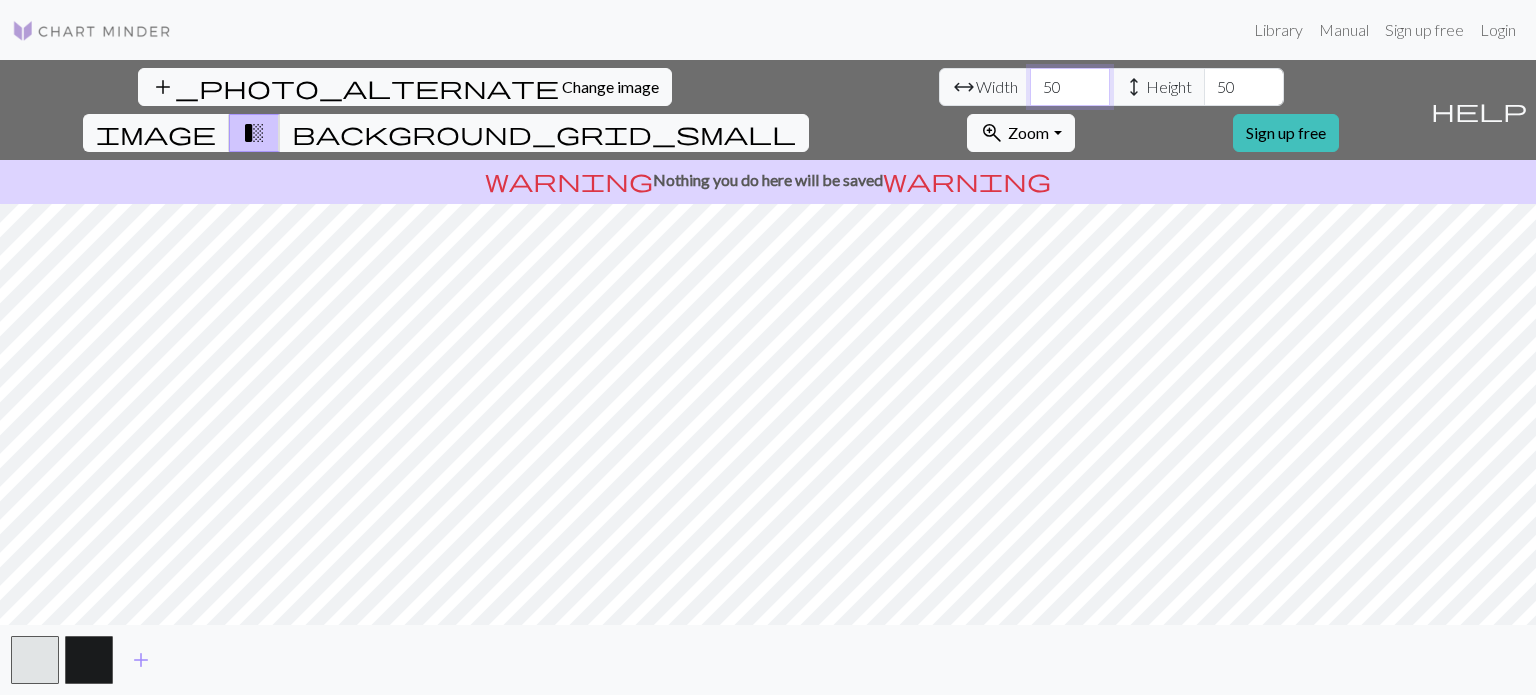 click on "50" at bounding box center (1070, 87) 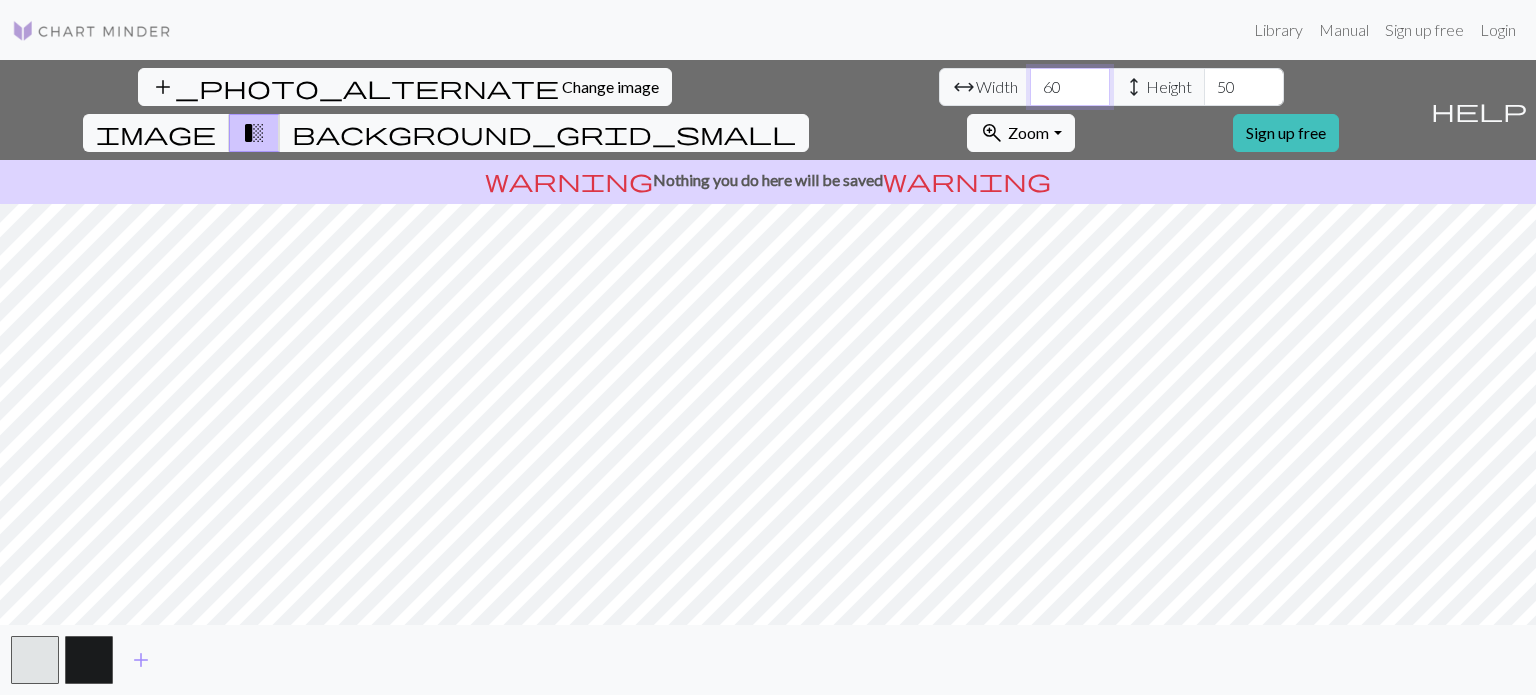 type on "60" 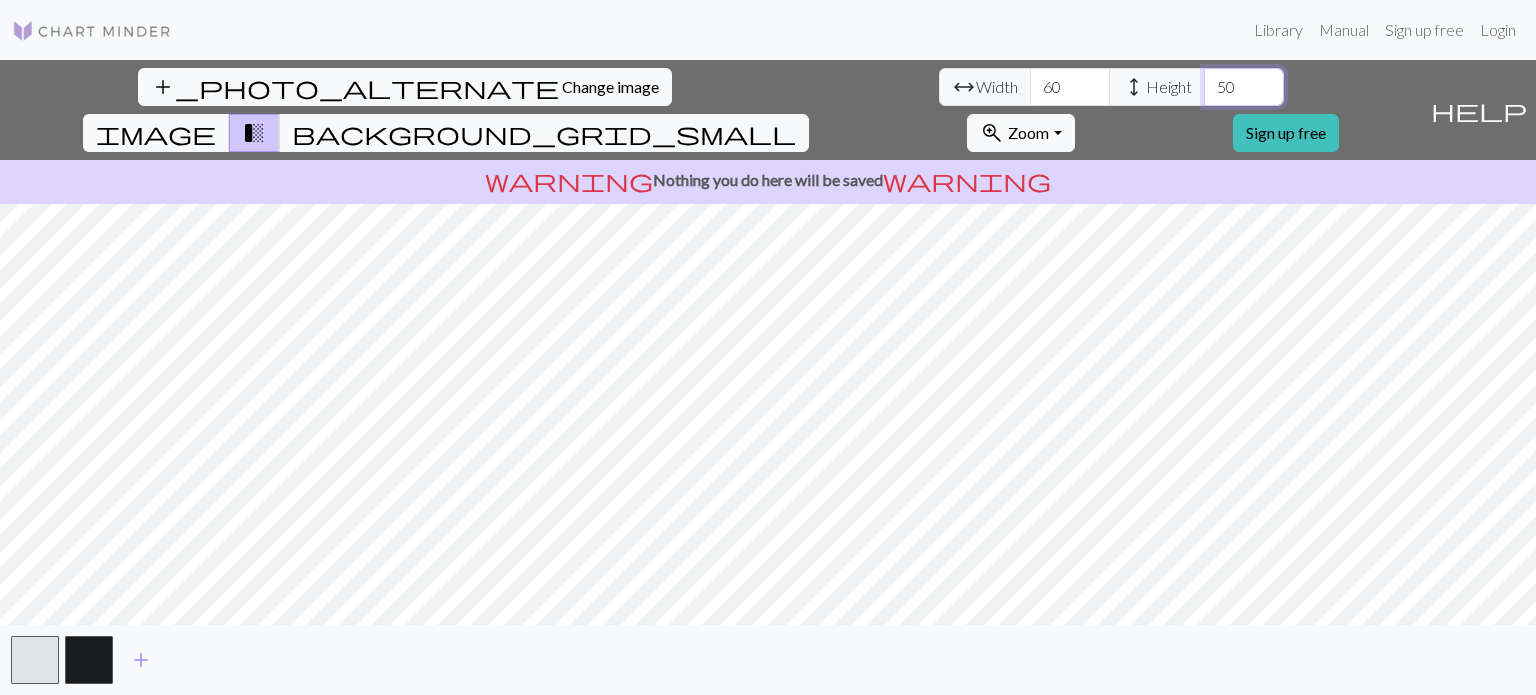 click on "50" at bounding box center [1244, 87] 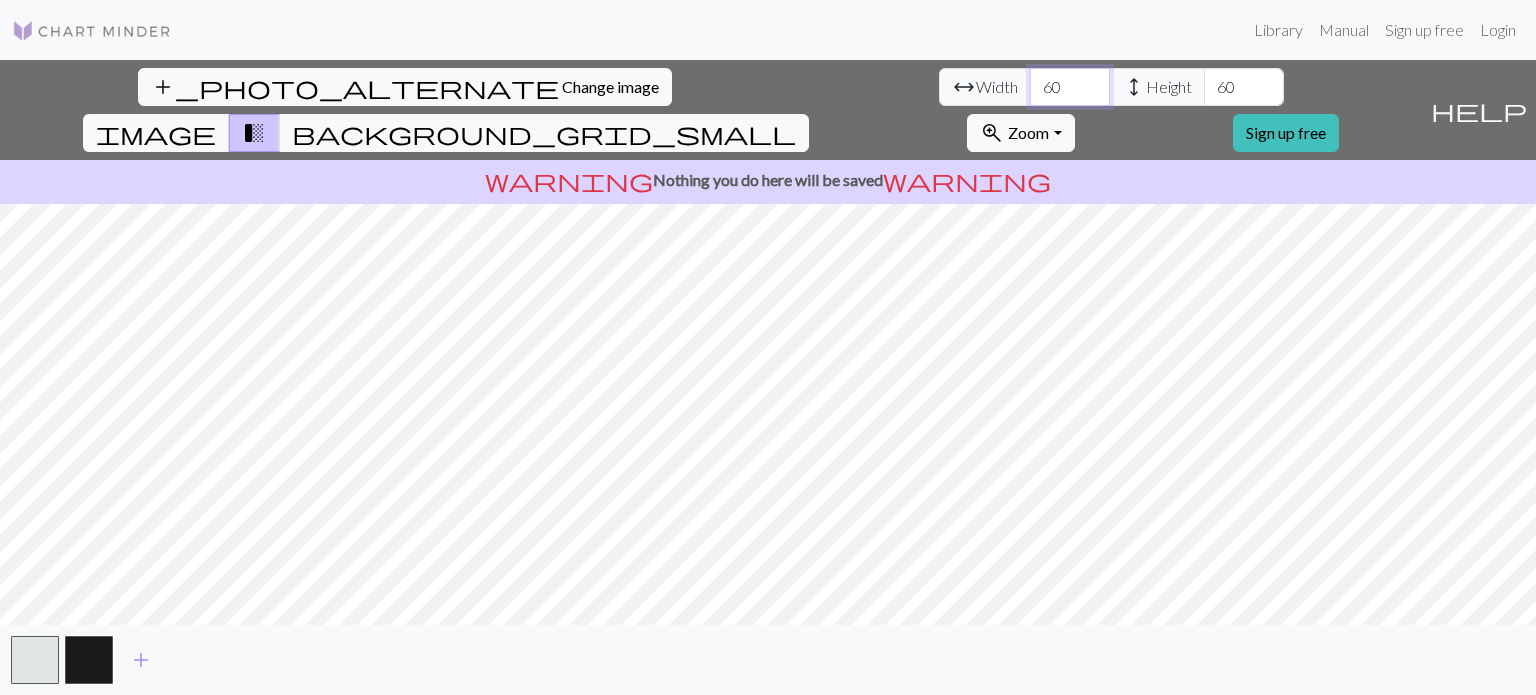 click on "60" at bounding box center (1070, 87) 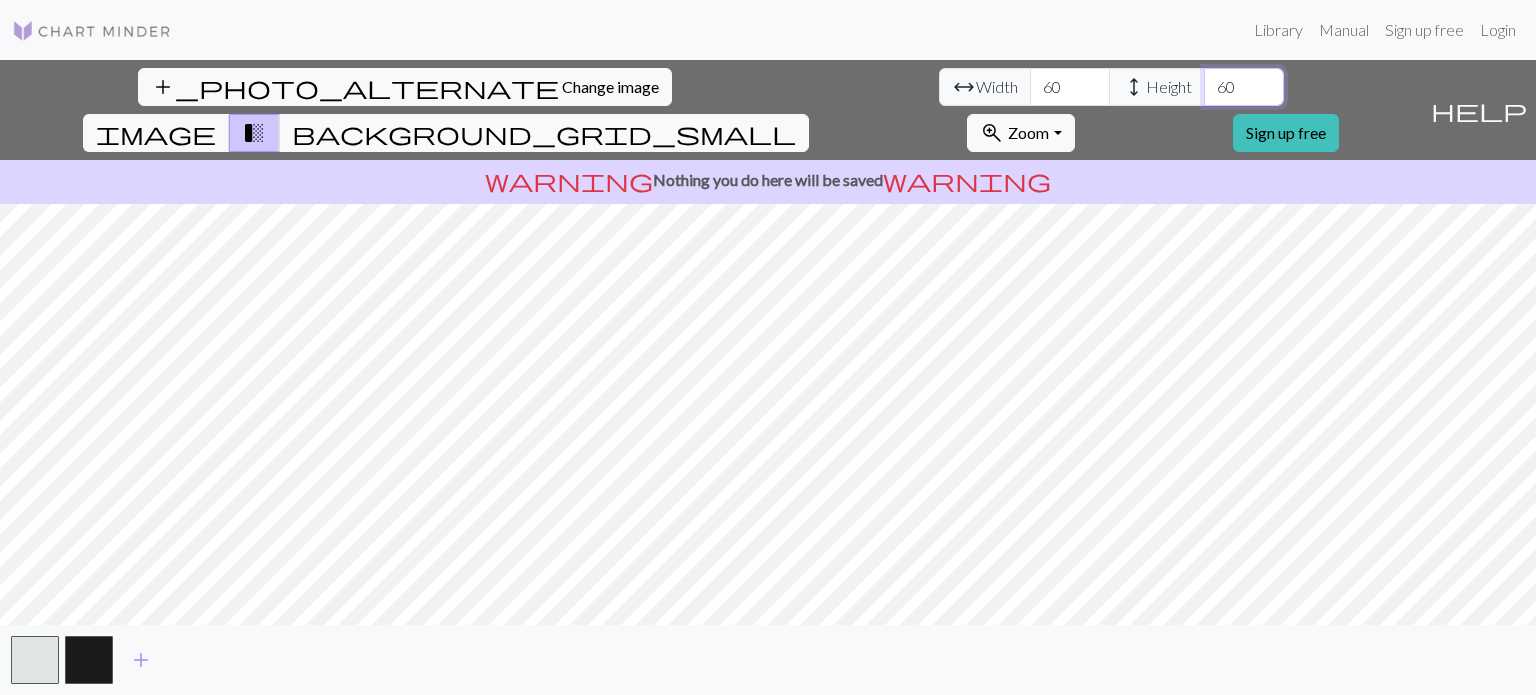 click on "60" at bounding box center (1244, 87) 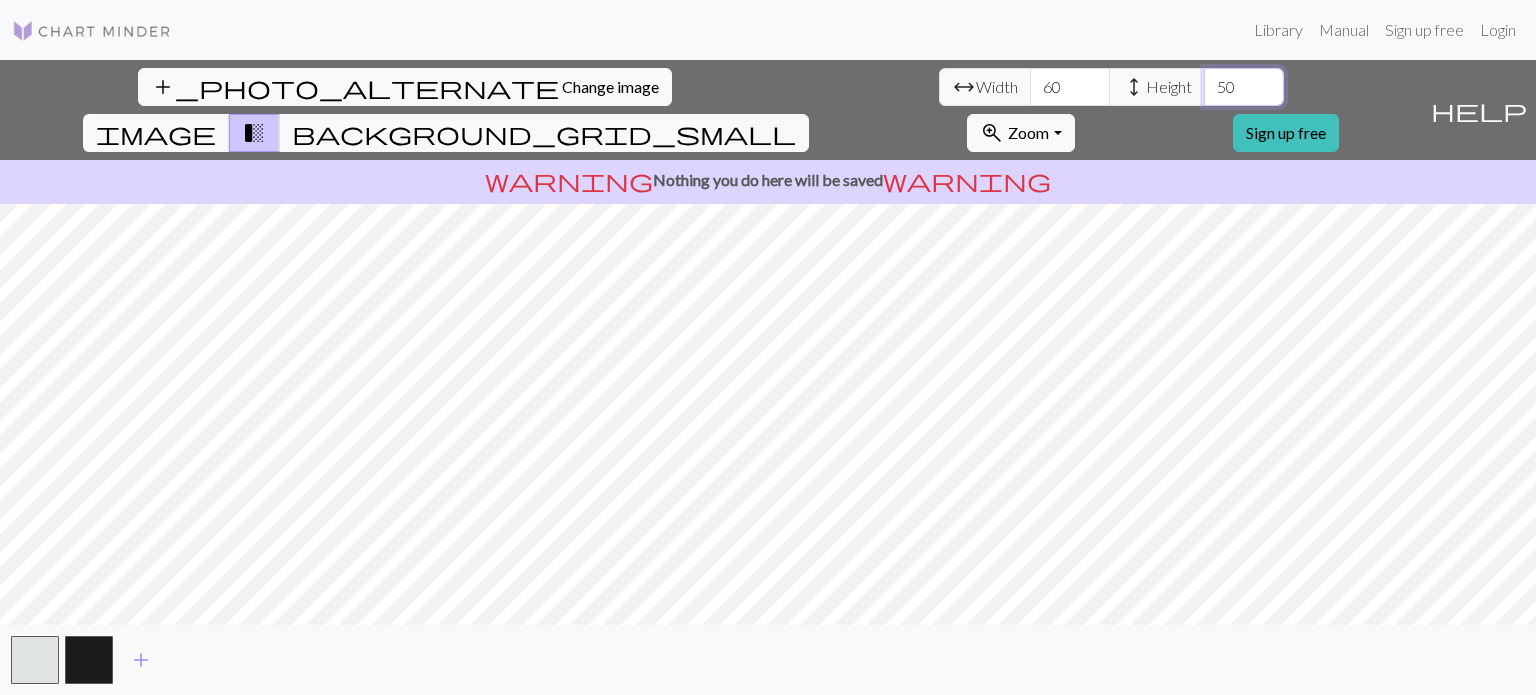 type on "5" 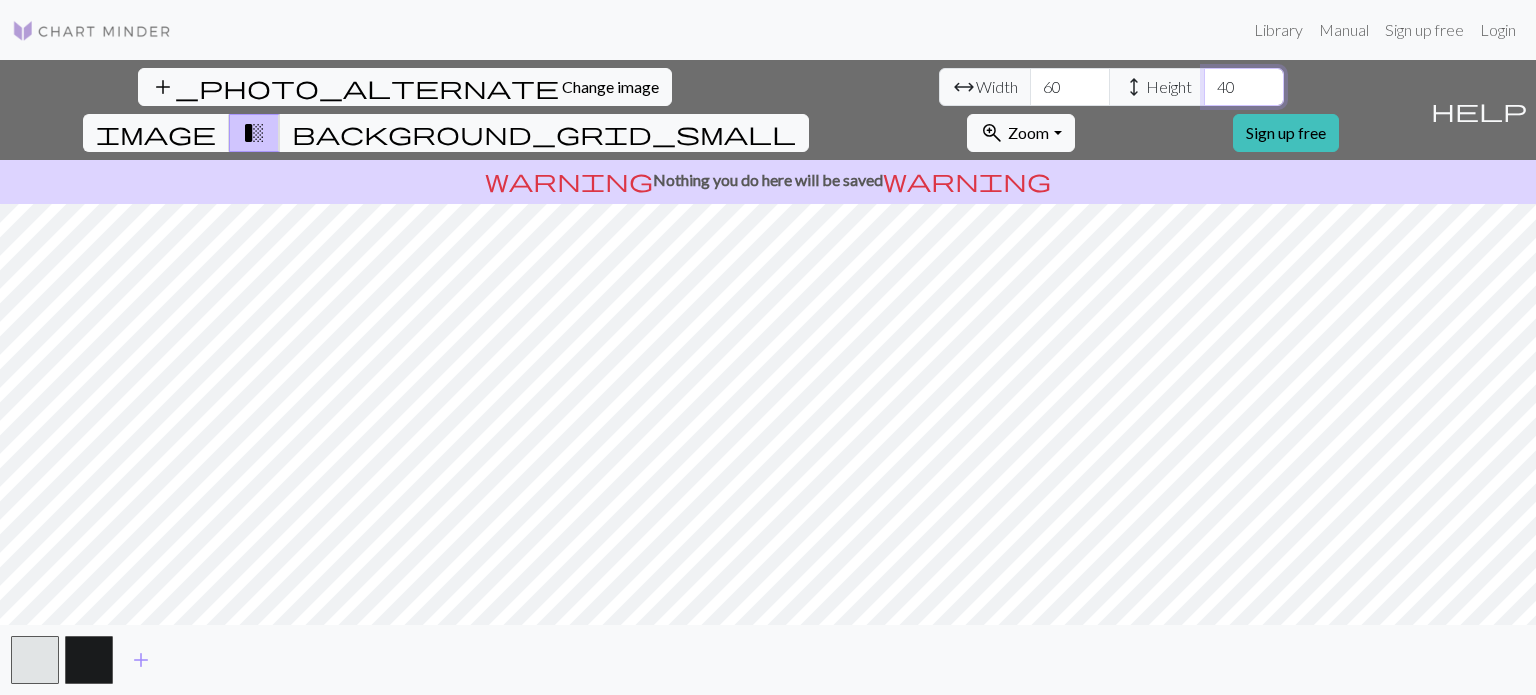 type on "4" 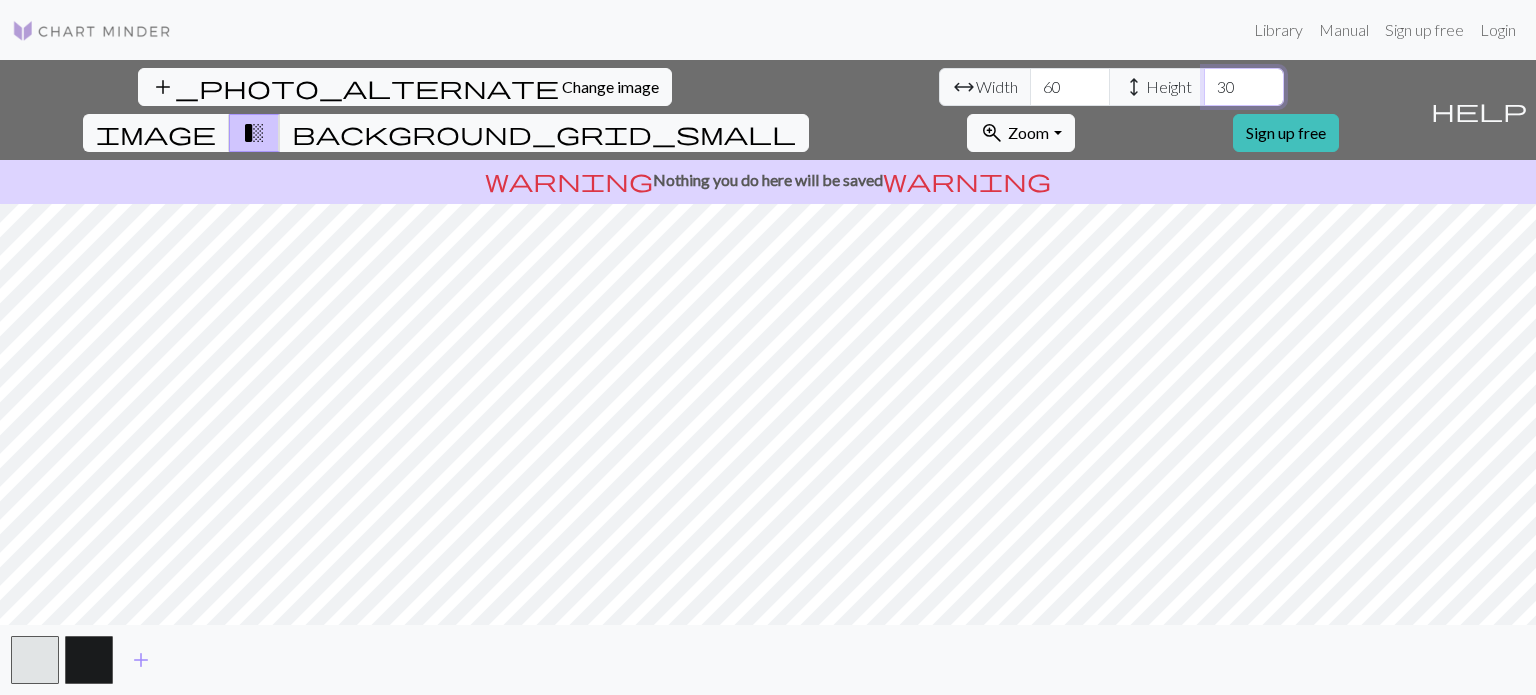 type on "3" 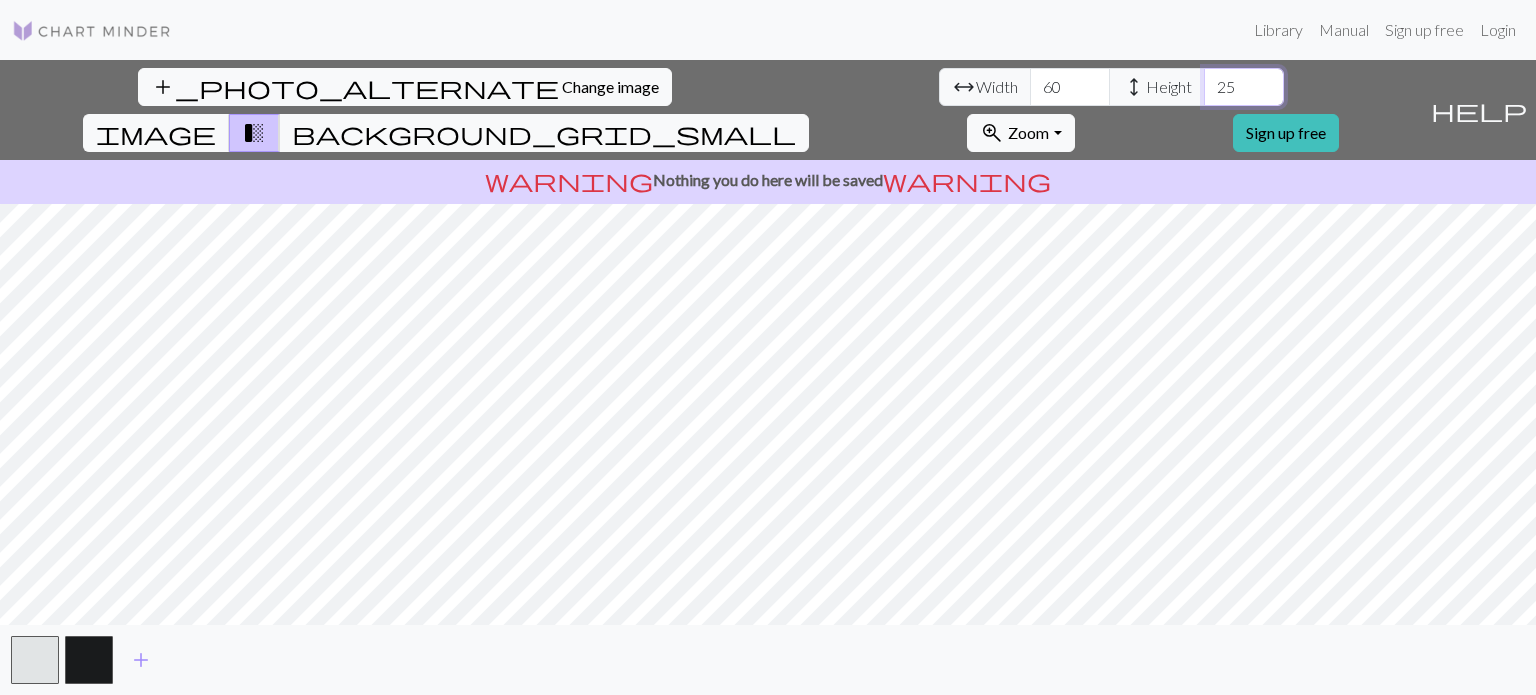 type on "25" 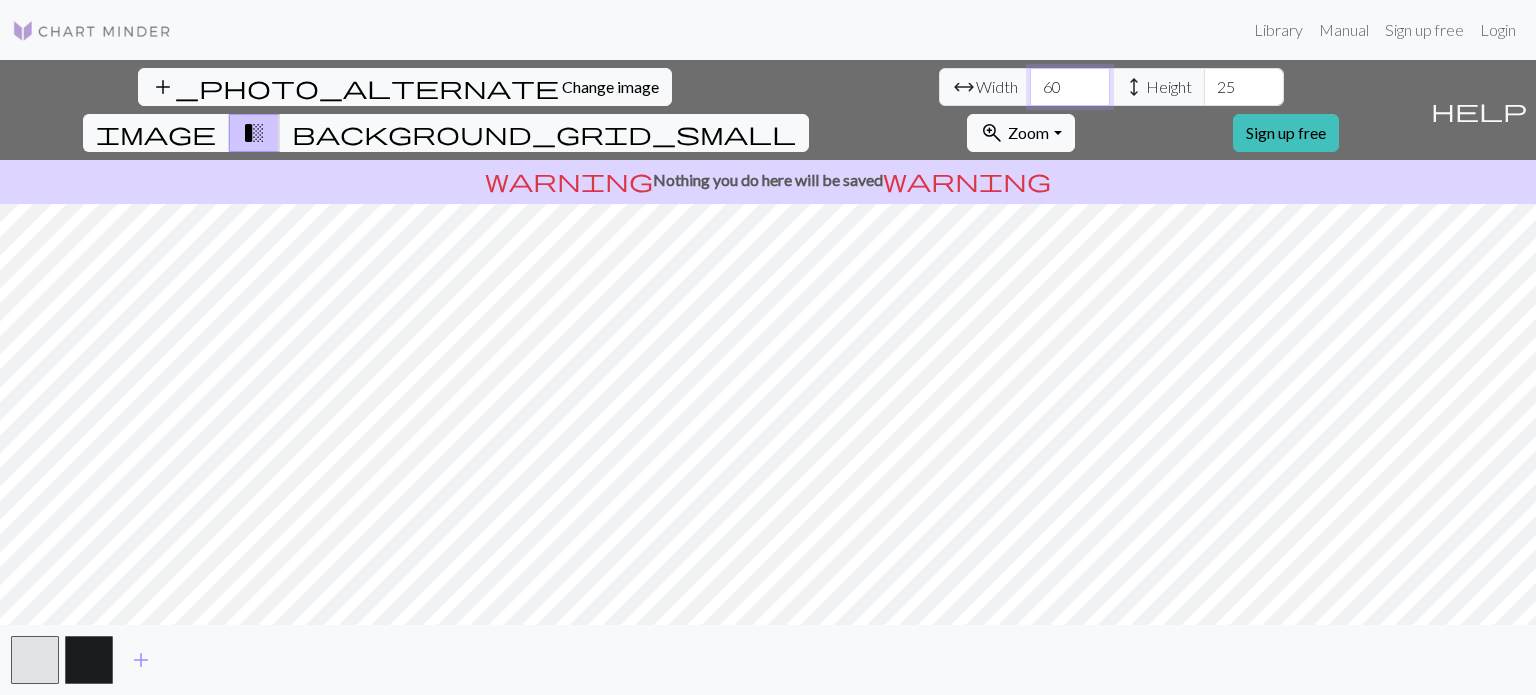 click on "60" at bounding box center (1070, 87) 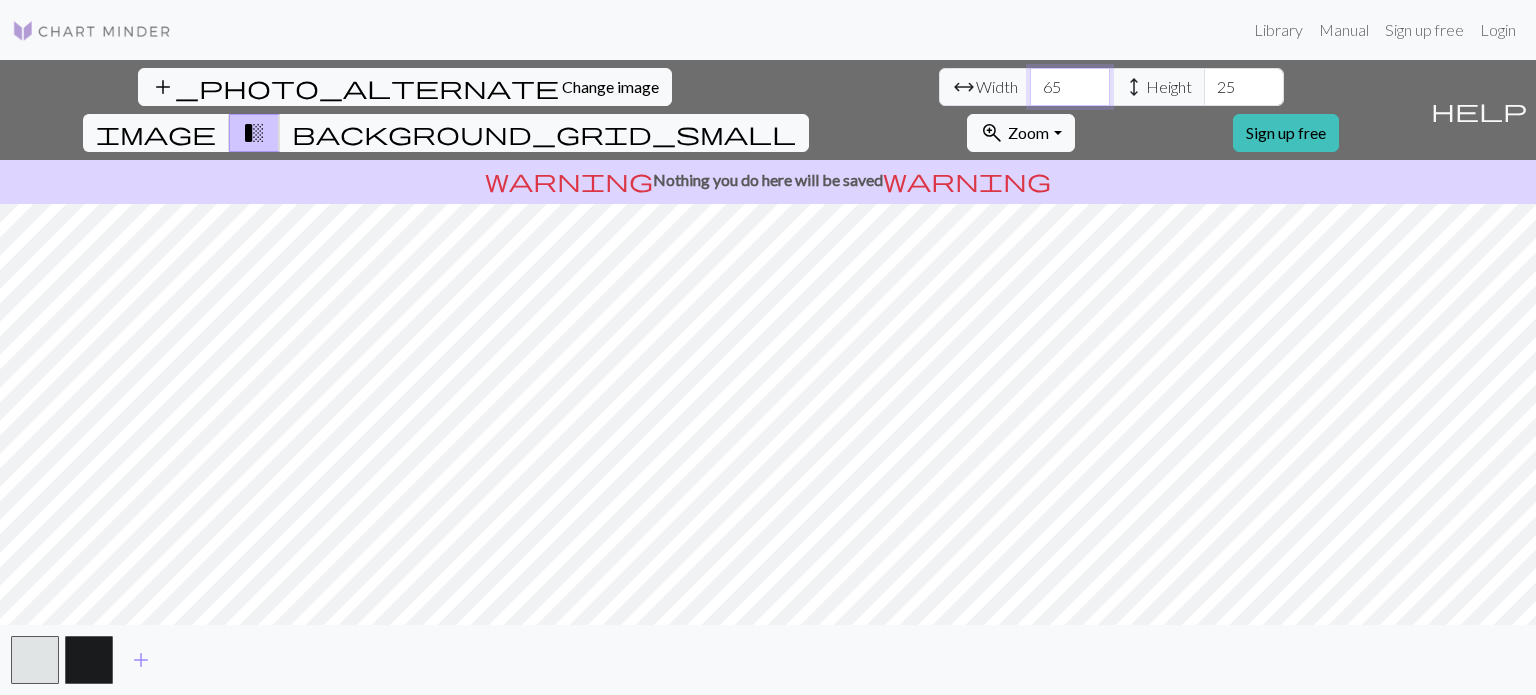 type on "6" 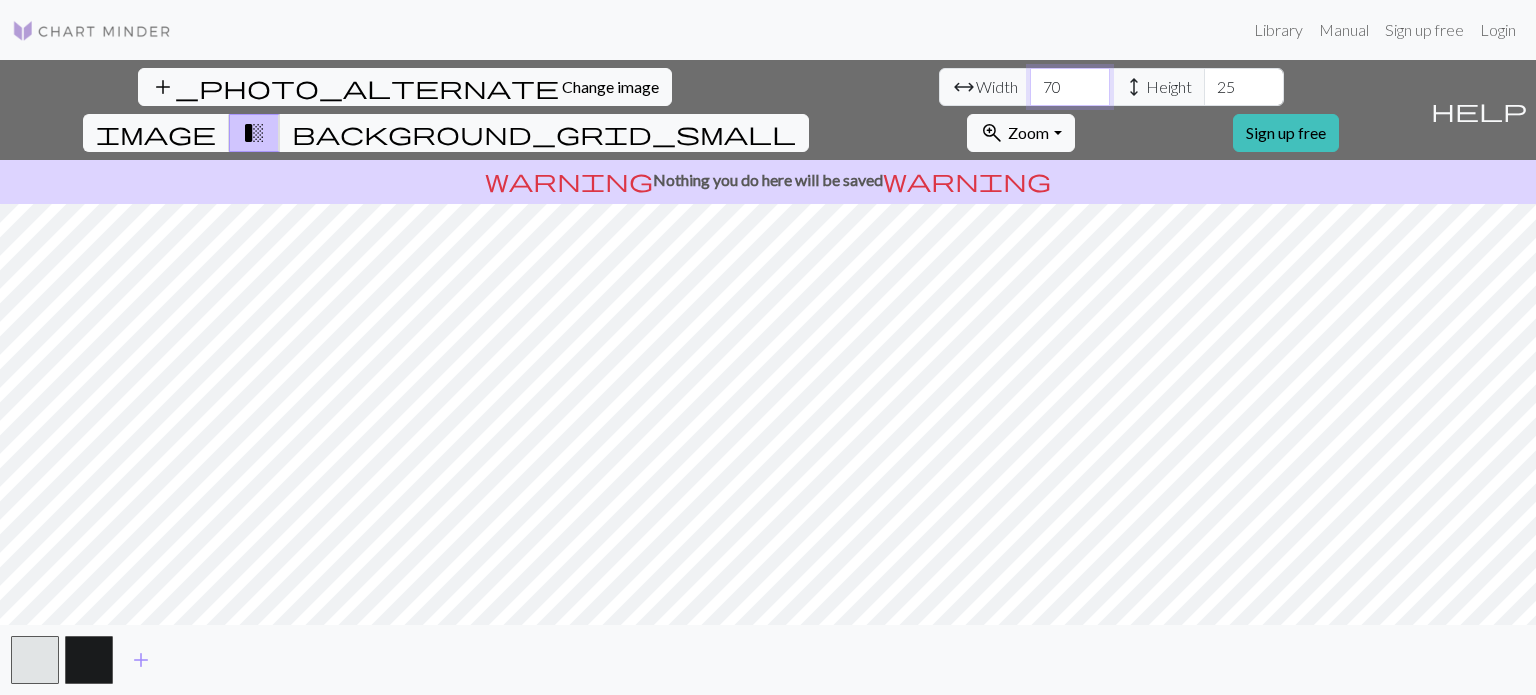type on "70" 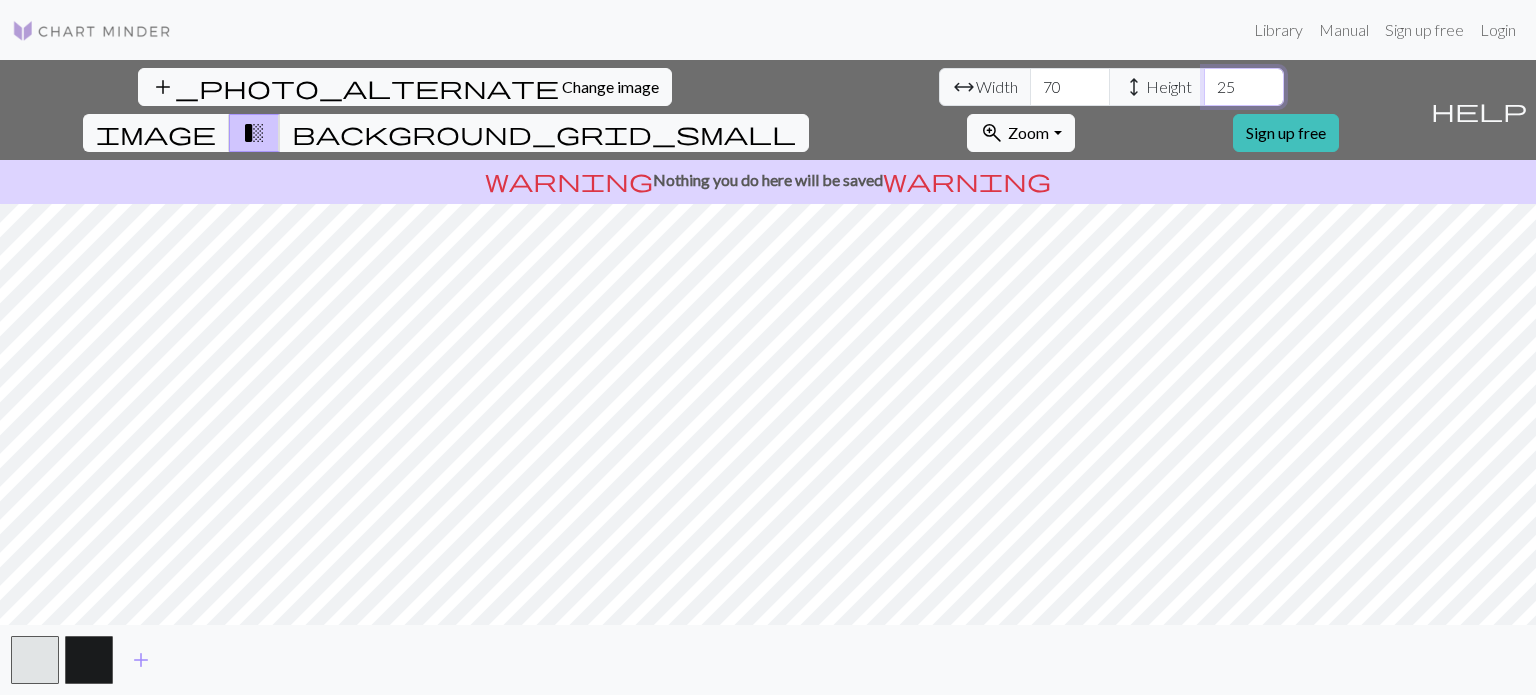 click on "25" at bounding box center [1244, 87] 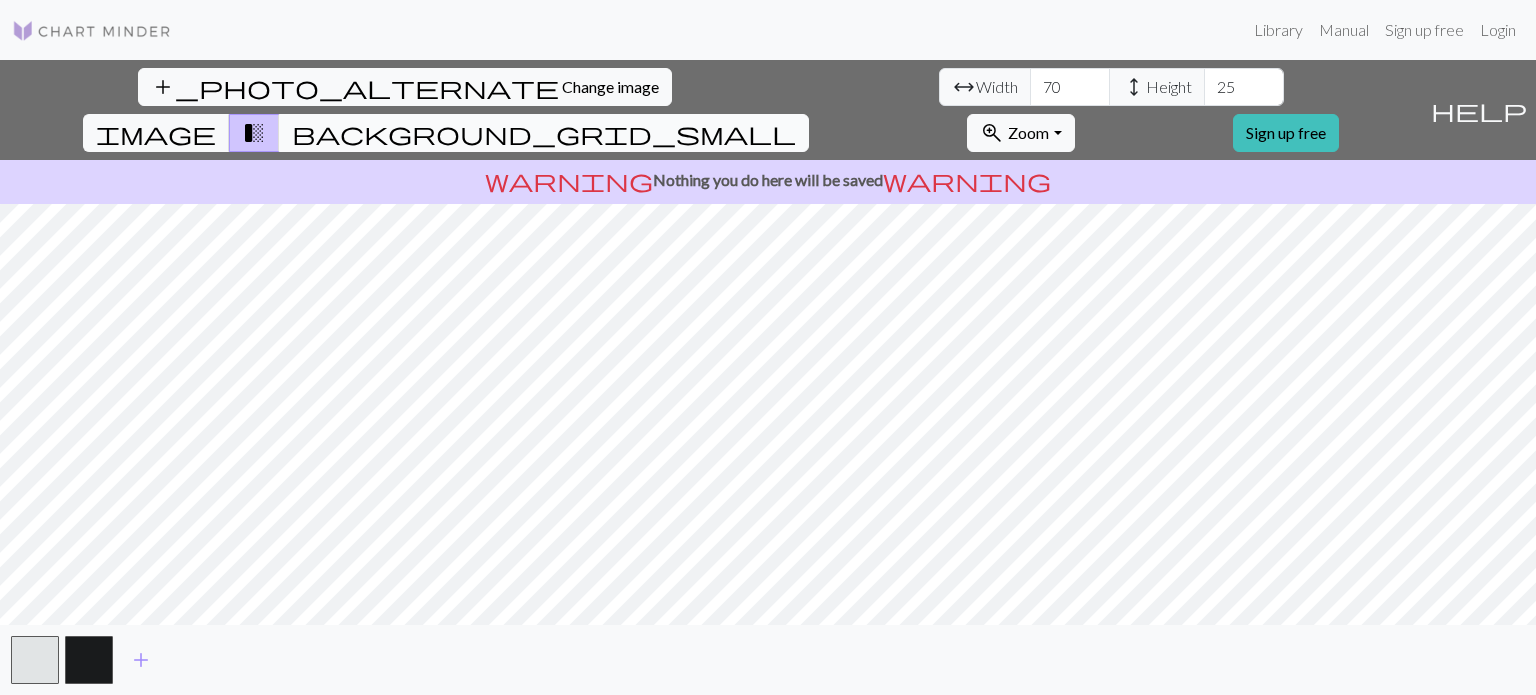 click on "background_grid_small" at bounding box center (544, 133) 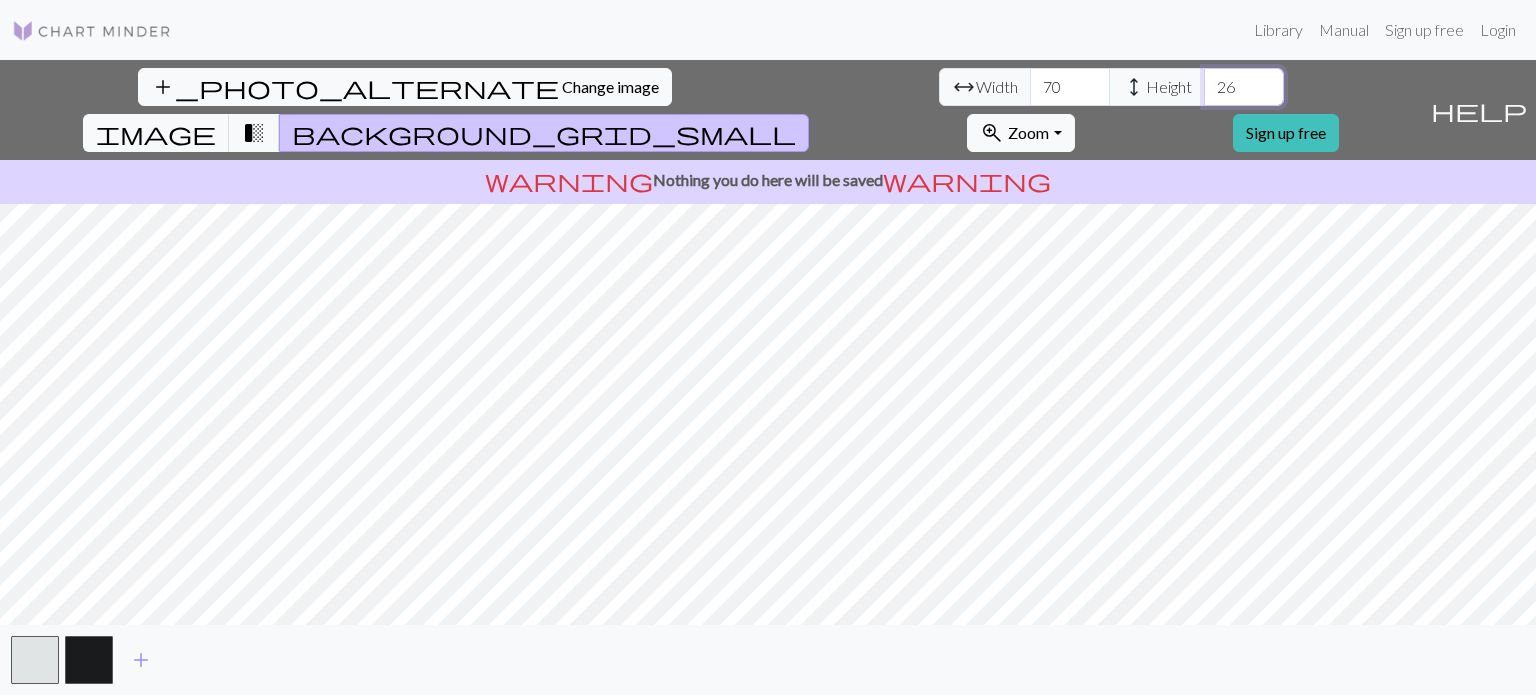 click on "26" at bounding box center [1244, 87] 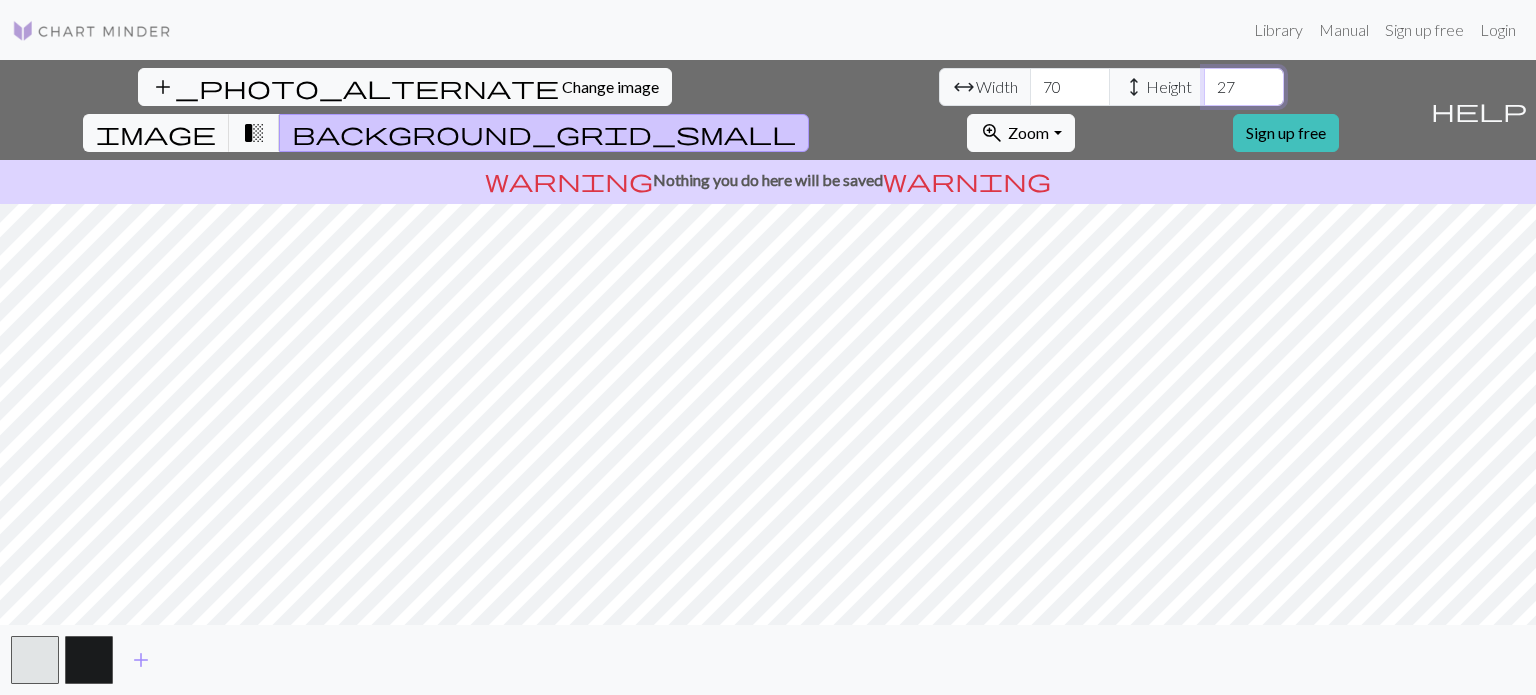 click on "27" at bounding box center (1244, 87) 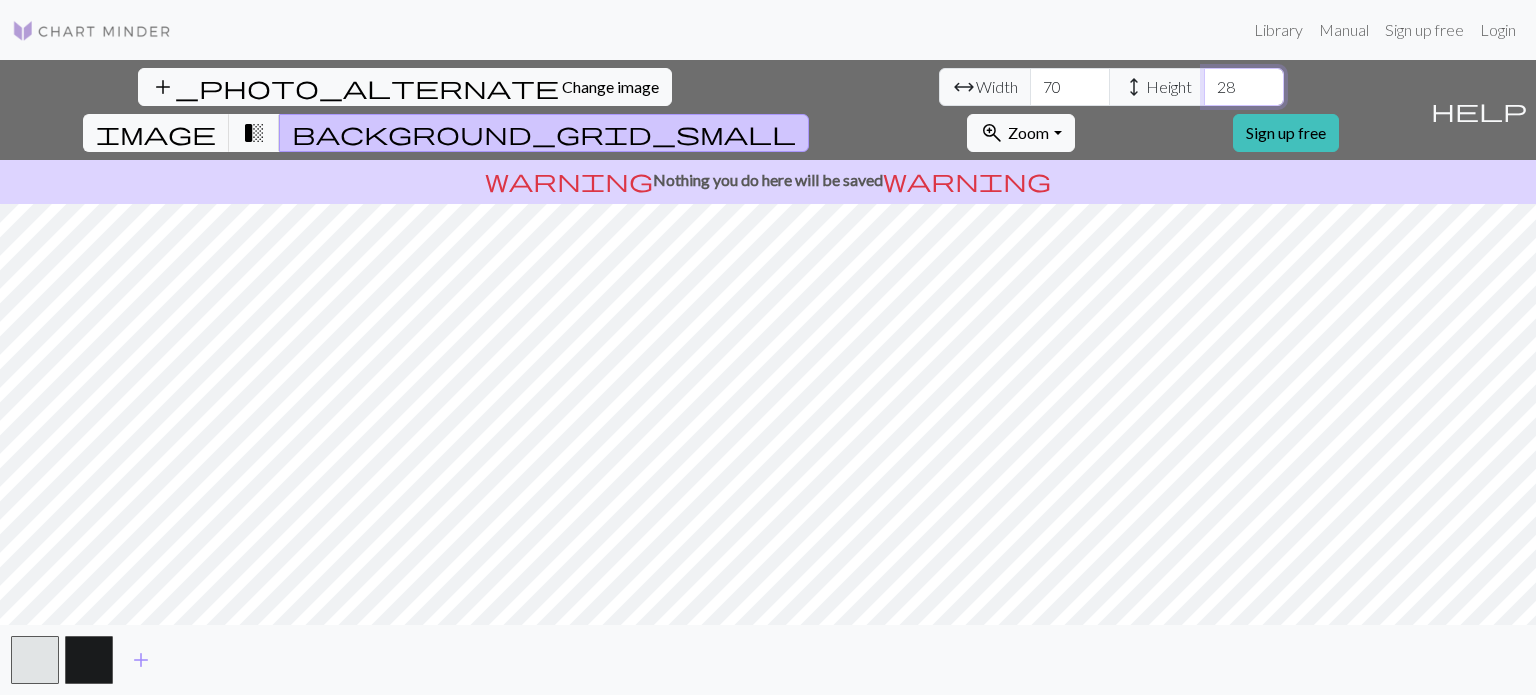 click on "28" at bounding box center (1244, 87) 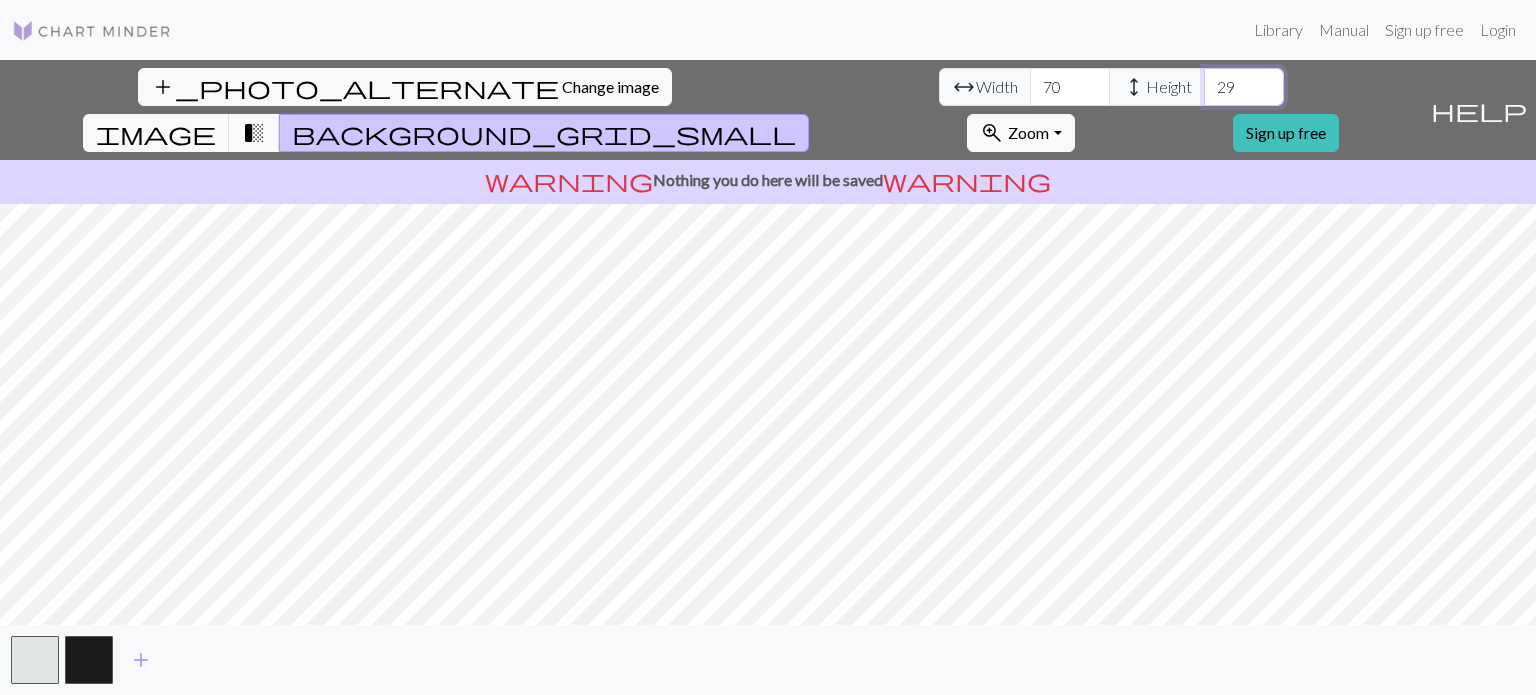 click on "29" at bounding box center [1244, 87] 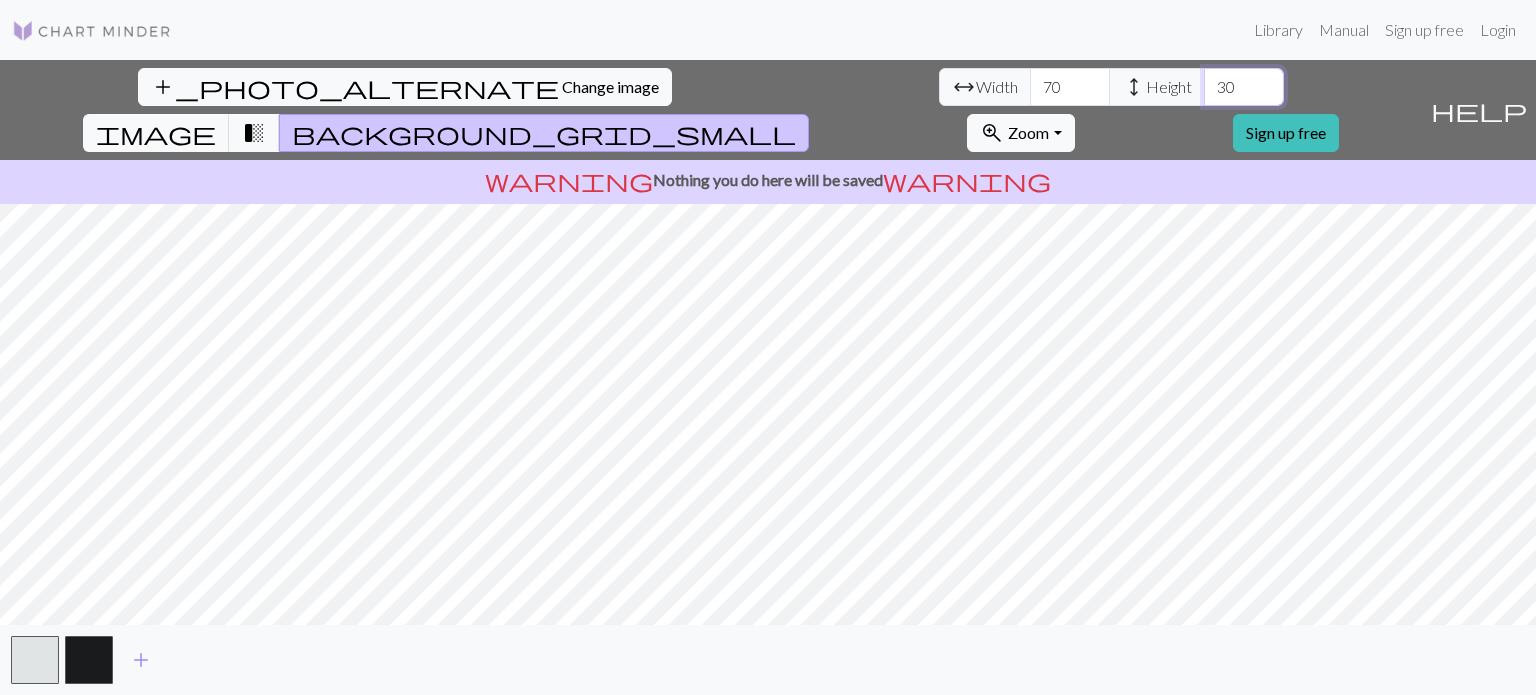 click on "30" at bounding box center [1244, 87] 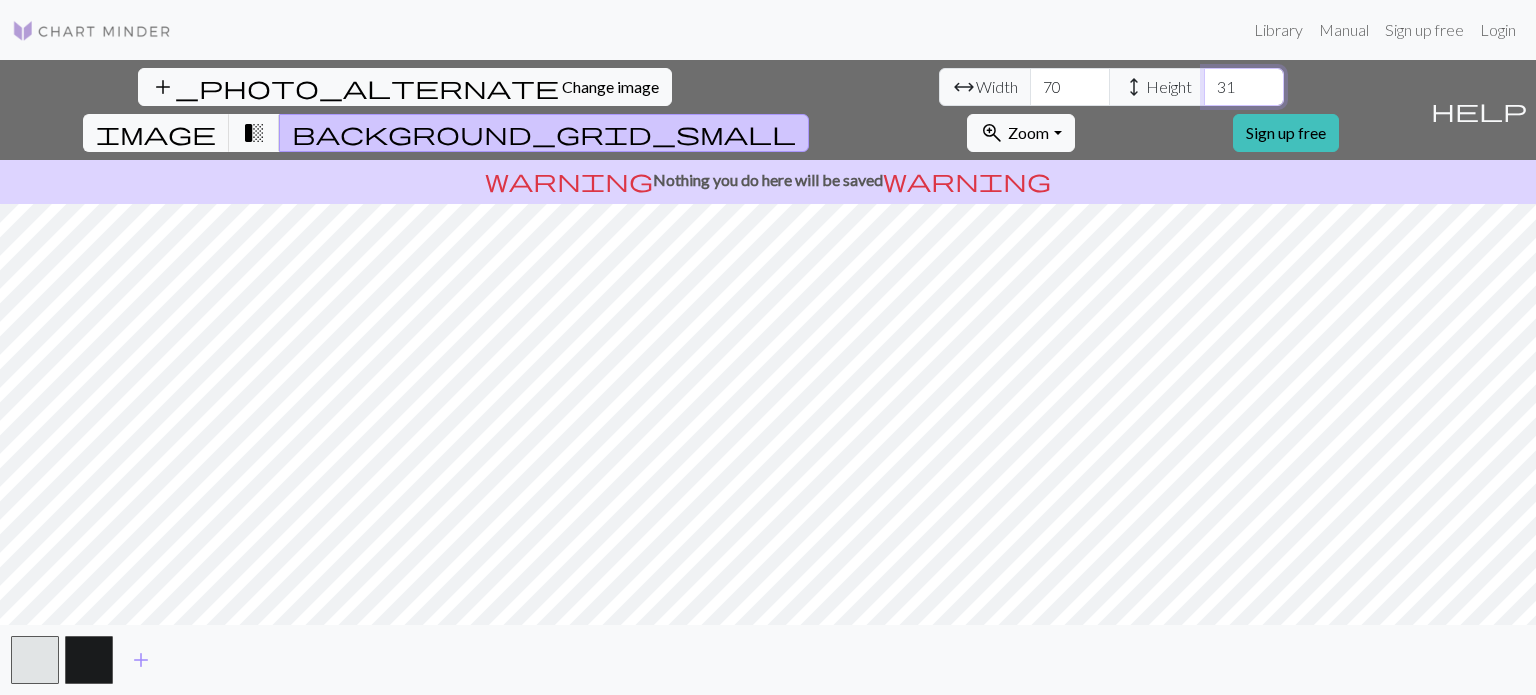 click on "31" at bounding box center (1244, 87) 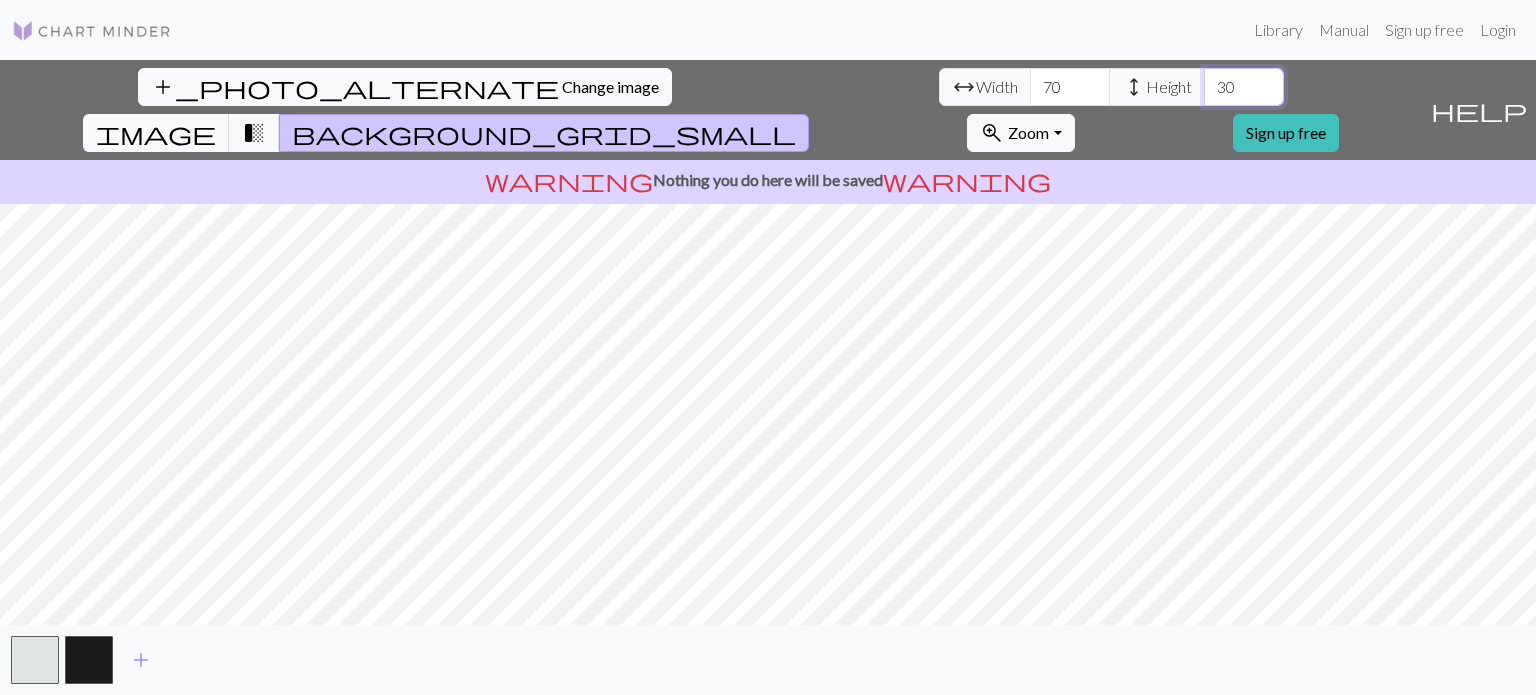 click on "30" at bounding box center (1244, 87) 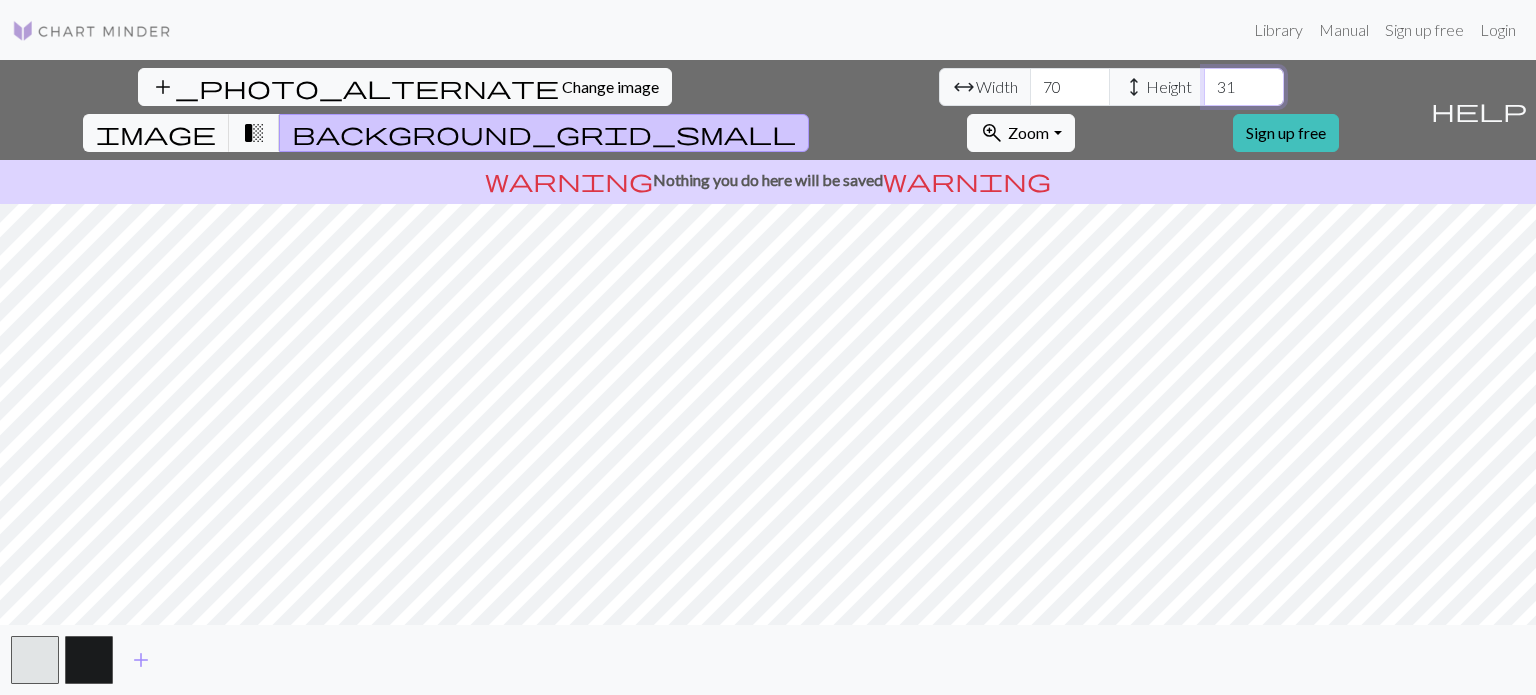 click on "31" at bounding box center (1244, 87) 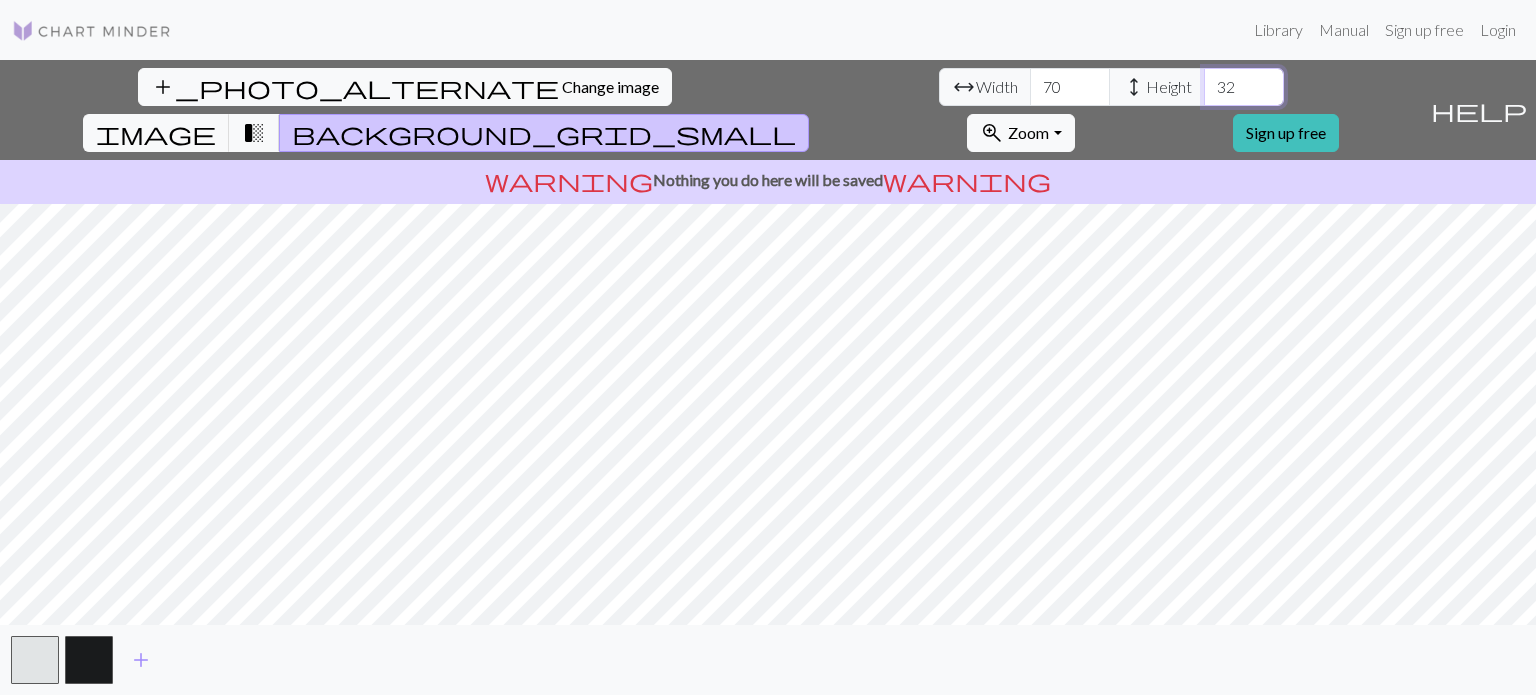 click on "32" at bounding box center (1244, 87) 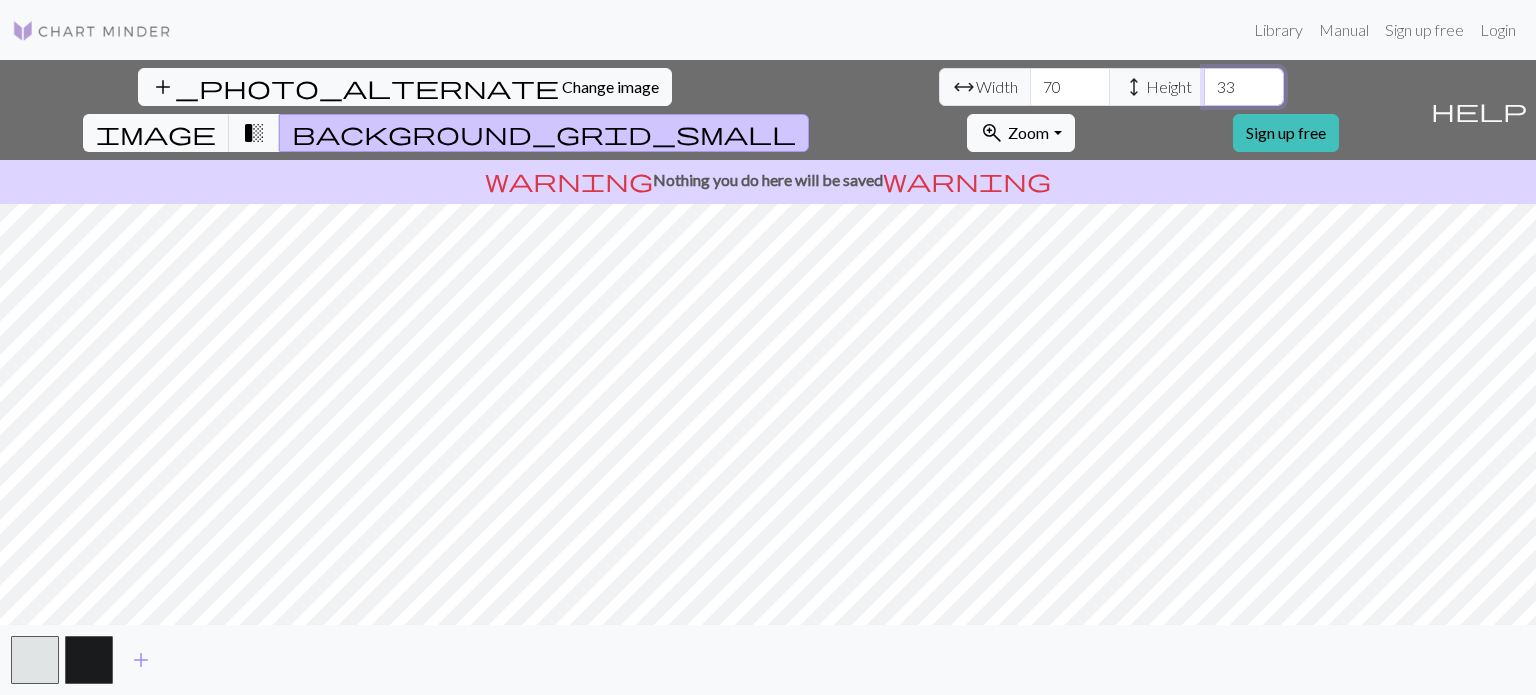 click on "33" at bounding box center (1244, 87) 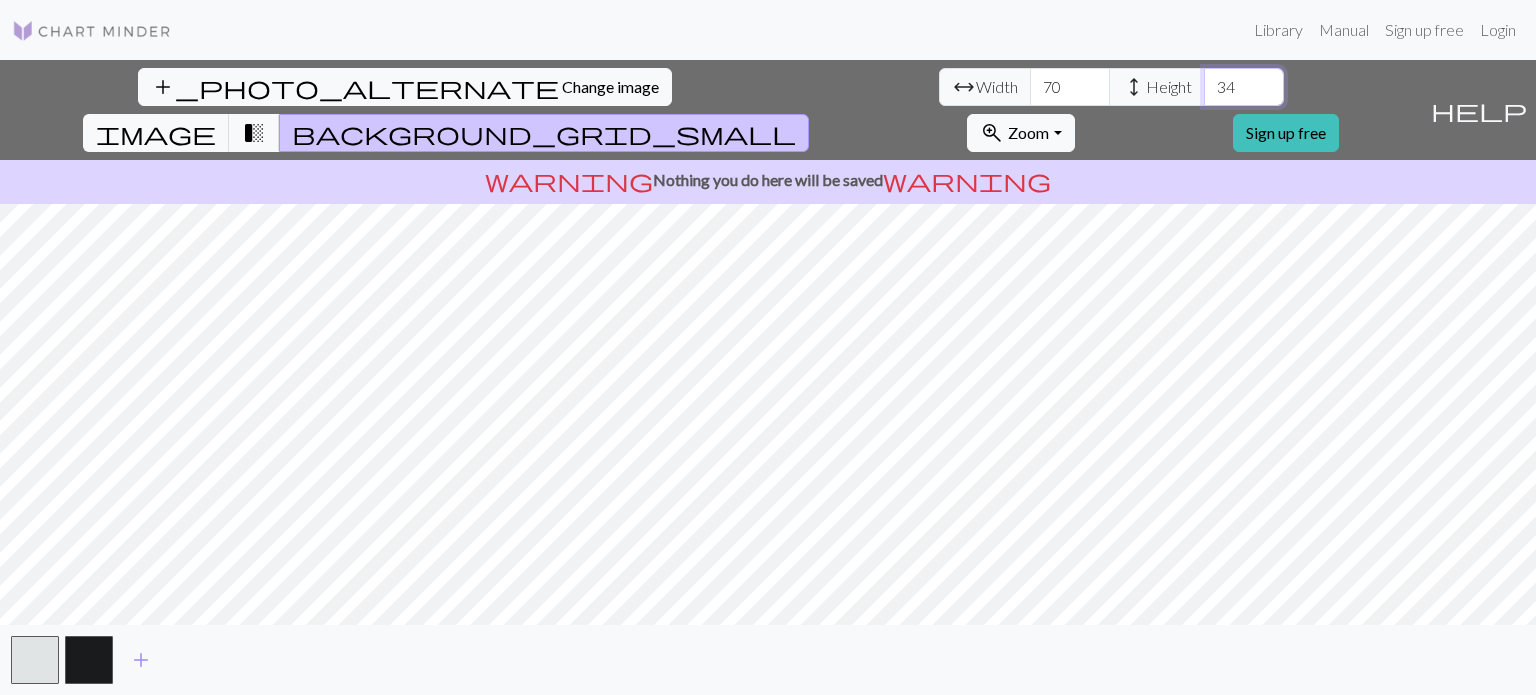 click on "34" at bounding box center (1244, 87) 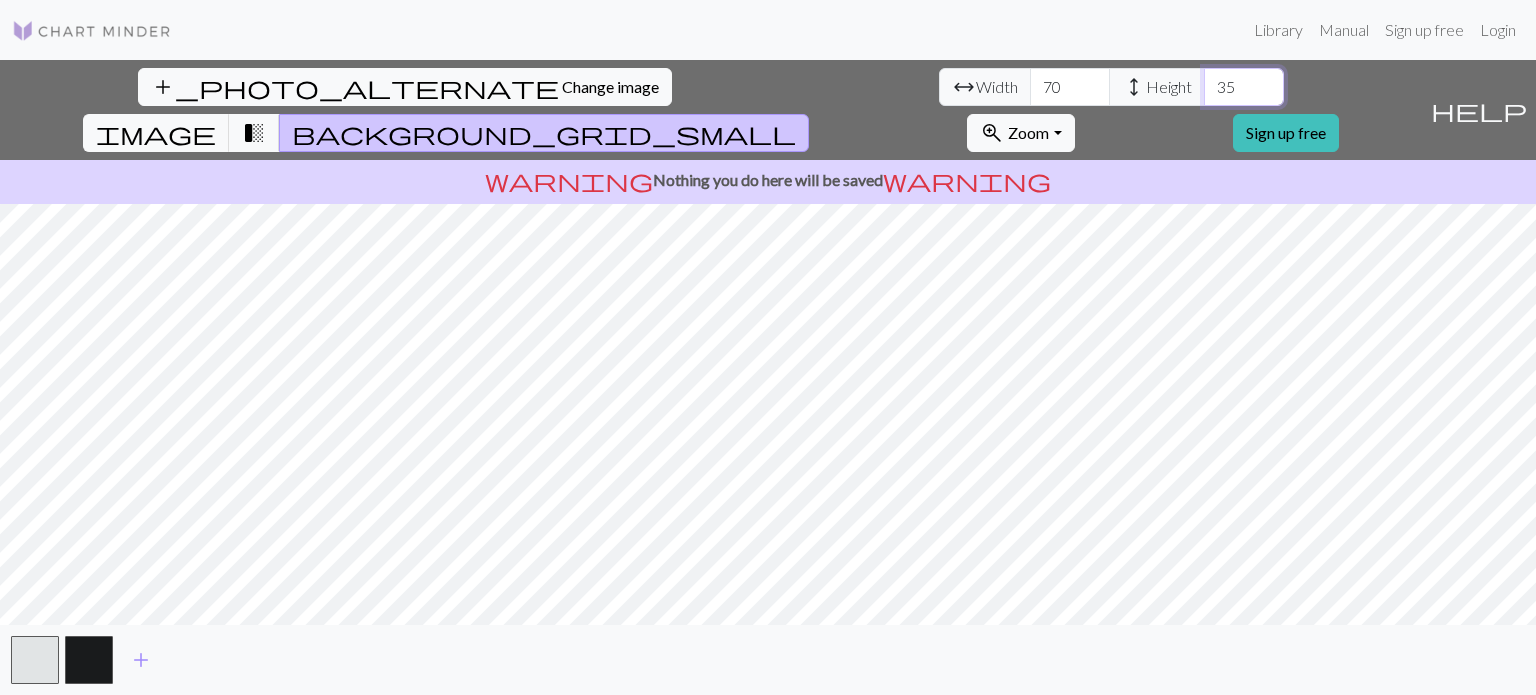 click on "35" at bounding box center (1244, 87) 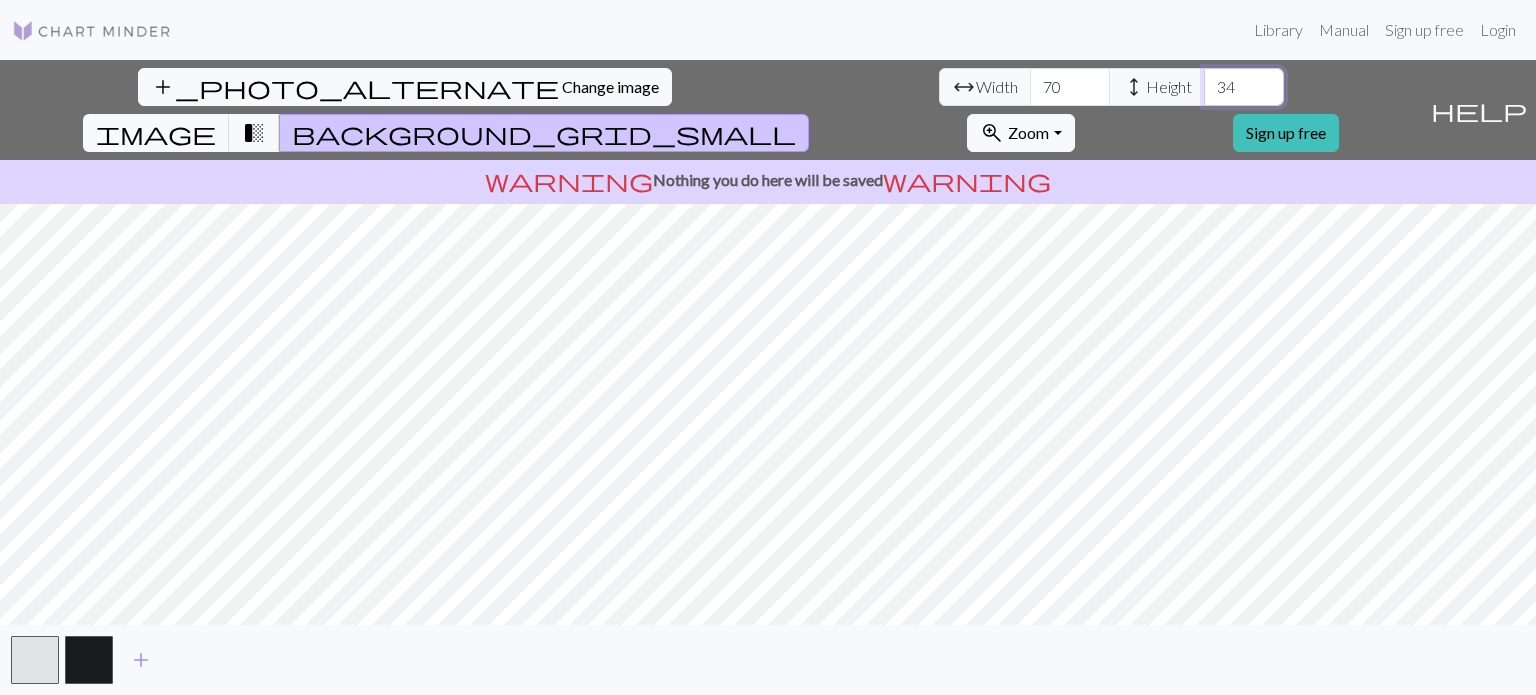 click on "34" at bounding box center [1244, 87] 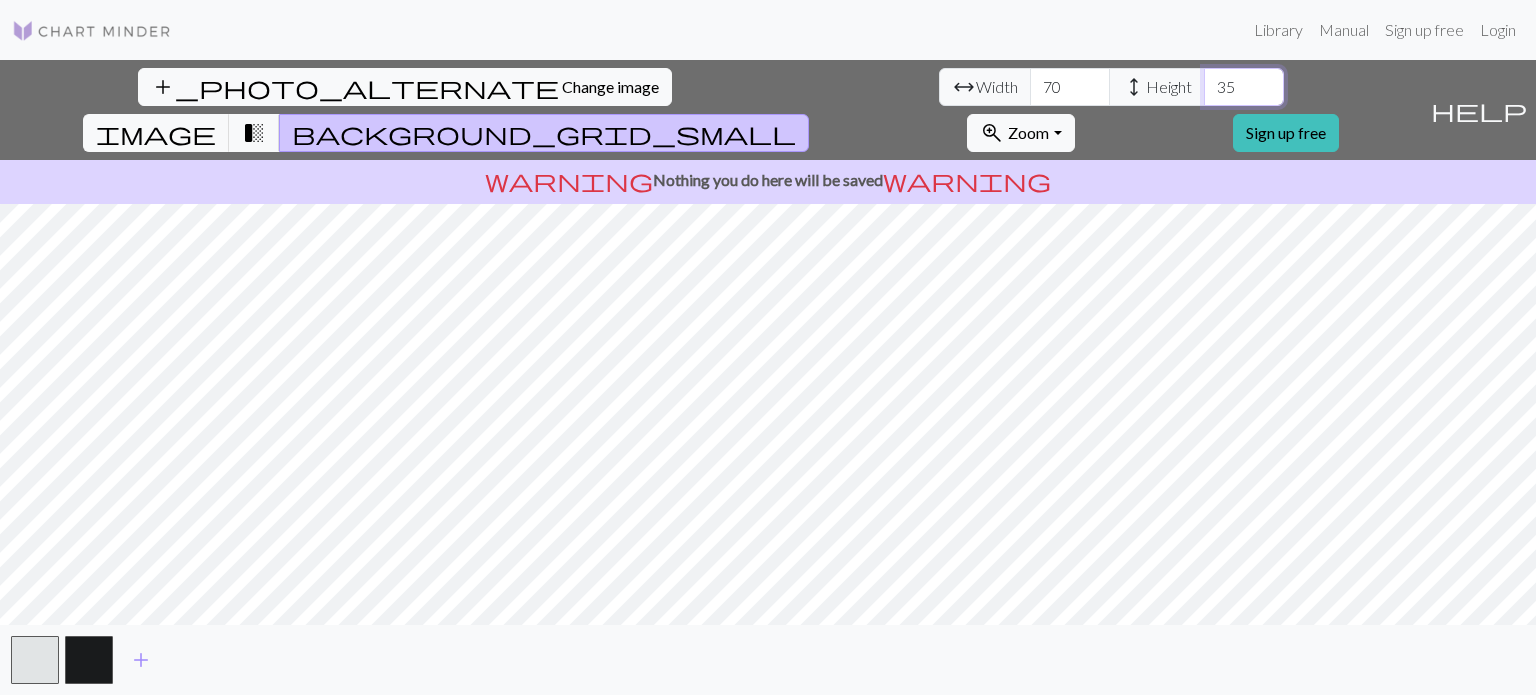 click on "35" at bounding box center (1244, 87) 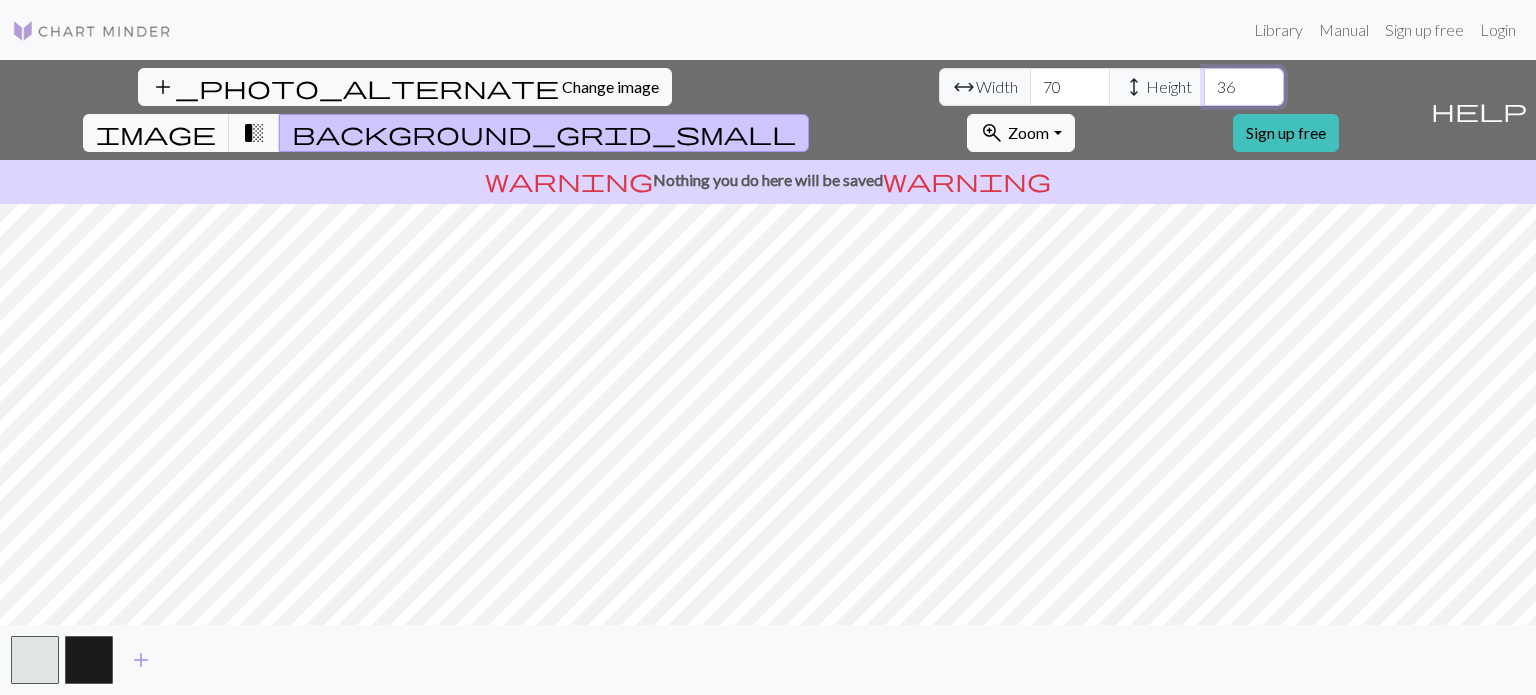 click on "36" at bounding box center [1244, 87] 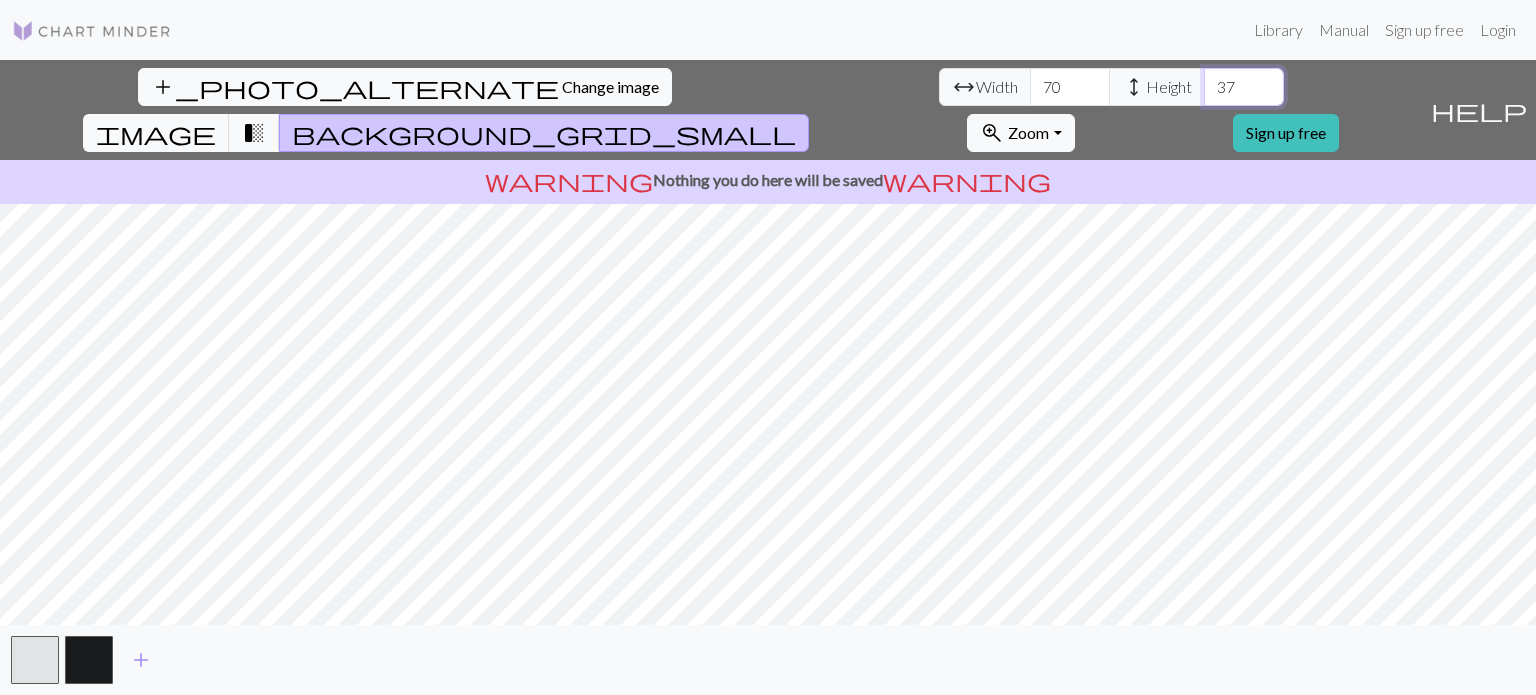 click on "37" at bounding box center [1244, 87] 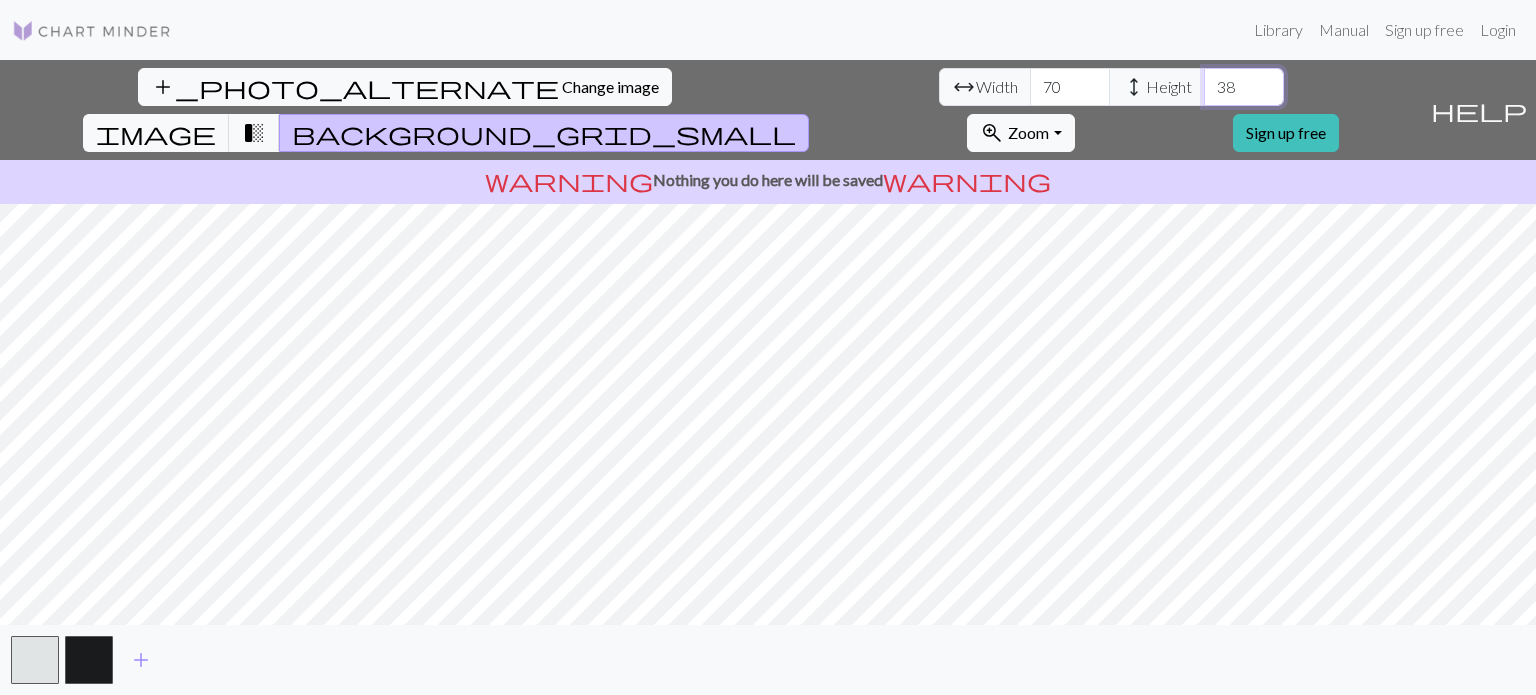 click on "38" at bounding box center (1244, 87) 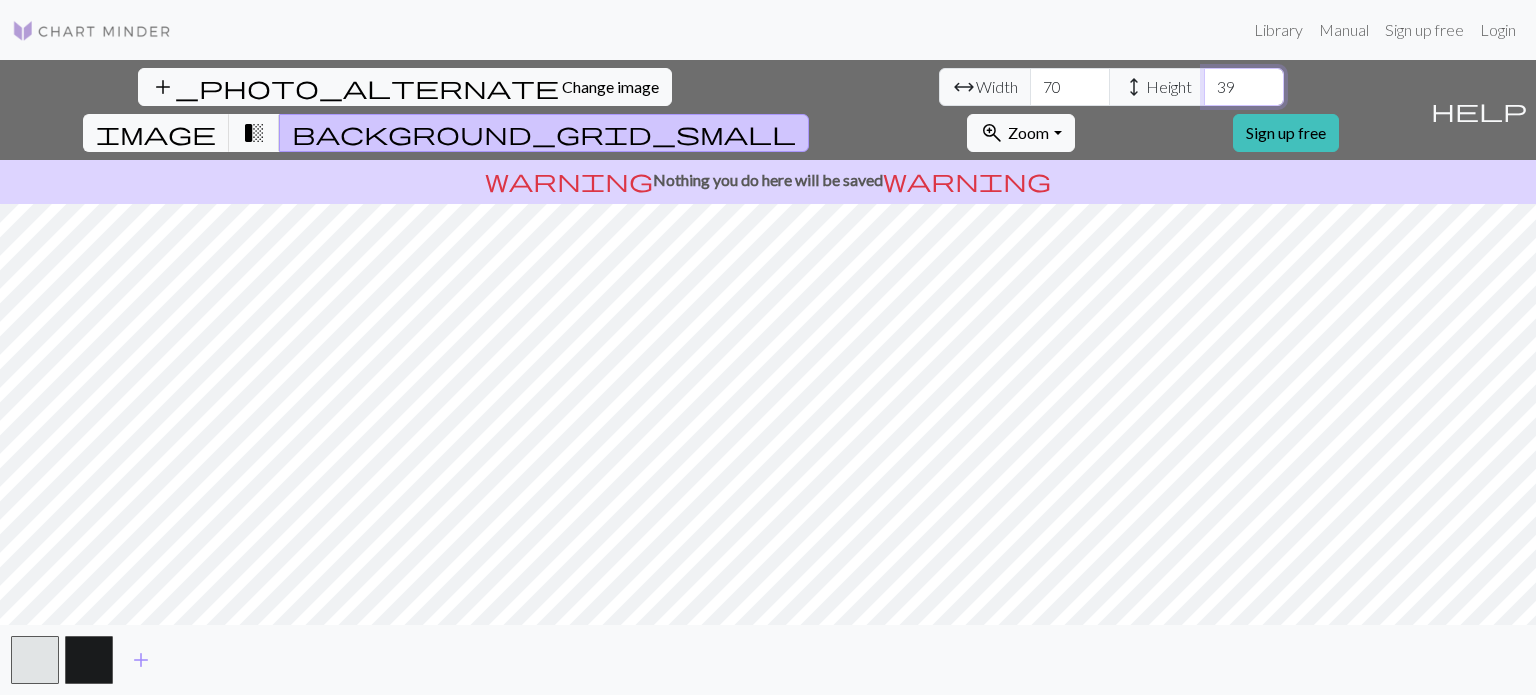 click on "39" at bounding box center [1244, 87] 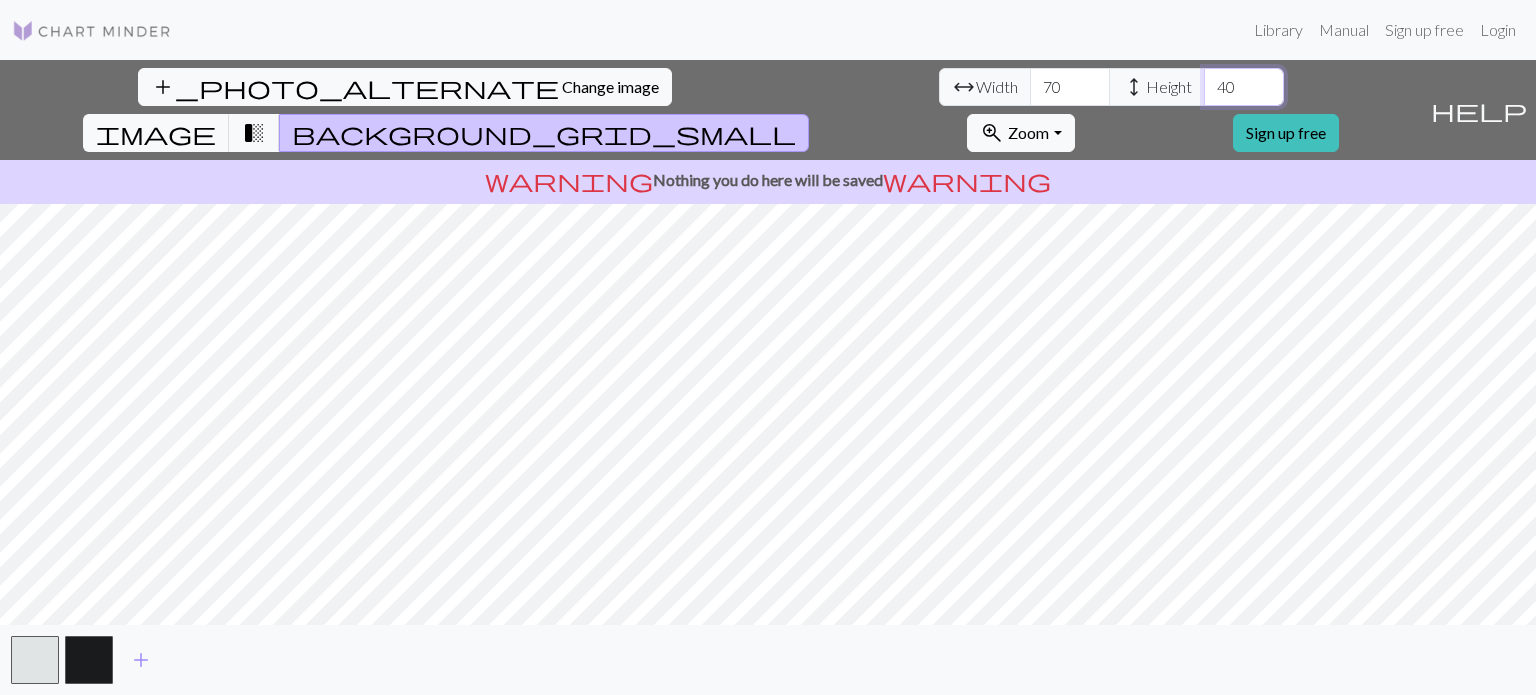 type on "40" 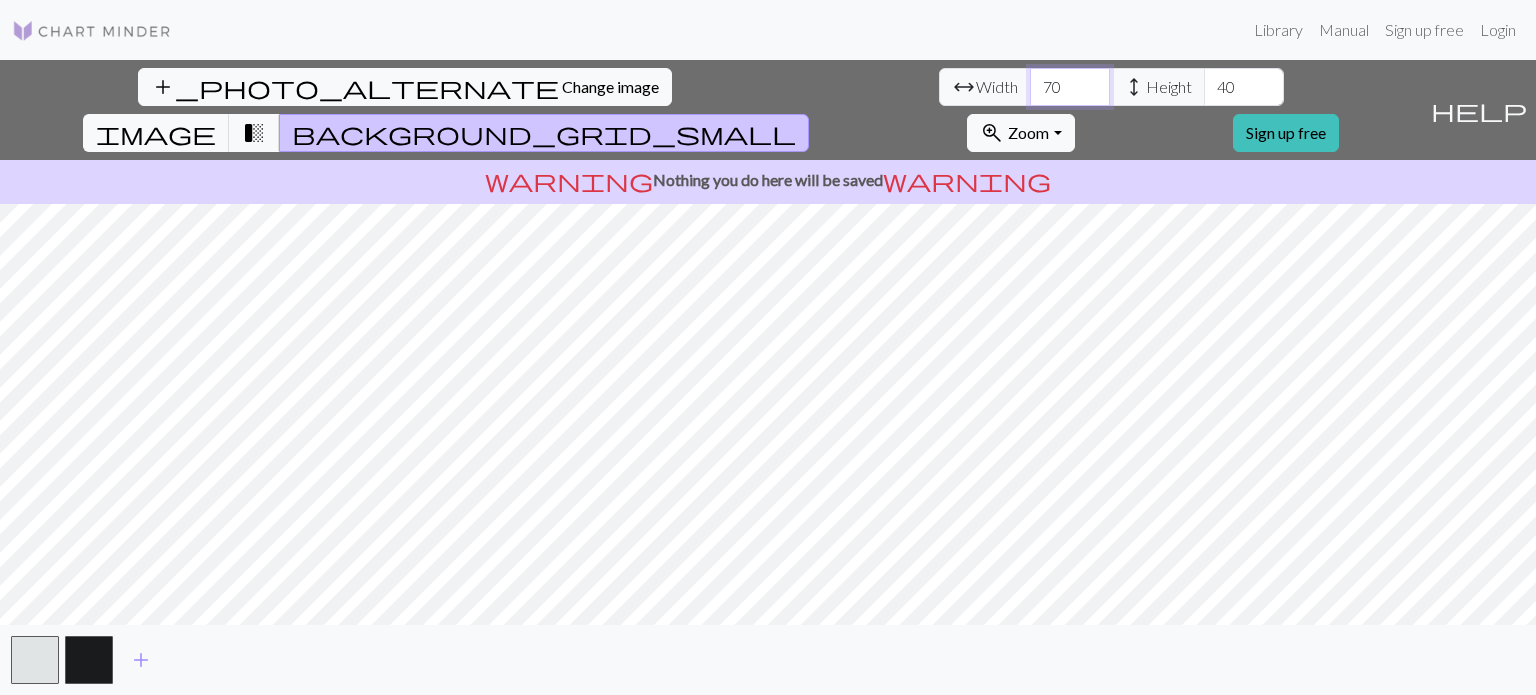 click on "70" at bounding box center [1070, 87] 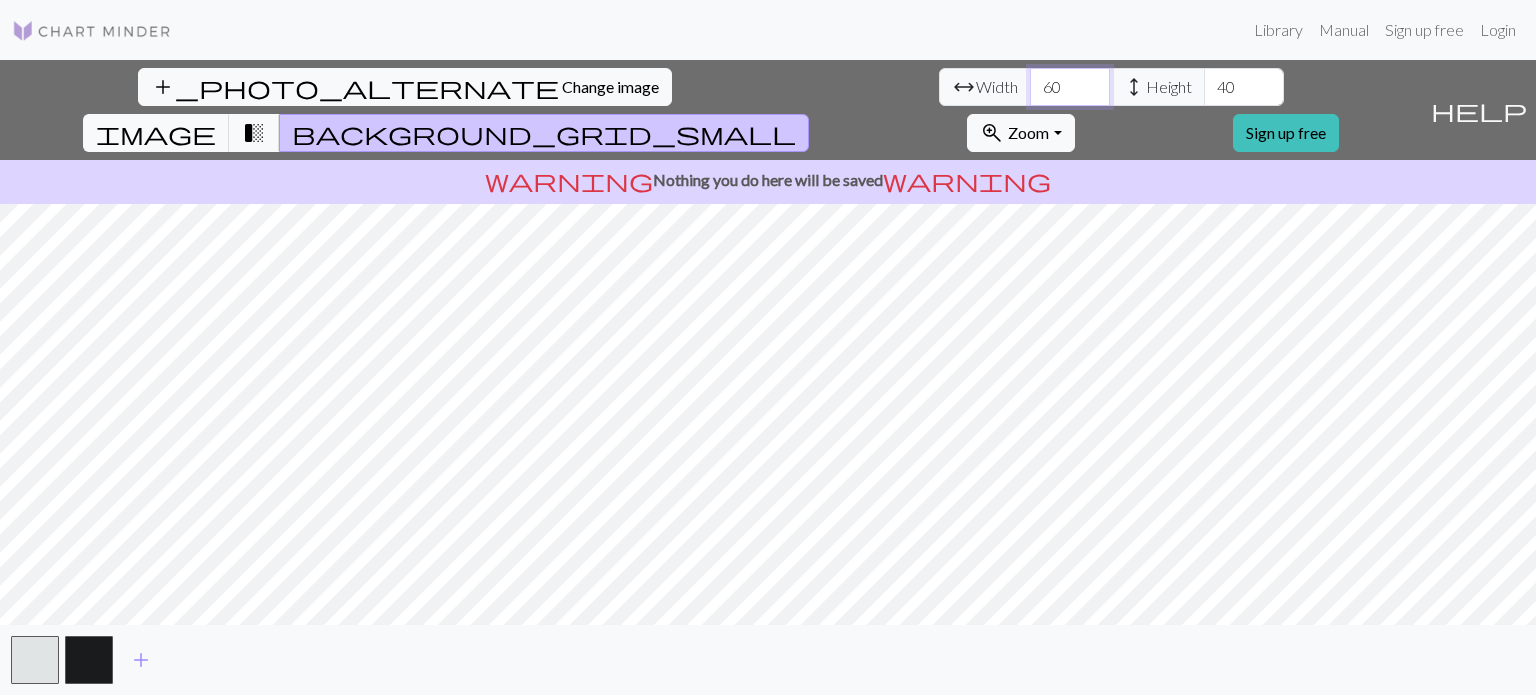 type on "60" 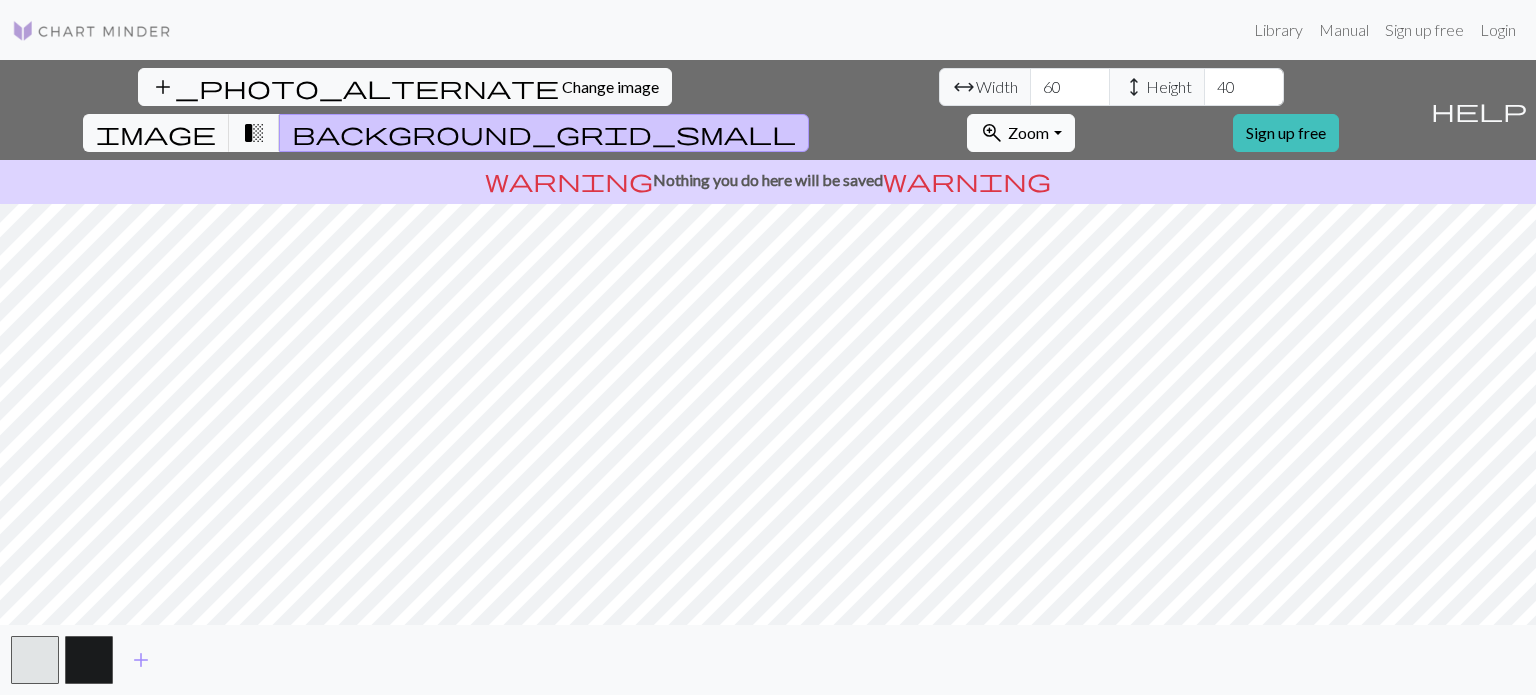 click on "zoom_in Zoom Zoom" at bounding box center (1020, 133) 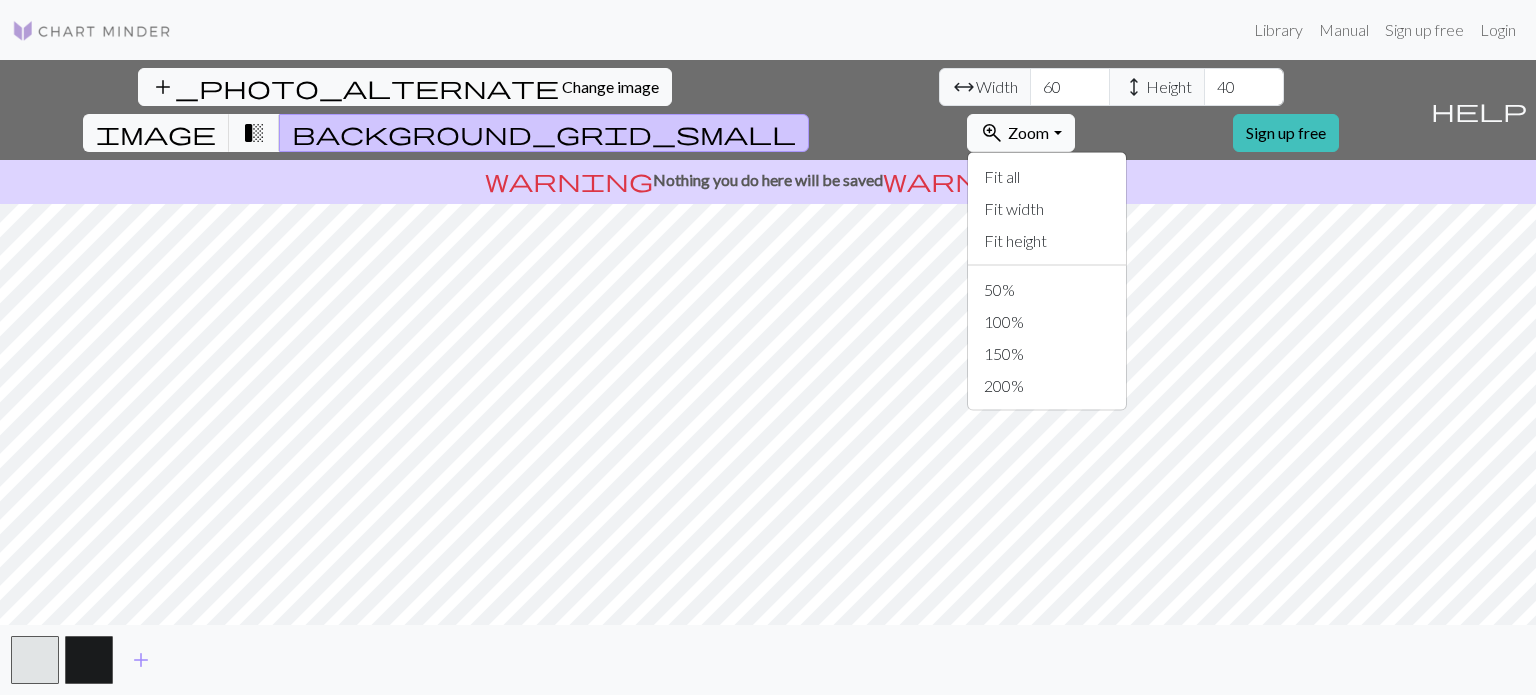 click on "zoom_in Zoom Zoom" at bounding box center (1020, 133) 